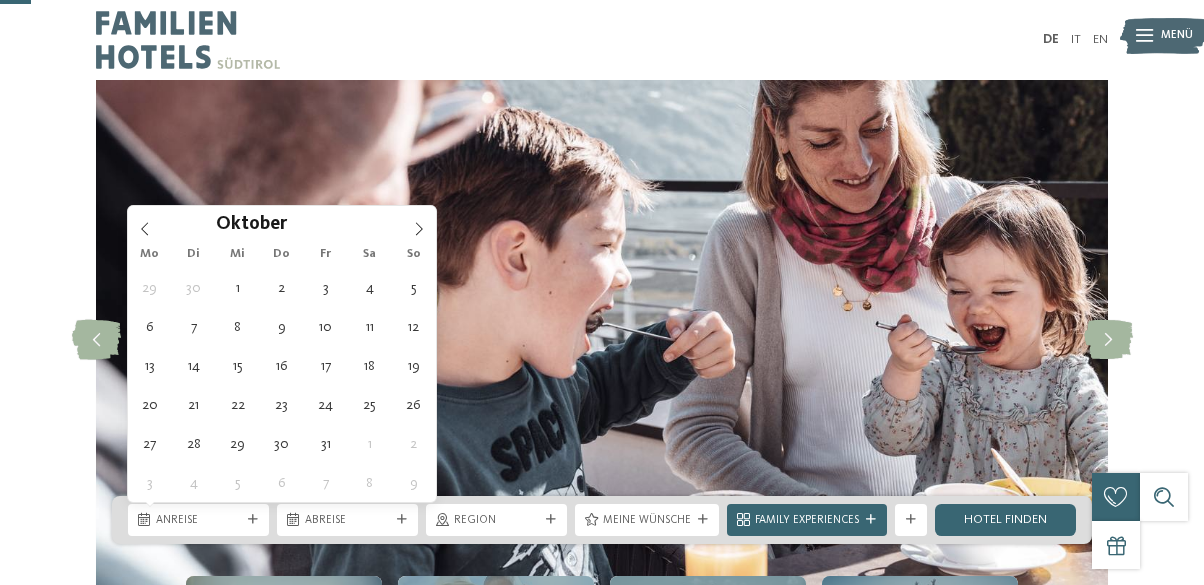 scroll, scrollTop: 124, scrollLeft: 0, axis: vertical 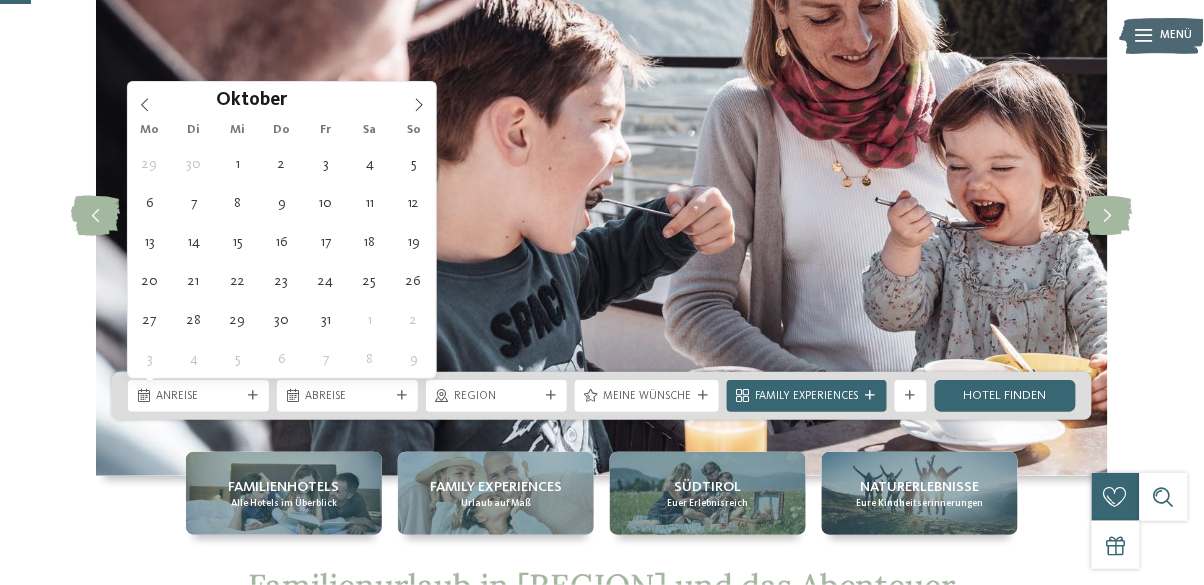type on "[DATE]" 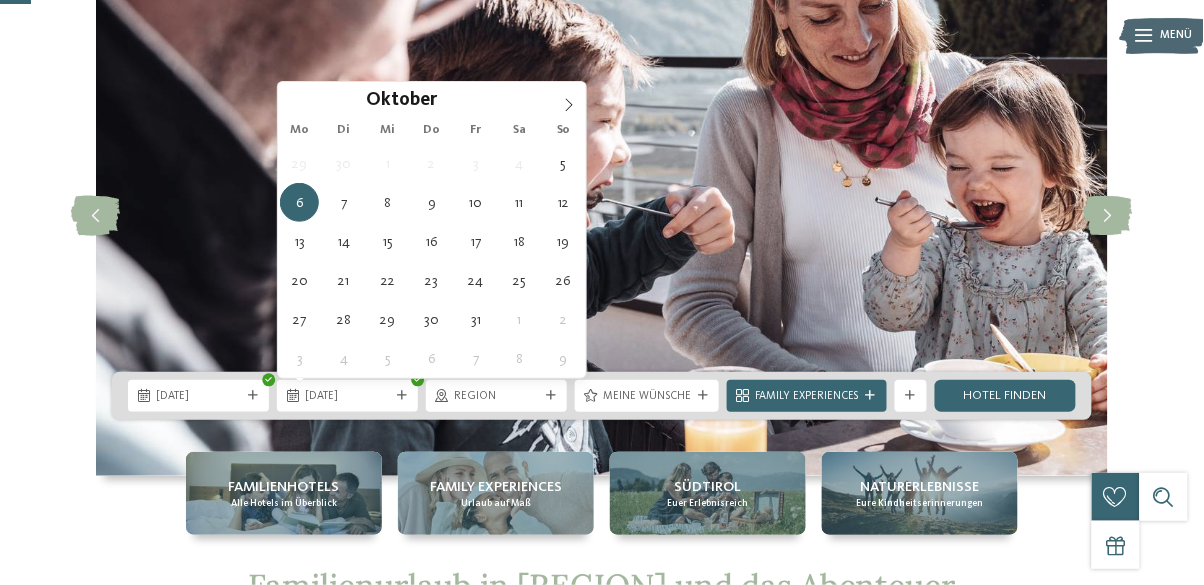 type on "[DATE]" 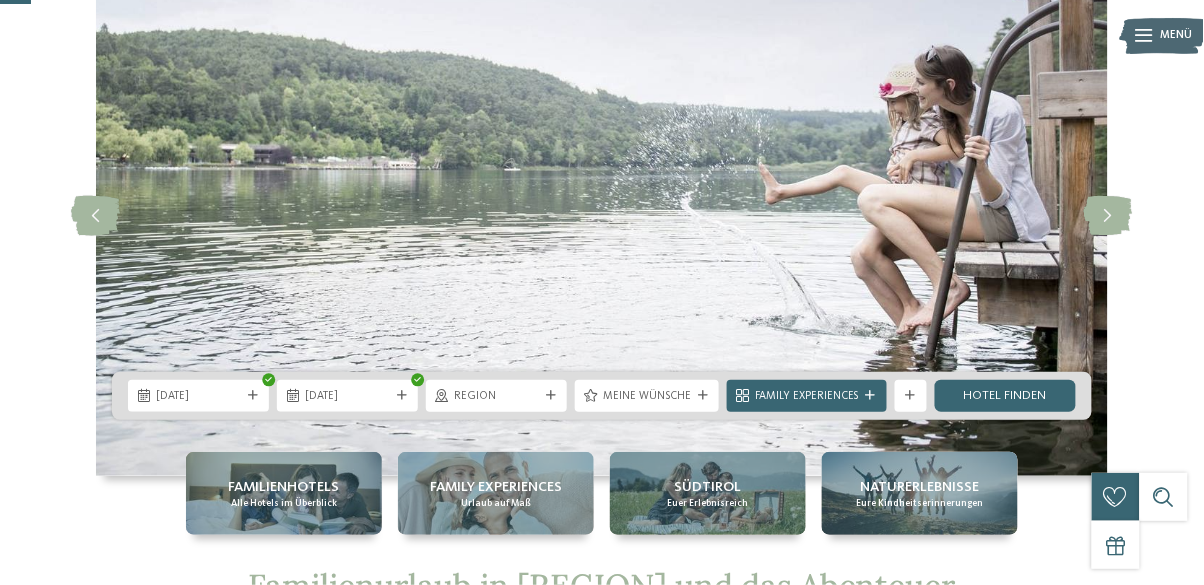 click at bounding box center [703, 396] 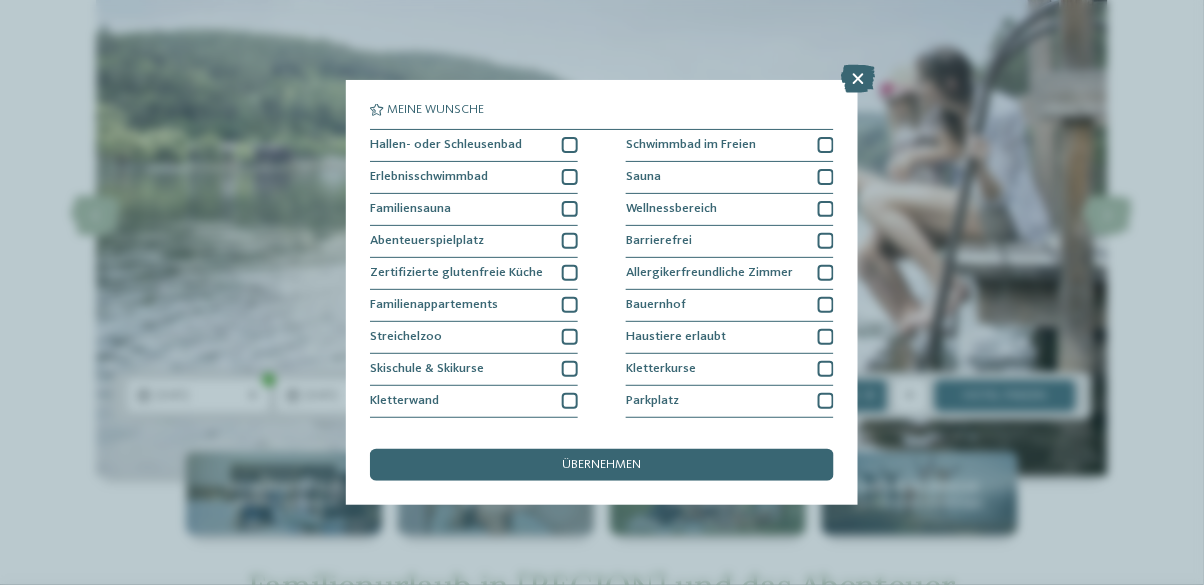 click at bounding box center [858, 79] 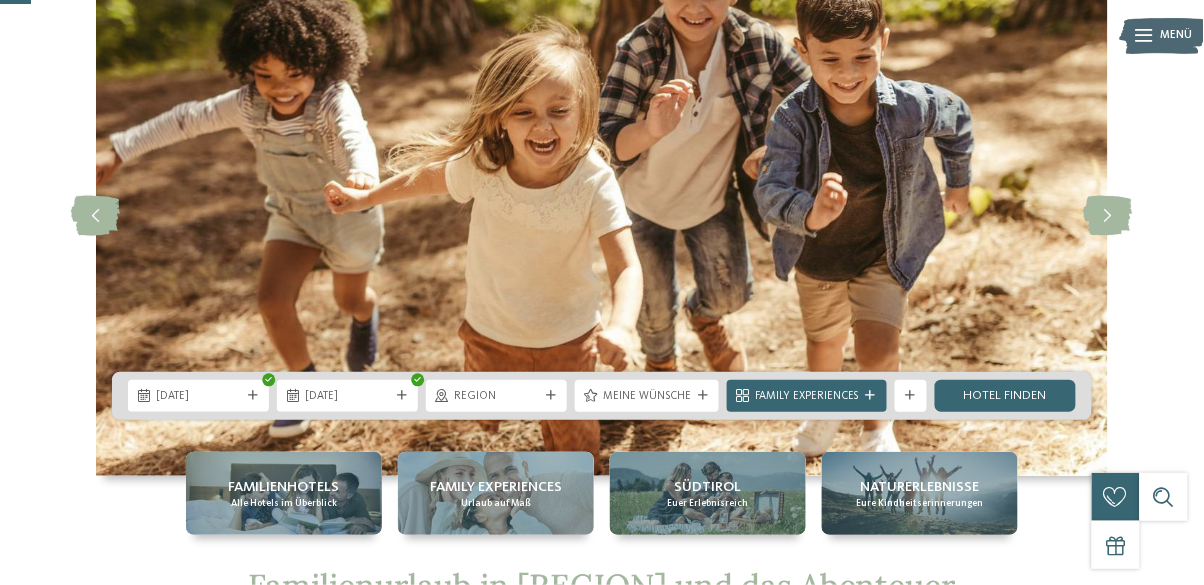 click on "Hotel finden" at bounding box center [1005, 396] 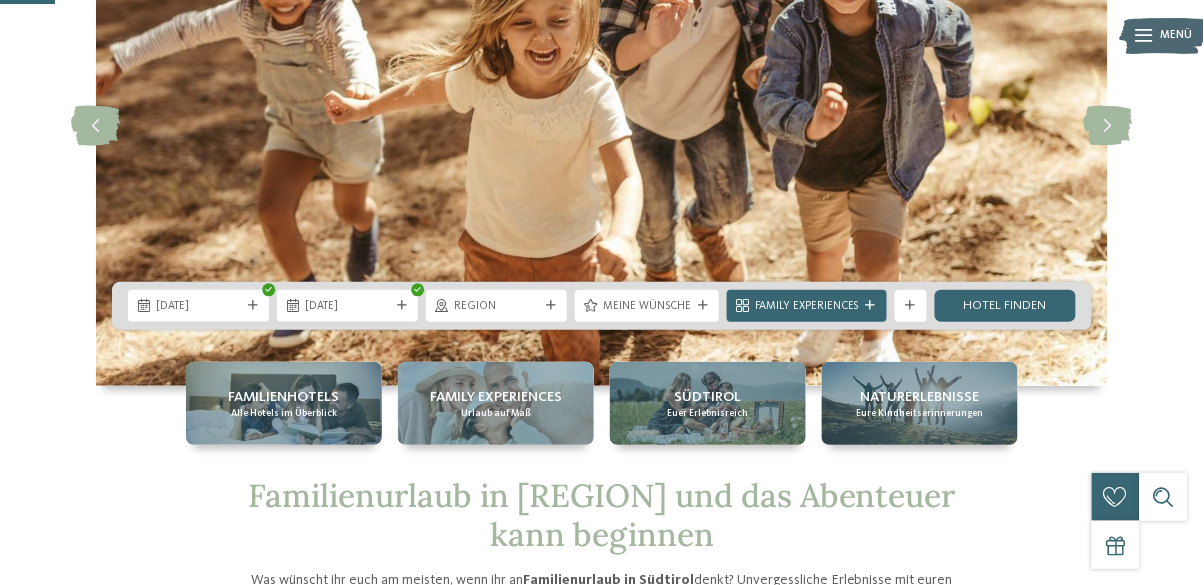 scroll, scrollTop: 220, scrollLeft: 0, axis: vertical 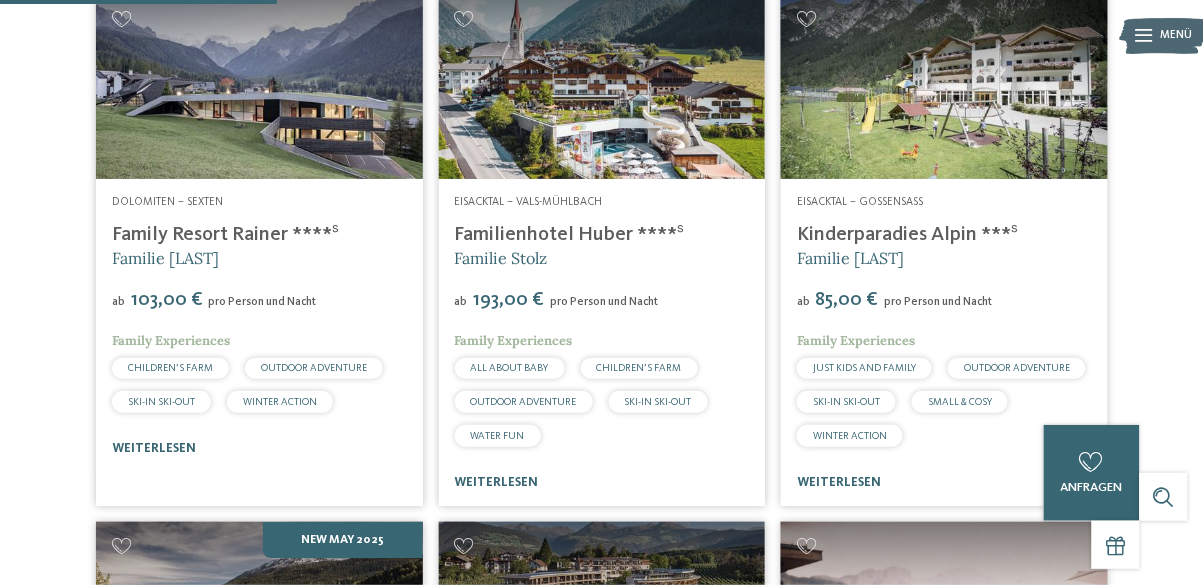 click on "weiterlesen" at bounding box center (154, 448) 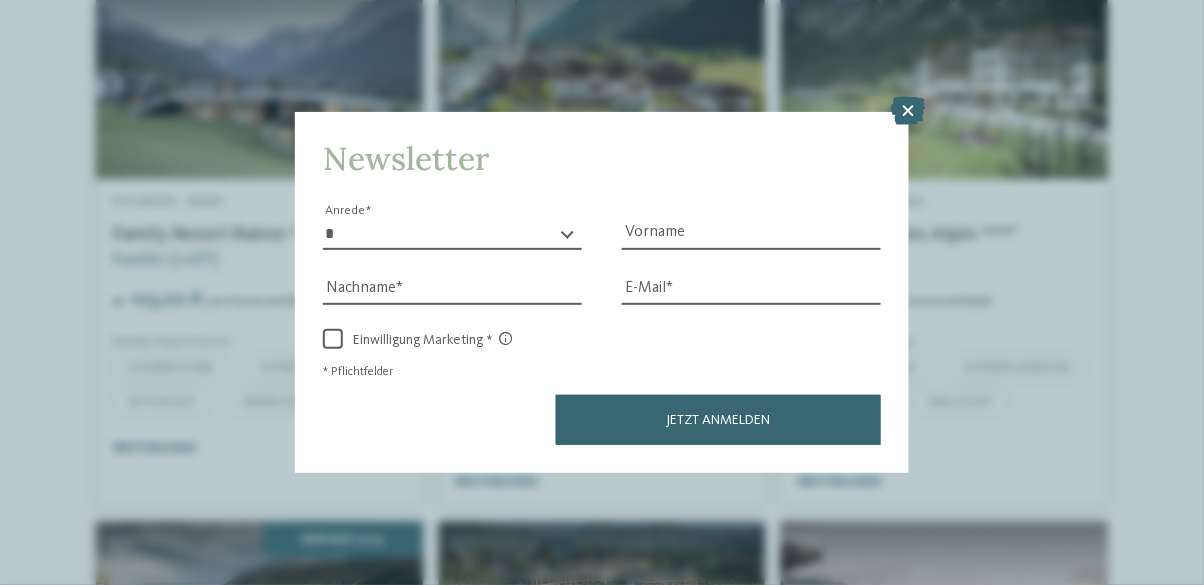 click at bounding box center (909, 111) 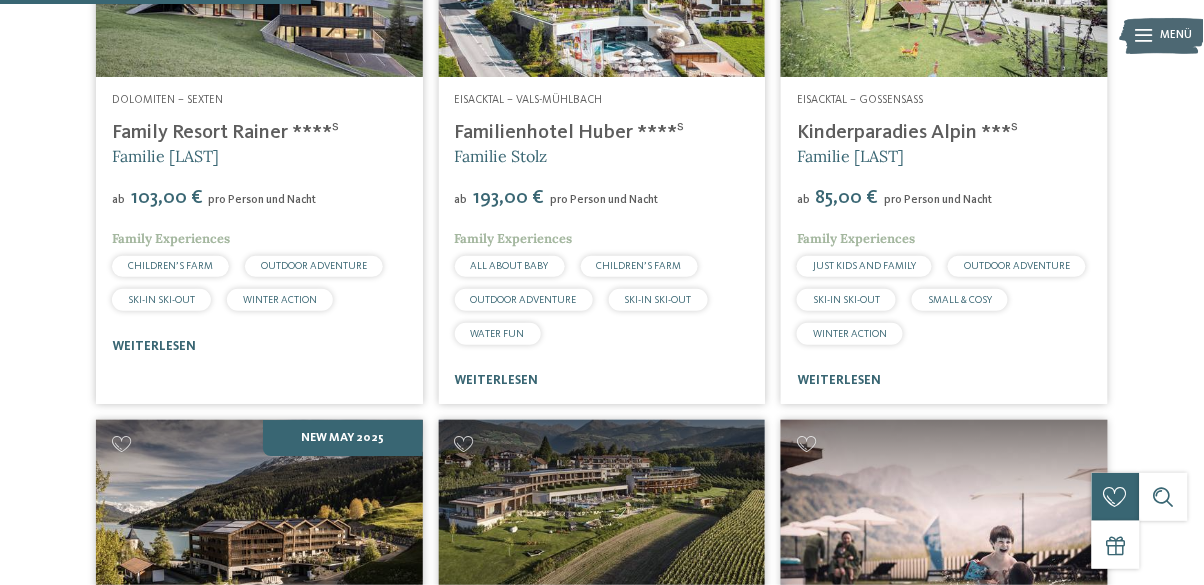 scroll, scrollTop: 1191, scrollLeft: 0, axis: vertical 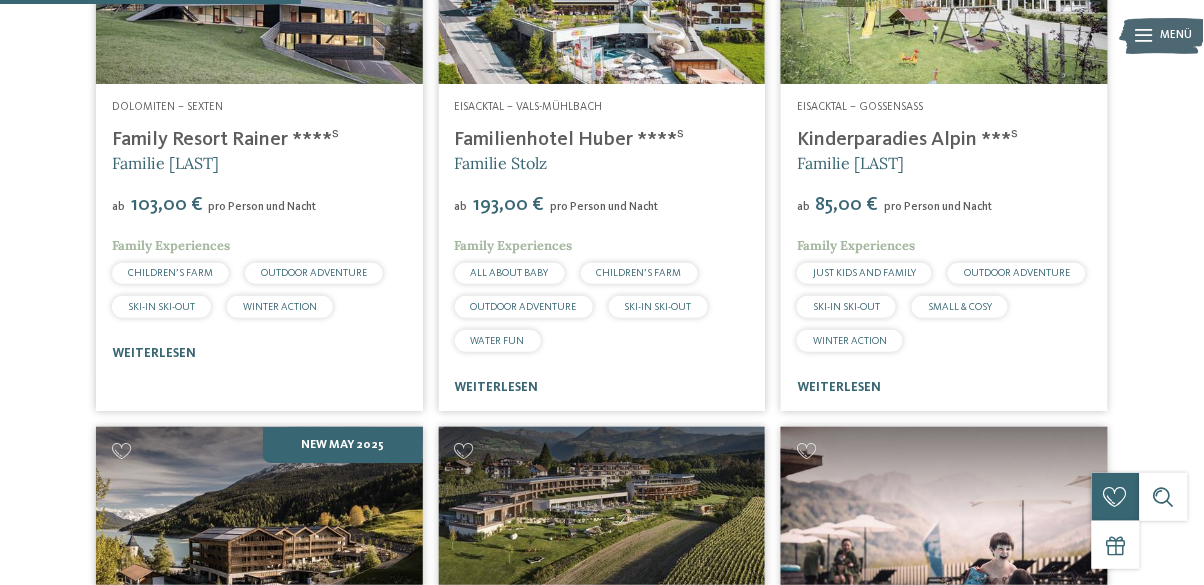 click on "Kinderparadies Alpin ***ˢ" at bounding box center [907, 140] 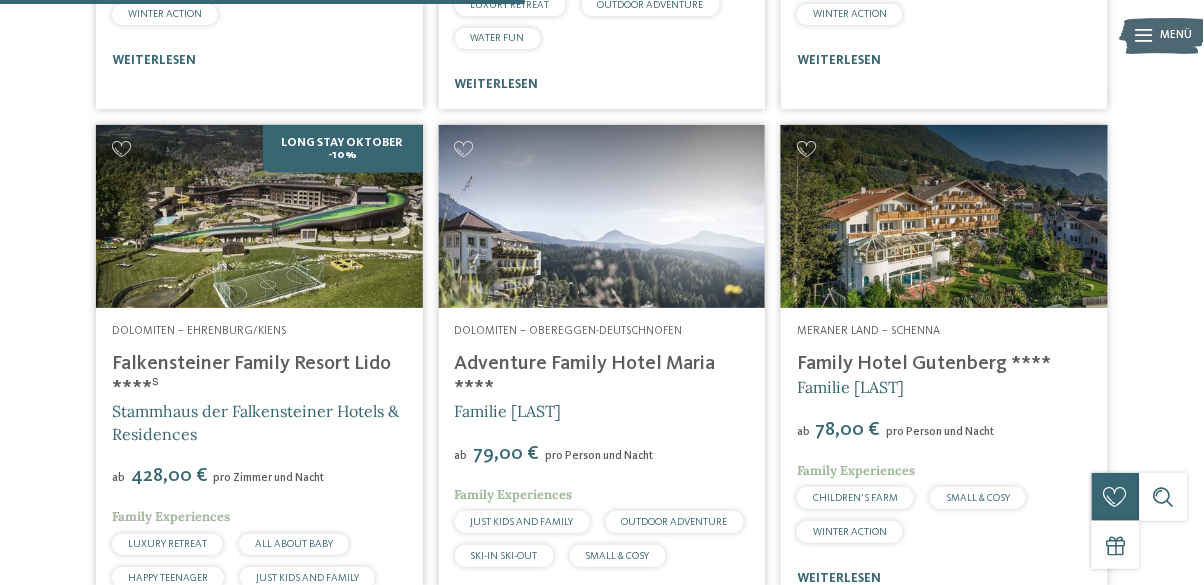 scroll, scrollTop: 2046, scrollLeft: 0, axis: vertical 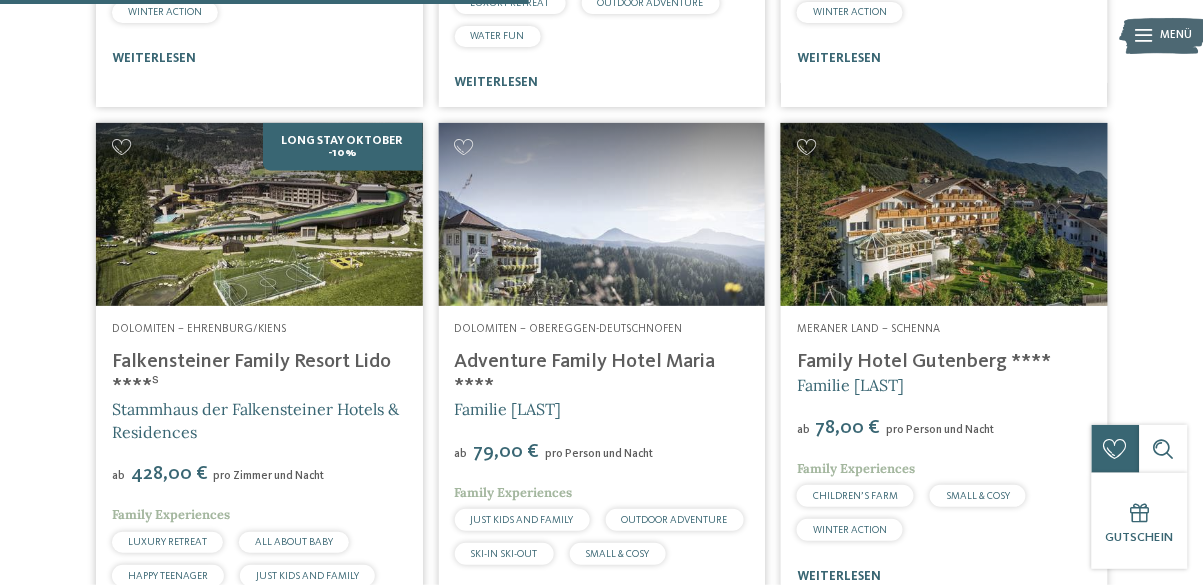 click on "21
/
27
Dolomiten – Olang
Fameli ****ˢ
Familie Gasser
ab" at bounding box center [602, 393] 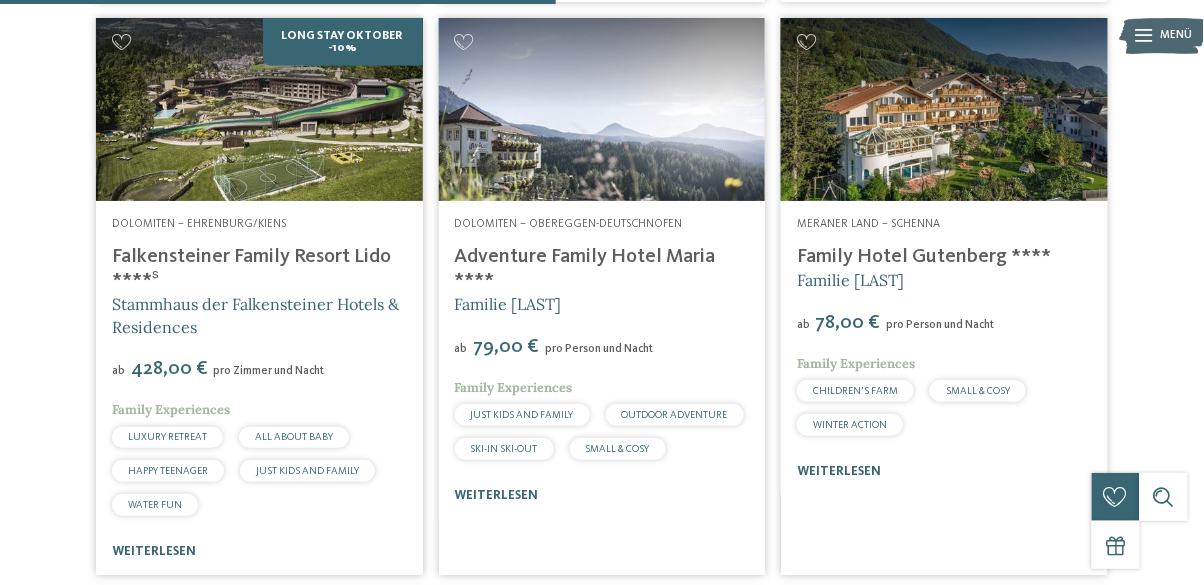scroll, scrollTop: 2148, scrollLeft: 0, axis: vertical 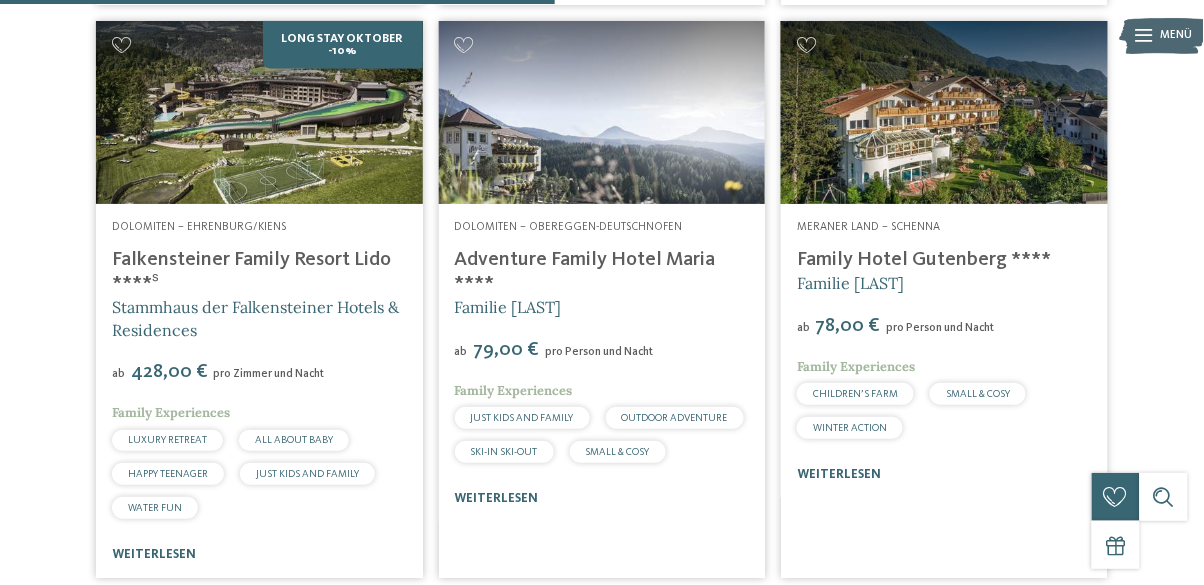 click on "Adventure Family Hotel Maria ****" at bounding box center (585, 272) 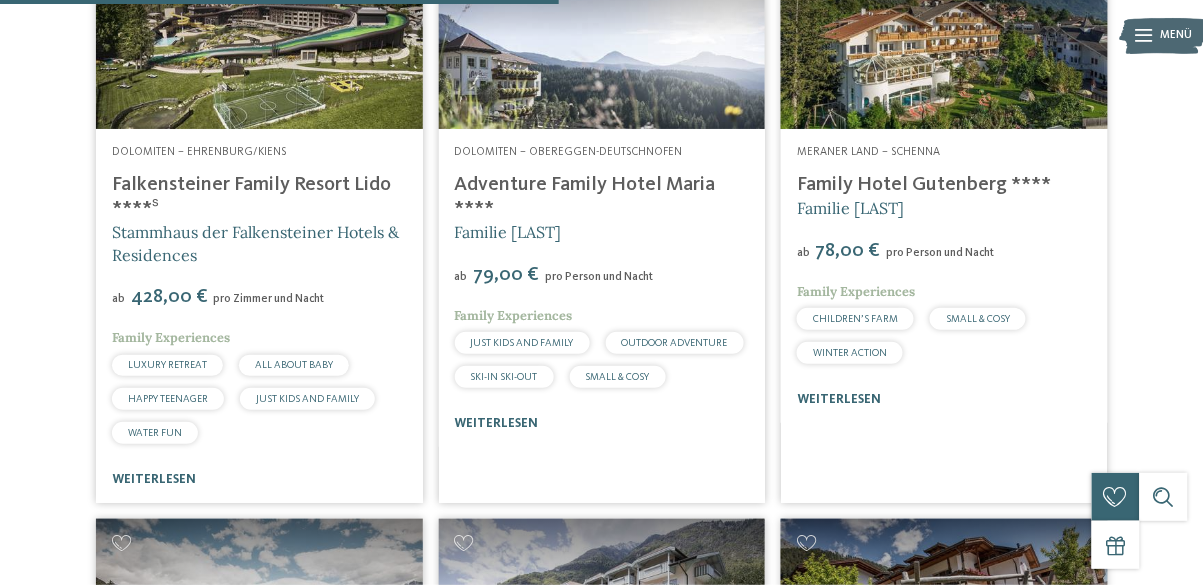 scroll, scrollTop: 2244, scrollLeft: 0, axis: vertical 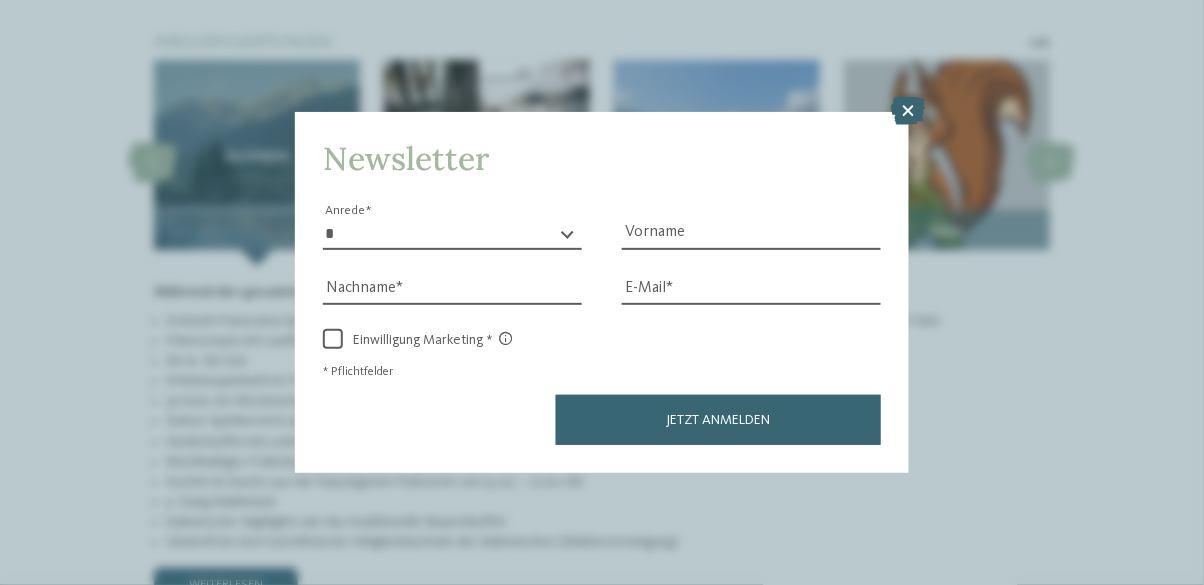 click at bounding box center (909, 111) 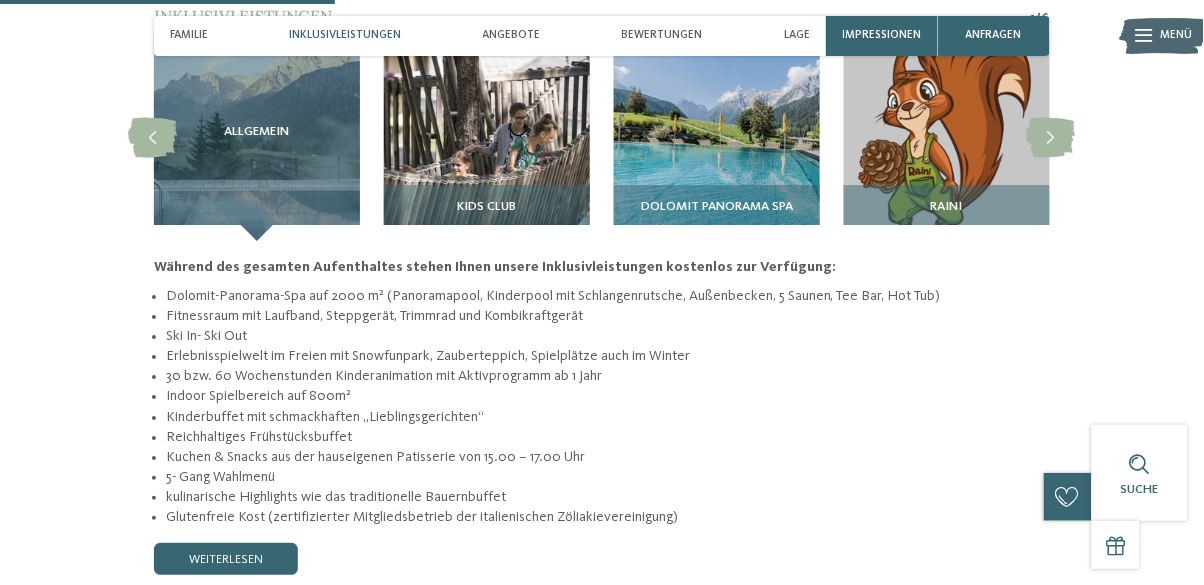 scroll, scrollTop: 1447, scrollLeft: 0, axis: vertical 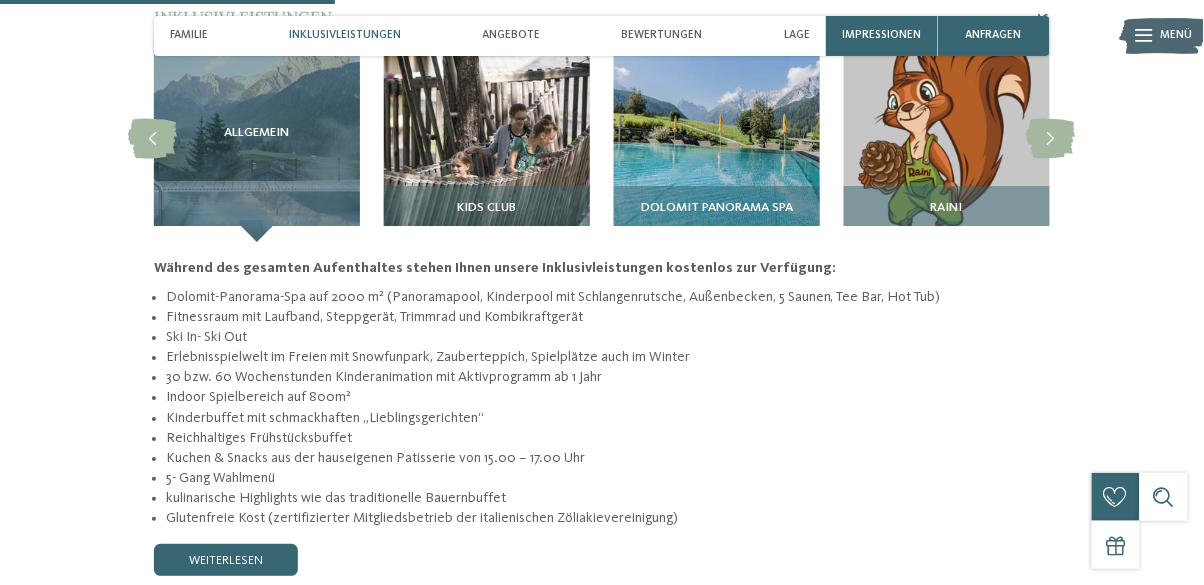 click on "Kids Club" at bounding box center [487, 214] 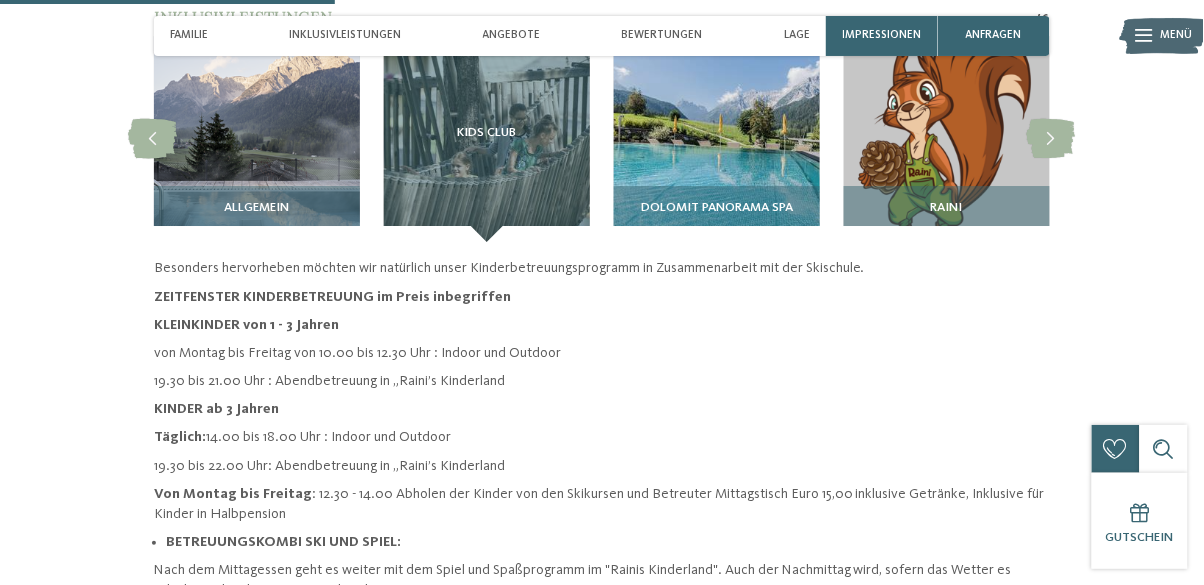 click on "Dolomit Panorama SPA" at bounding box center [717, 214] 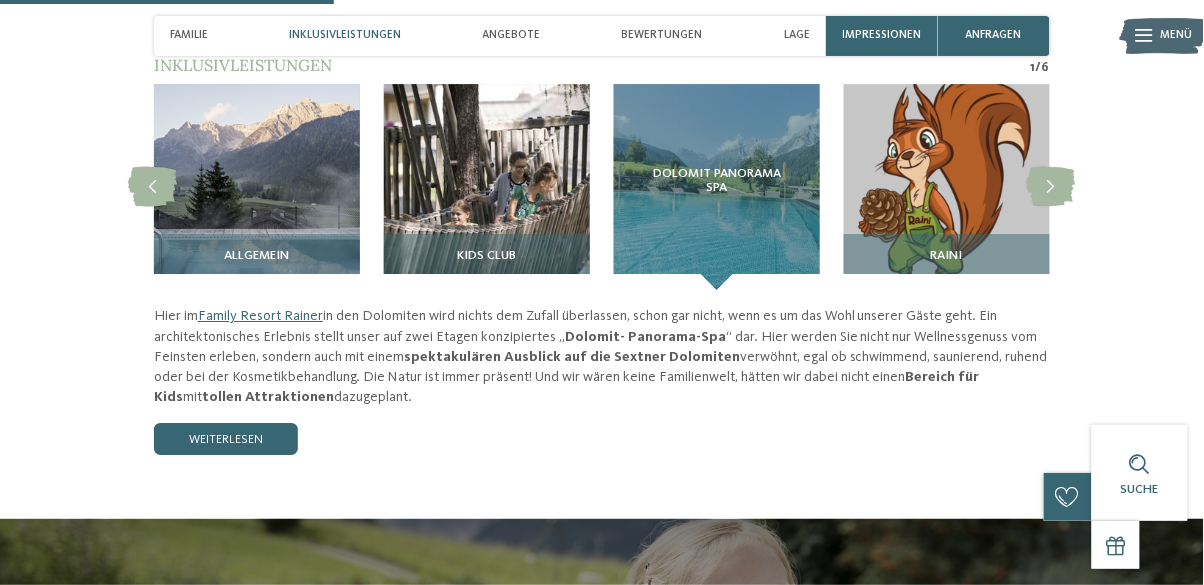 scroll, scrollTop: 1394, scrollLeft: 0, axis: vertical 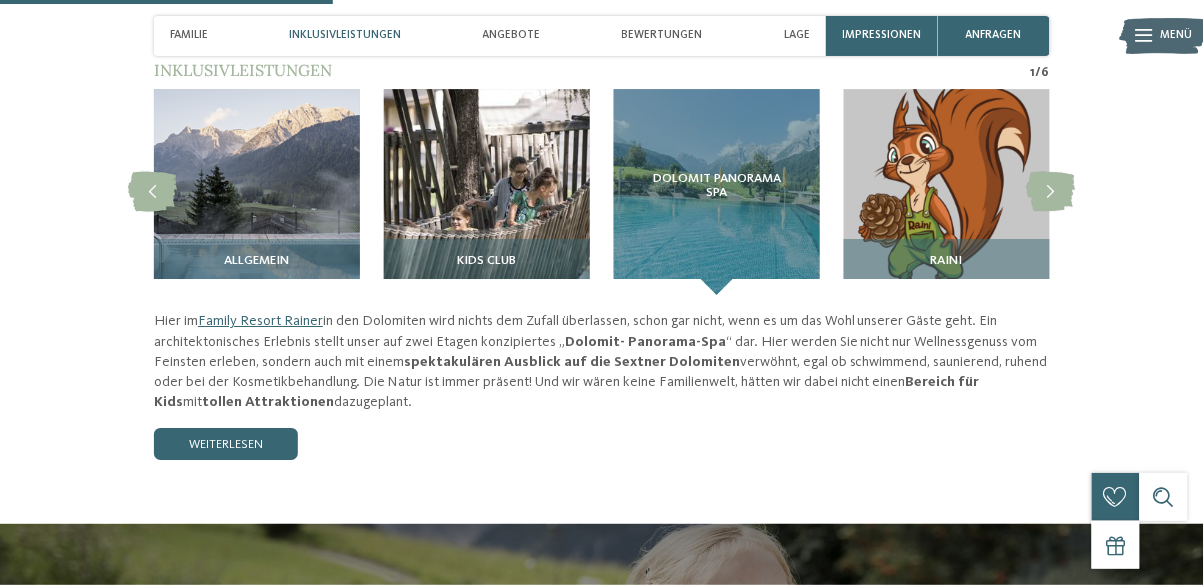 click at bounding box center [1051, 192] 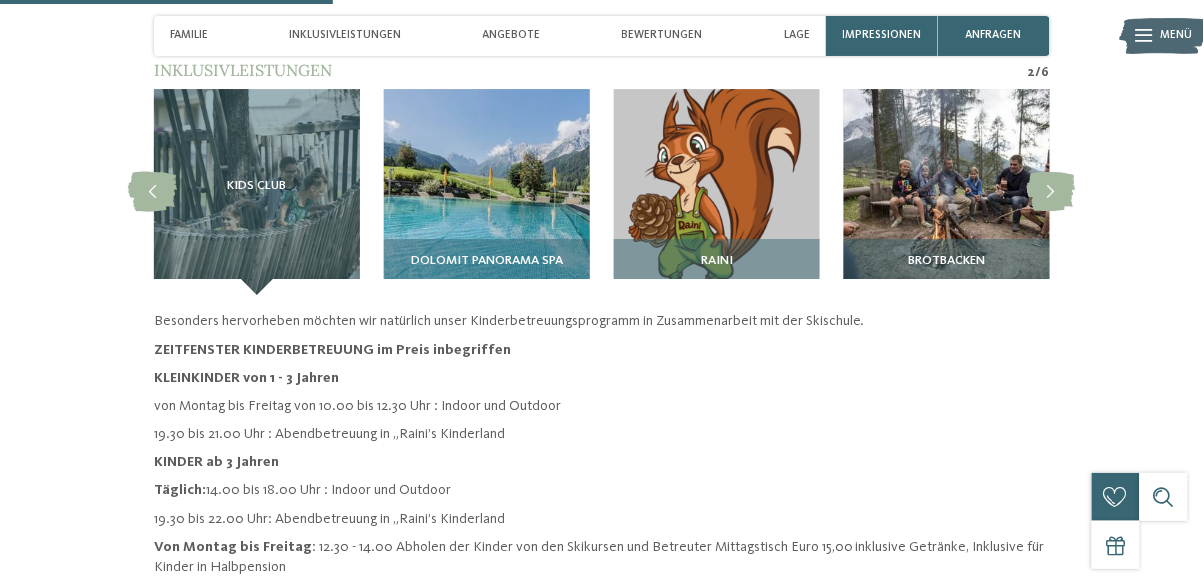 click at bounding box center (1051, 192) 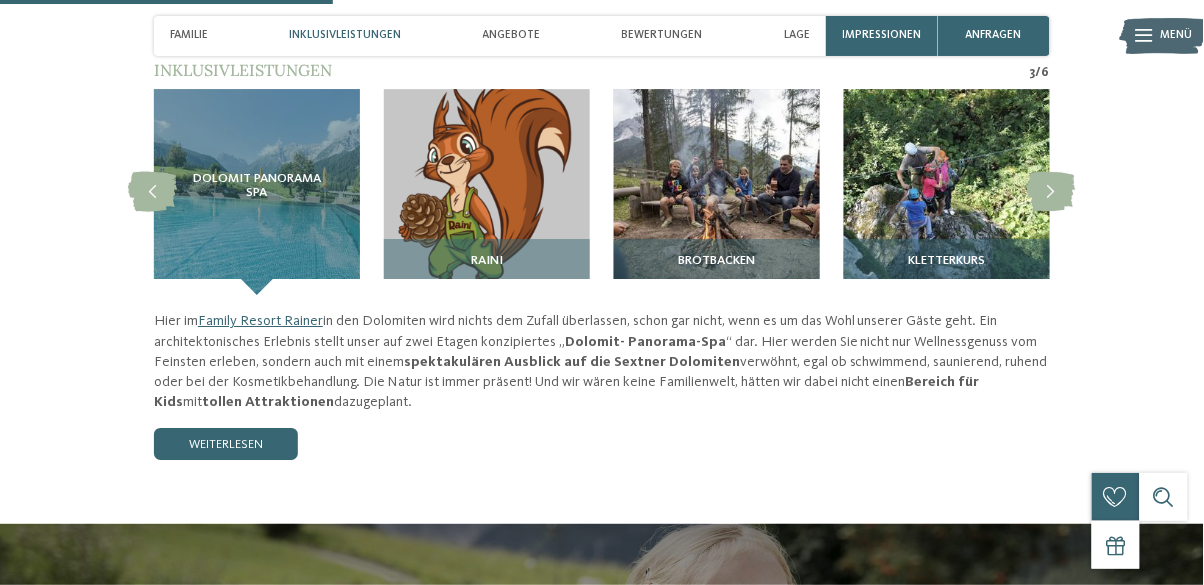 click at bounding box center [1051, 192] 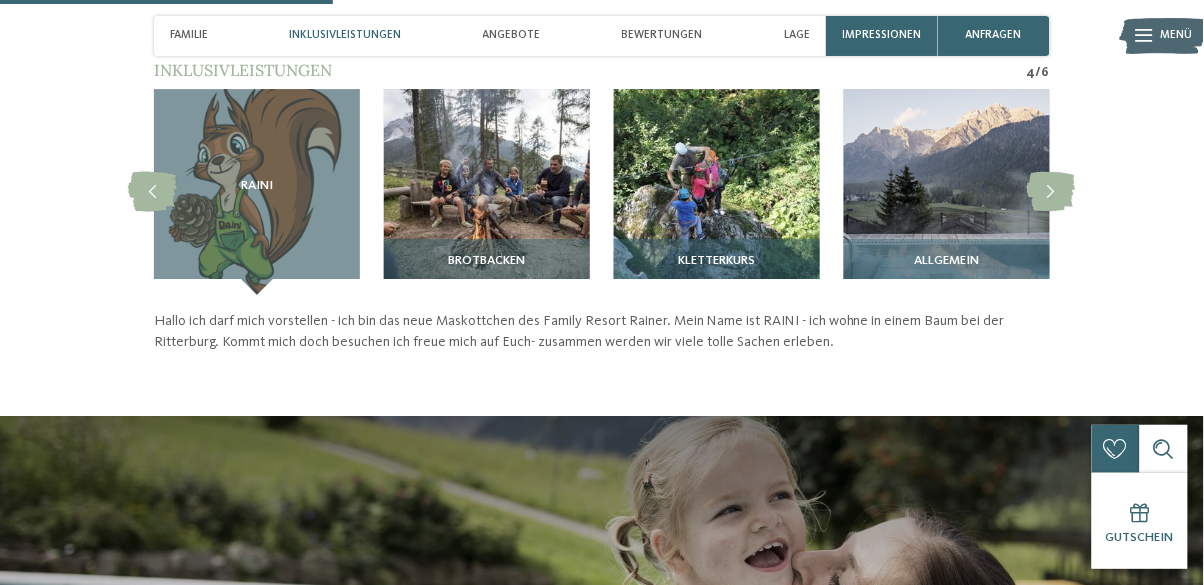 click at bounding box center [1051, 192] 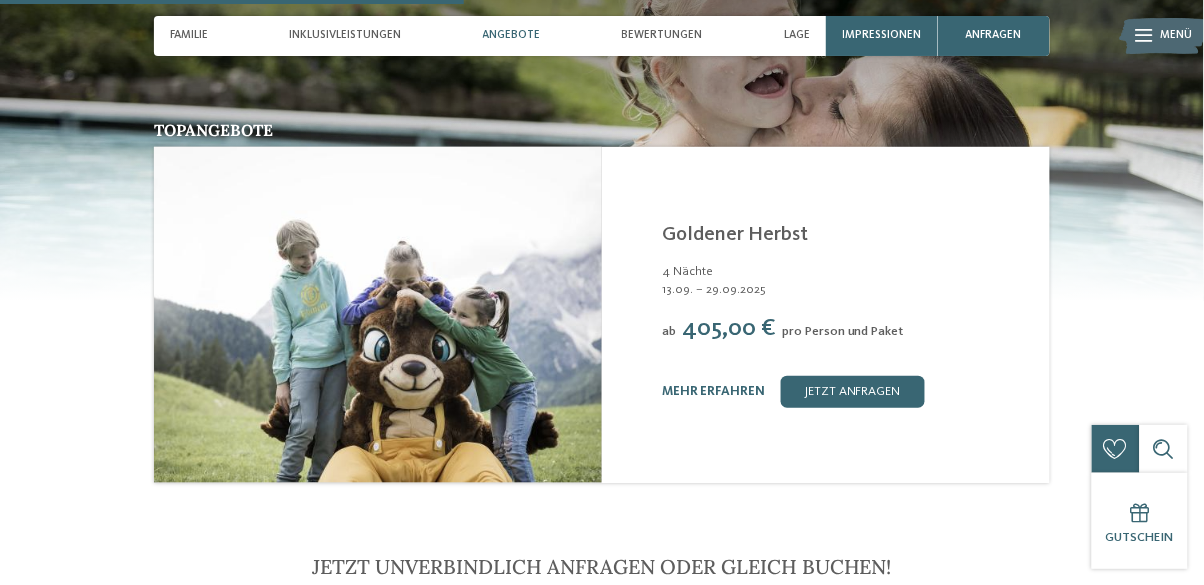 scroll, scrollTop: 1917, scrollLeft: 0, axis: vertical 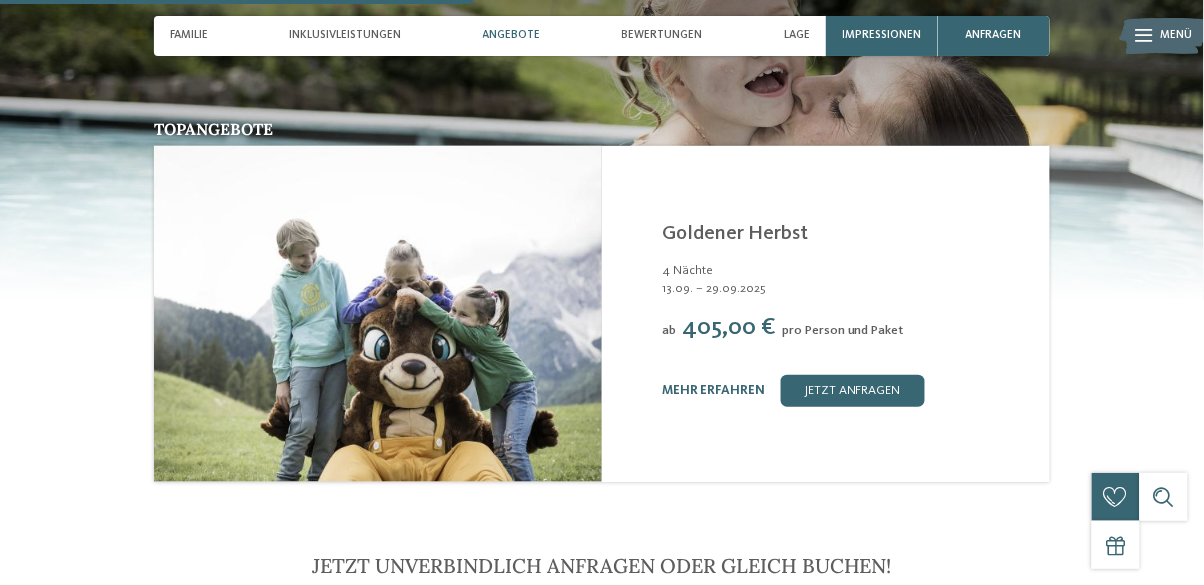 click on "mehr erfahren" at bounding box center [713, 390] 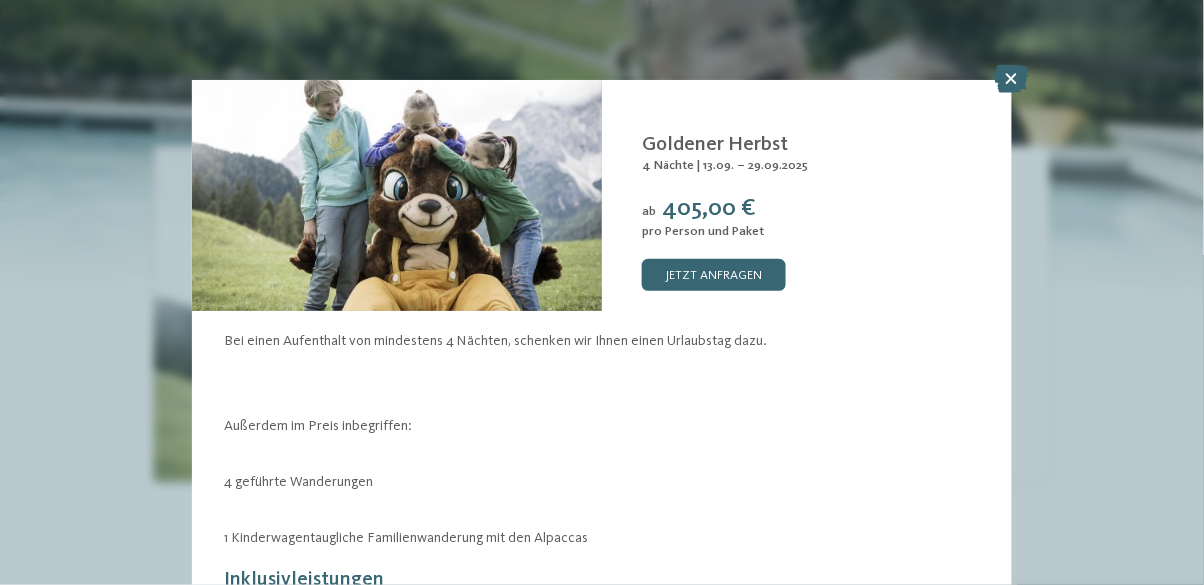 scroll, scrollTop: 0, scrollLeft: 0, axis: both 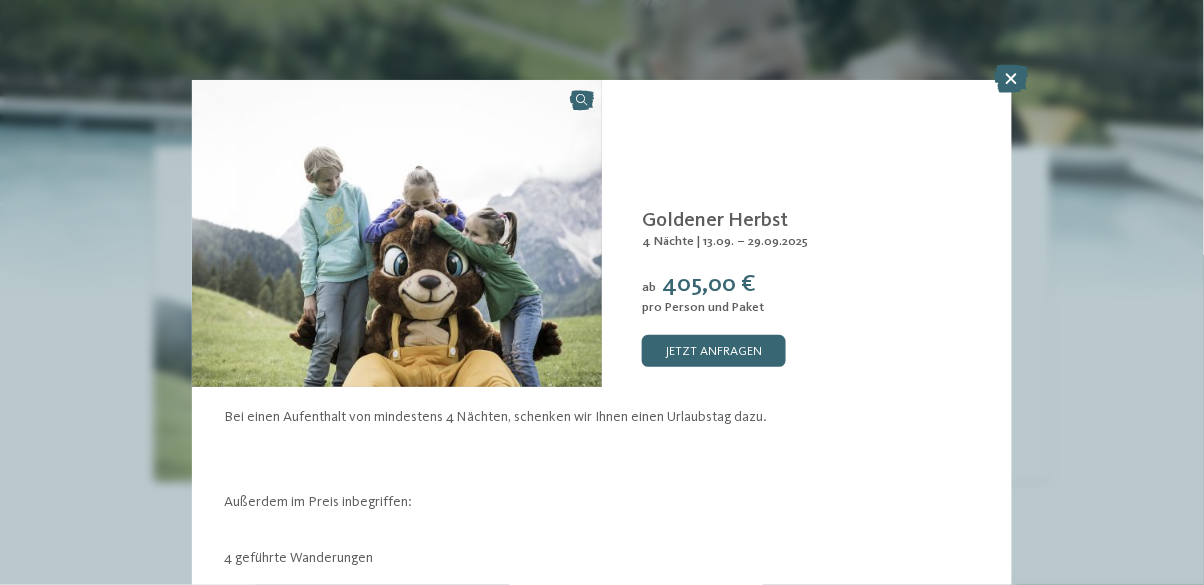 click at bounding box center [1012, 79] 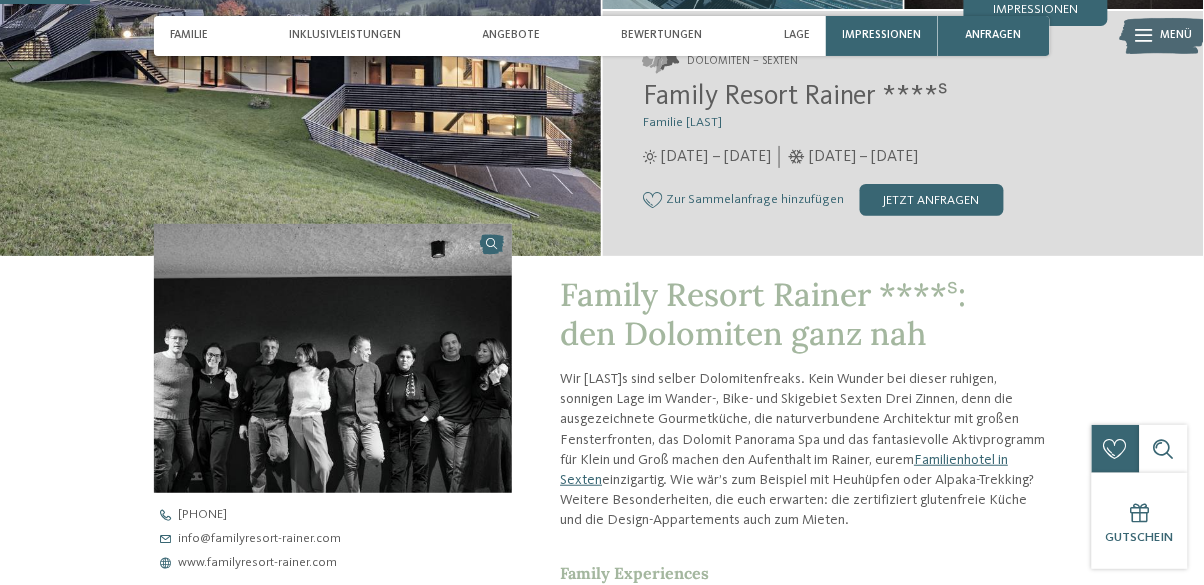 scroll, scrollTop: 0, scrollLeft: 0, axis: both 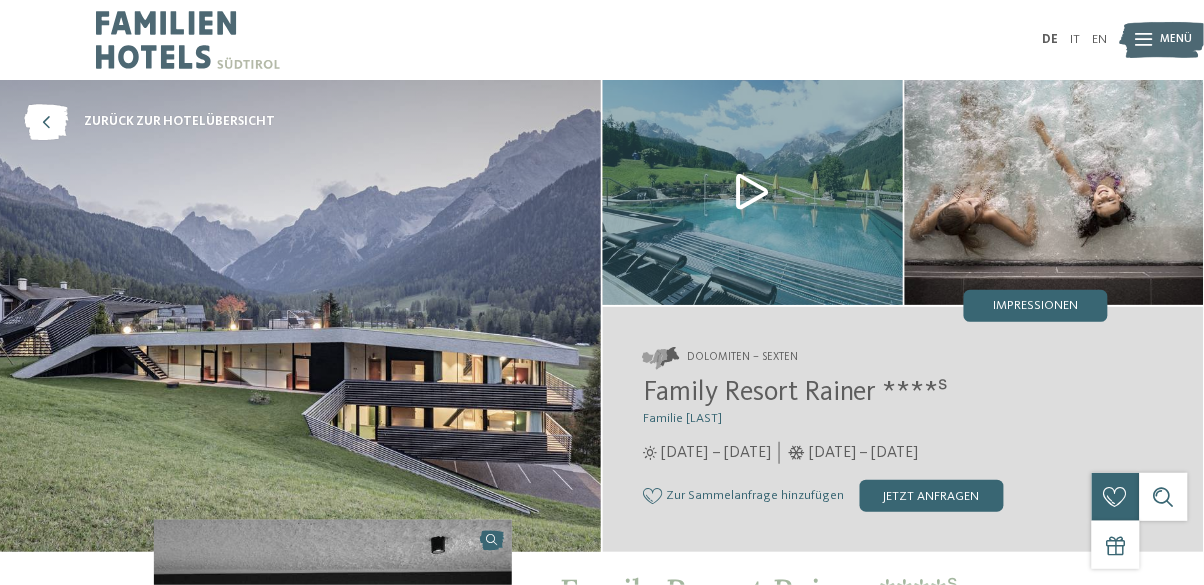 click at bounding box center [300, 316] 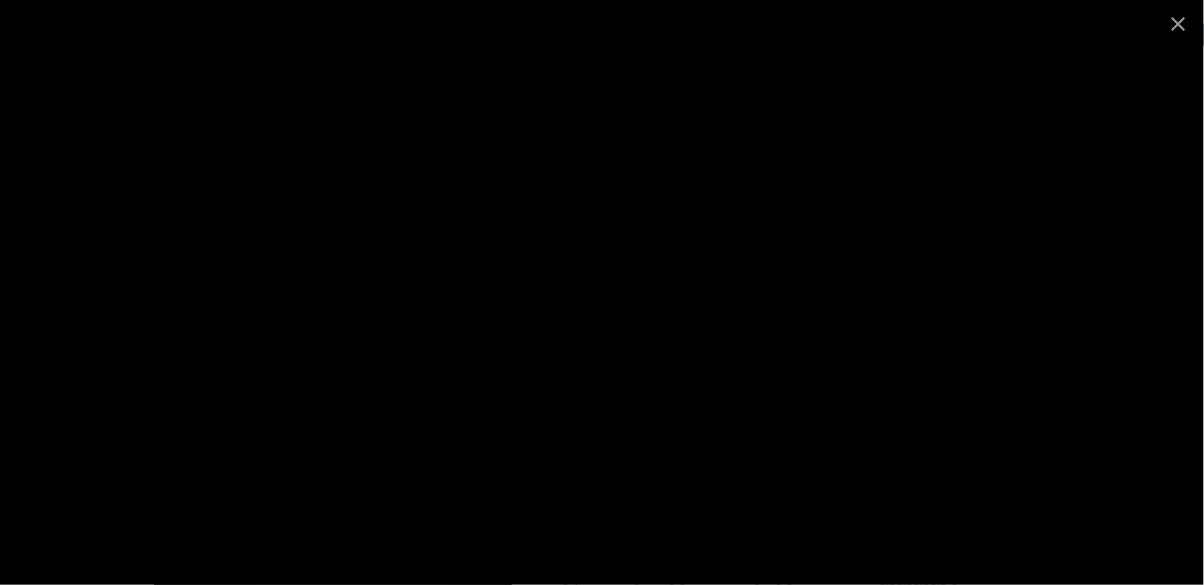click at bounding box center (1179, 23) 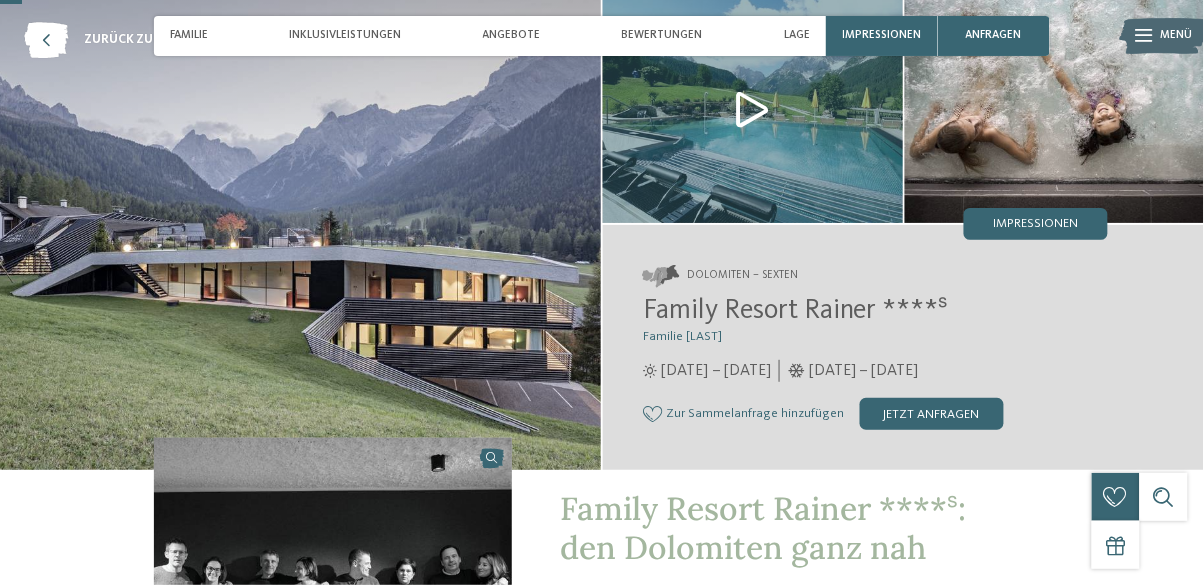 scroll, scrollTop: 82, scrollLeft: 0, axis: vertical 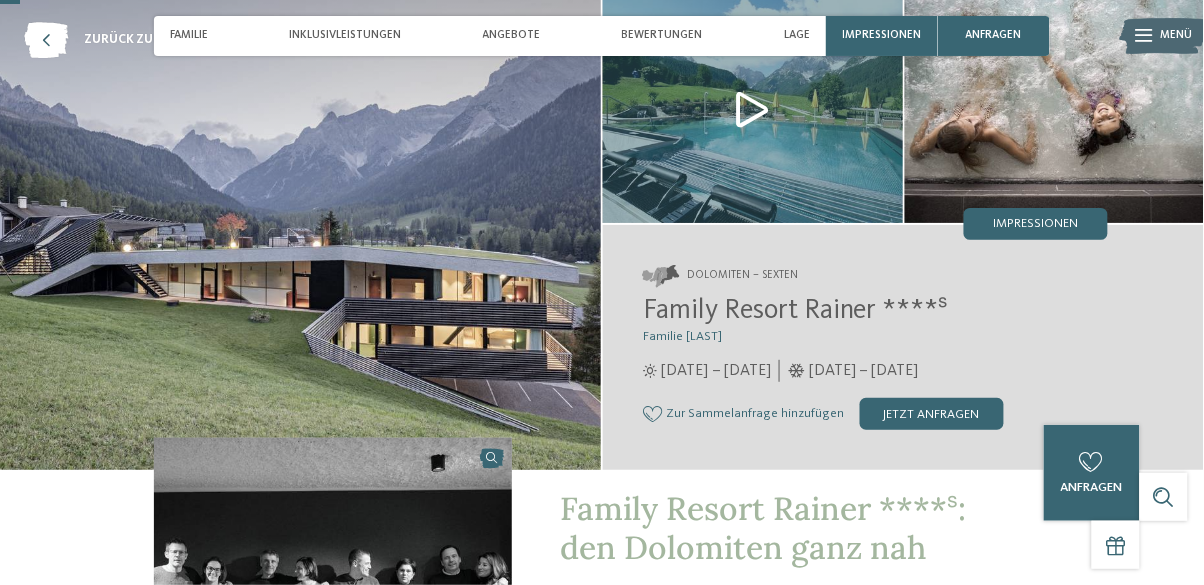 click on "Zur Sammelanfrage hinzufügen" at bounding box center (755, 414) 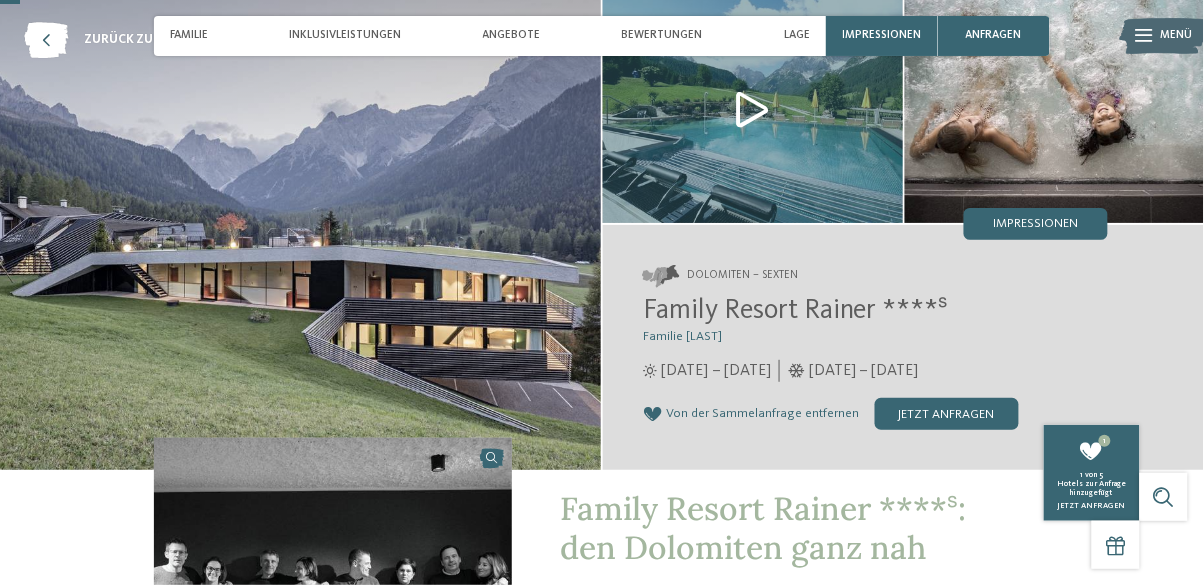 scroll, scrollTop: 0, scrollLeft: 0, axis: both 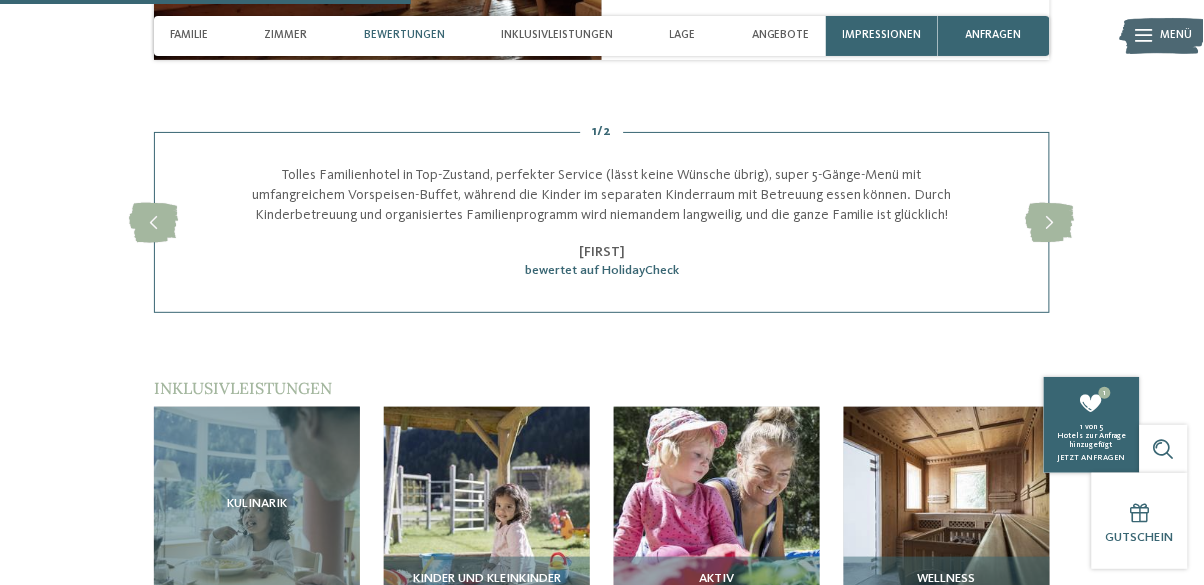 click at bounding box center [1050, 223] 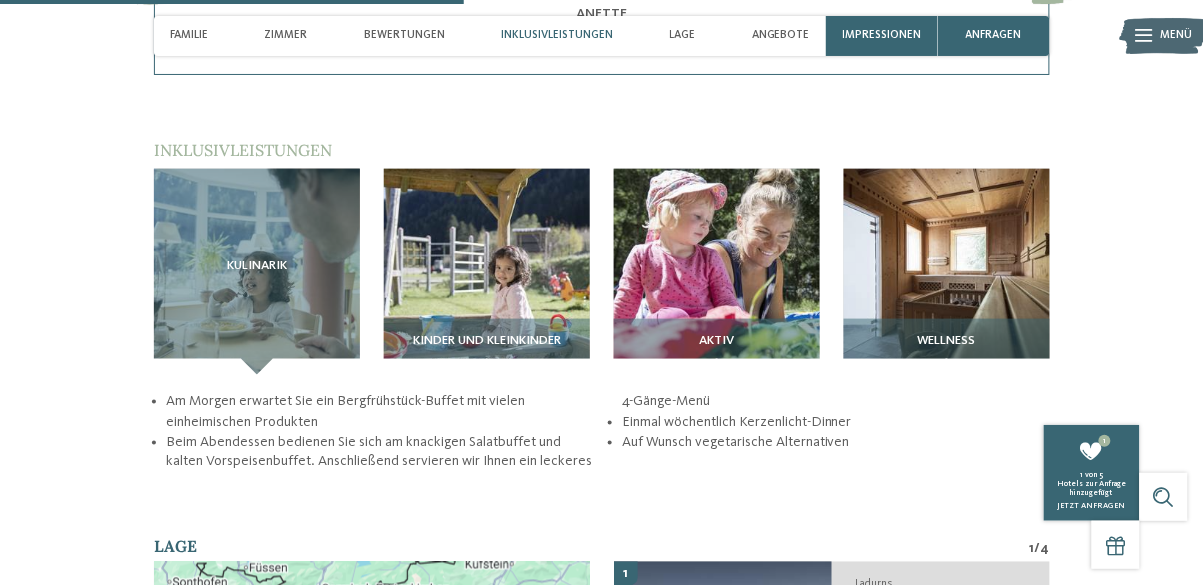 scroll, scrollTop: 2099, scrollLeft: 0, axis: vertical 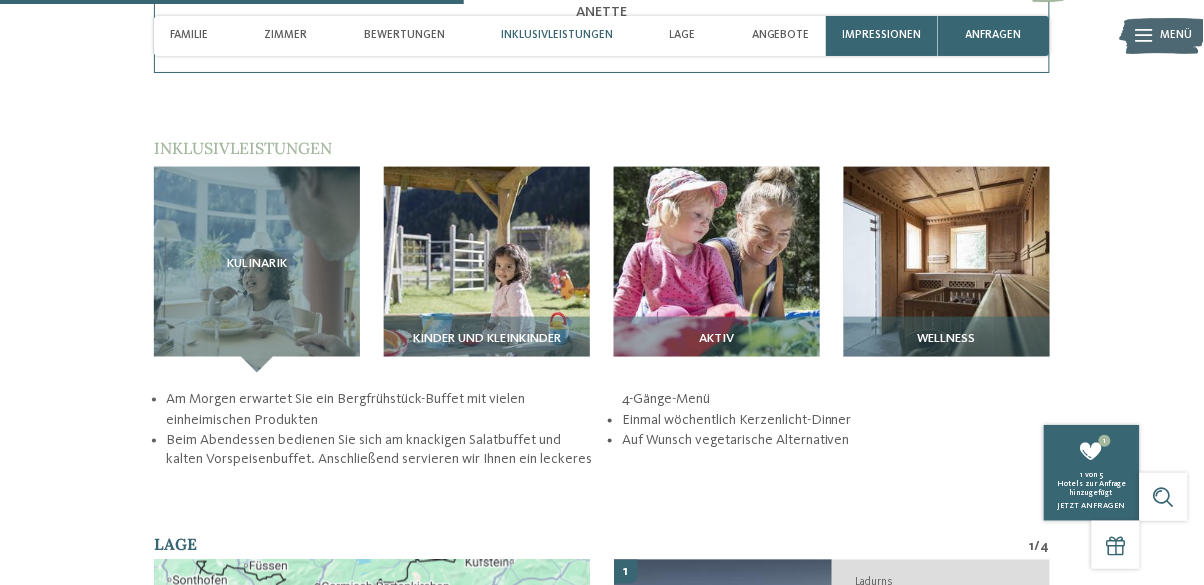 click on "Kinder und Kleinkinder" at bounding box center [487, 345] 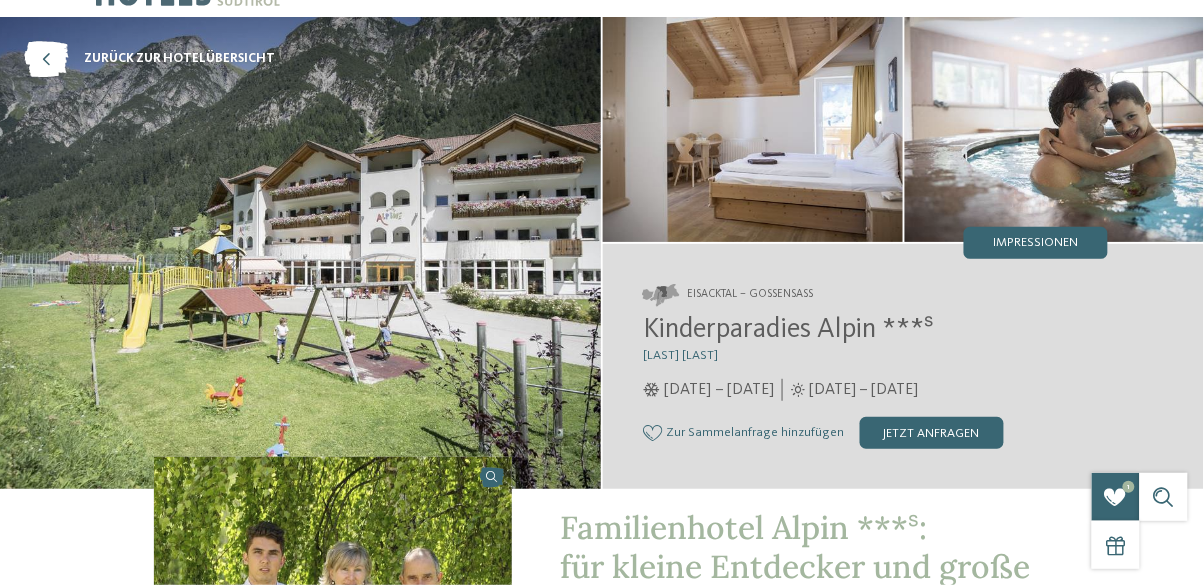 scroll, scrollTop: 0, scrollLeft: 0, axis: both 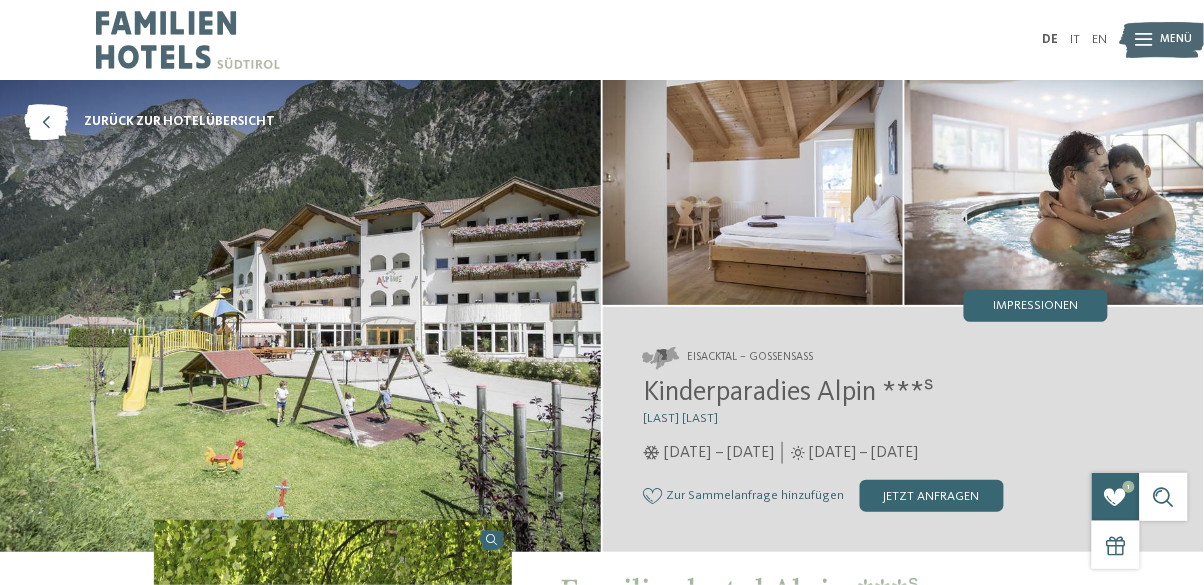 click on "Impressionen" at bounding box center [1036, 306] 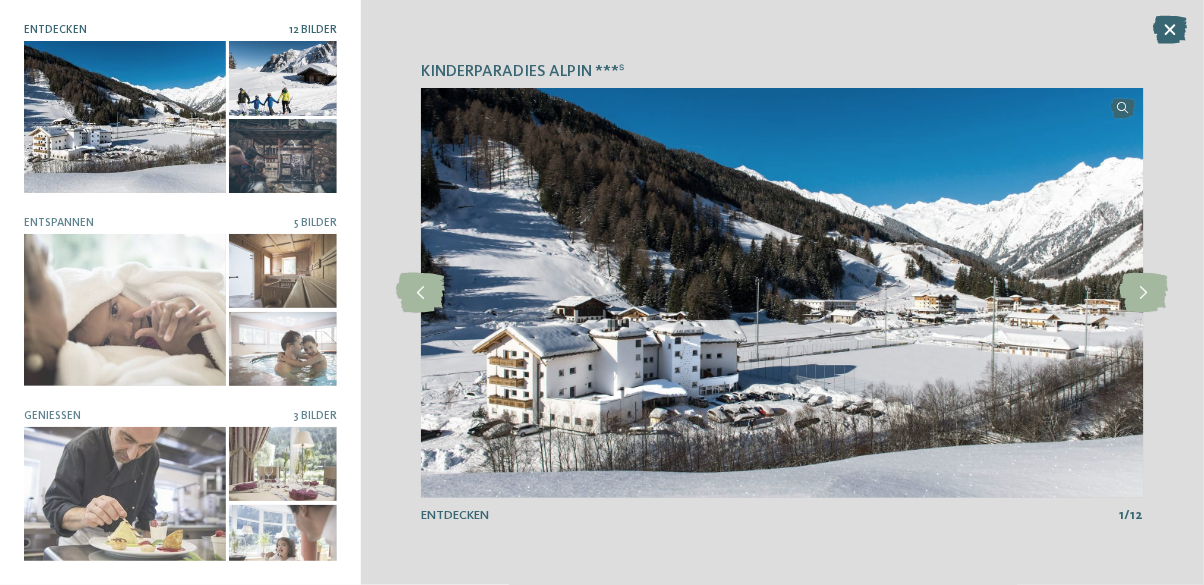 click at bounding box center (1143, 293) 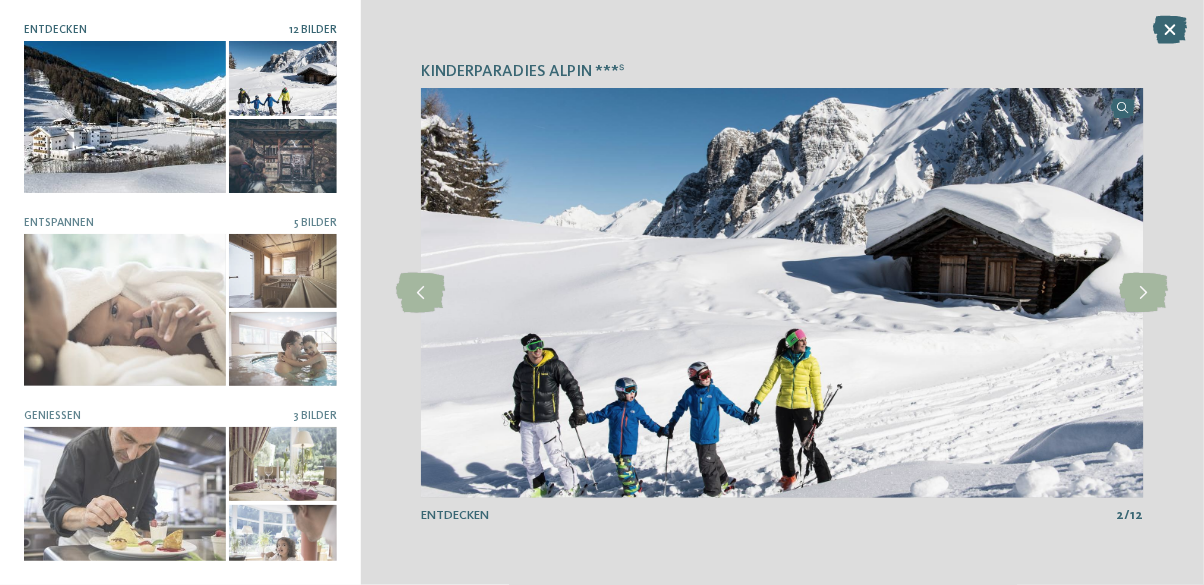 click at bounding box center (1143, 293) 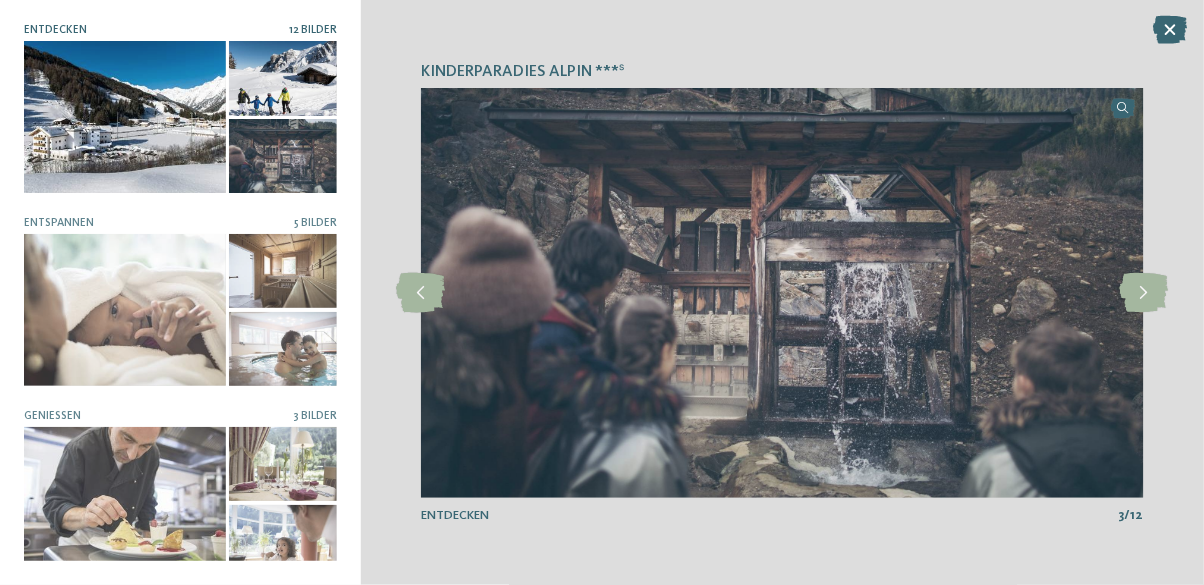 click at bounding box center (1143, 293) 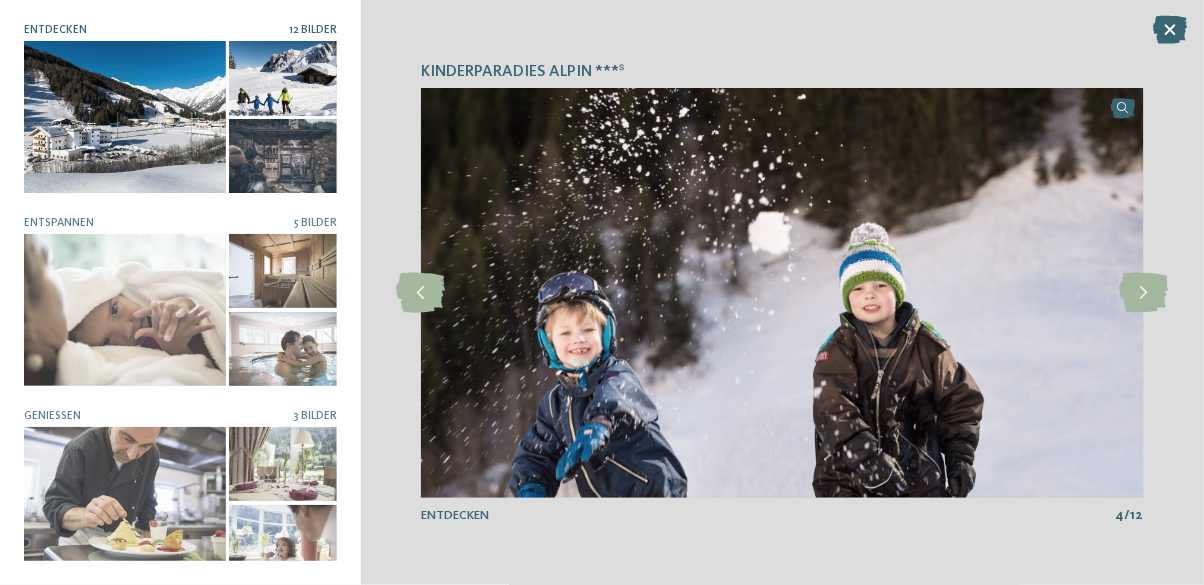 click at bounding box center (1143, 293) 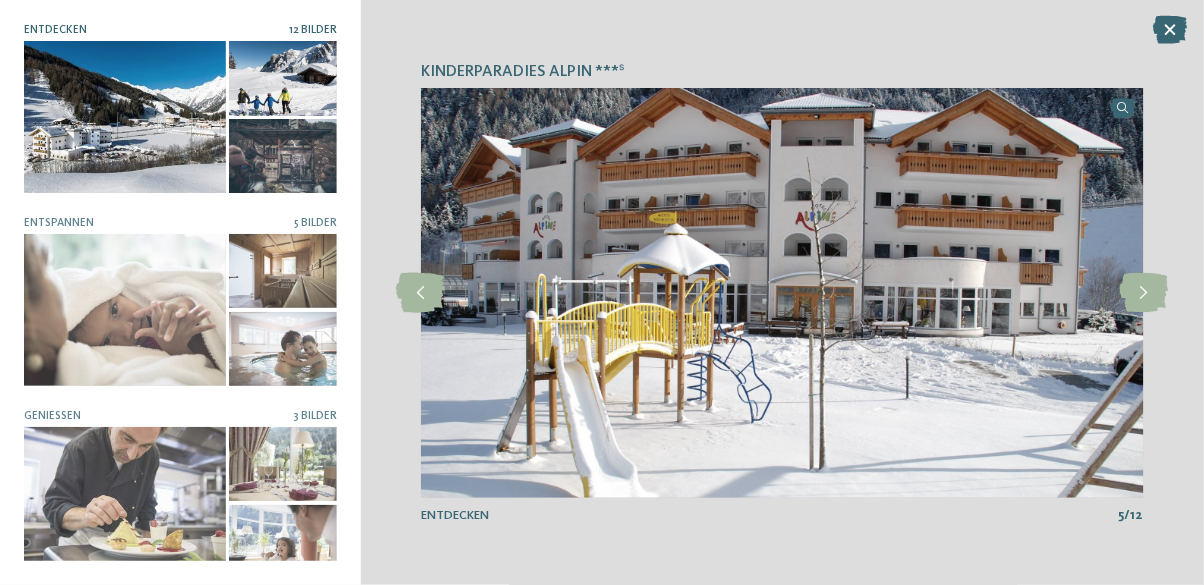 click at bounding box center [1143, 293] 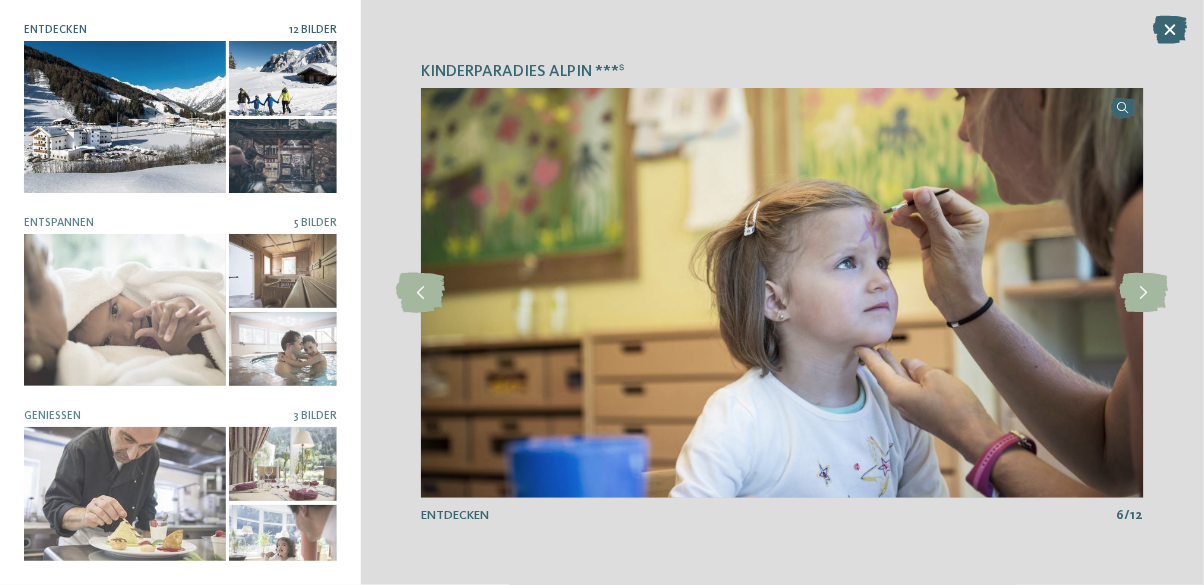 click at bounding box center [1143, 293] 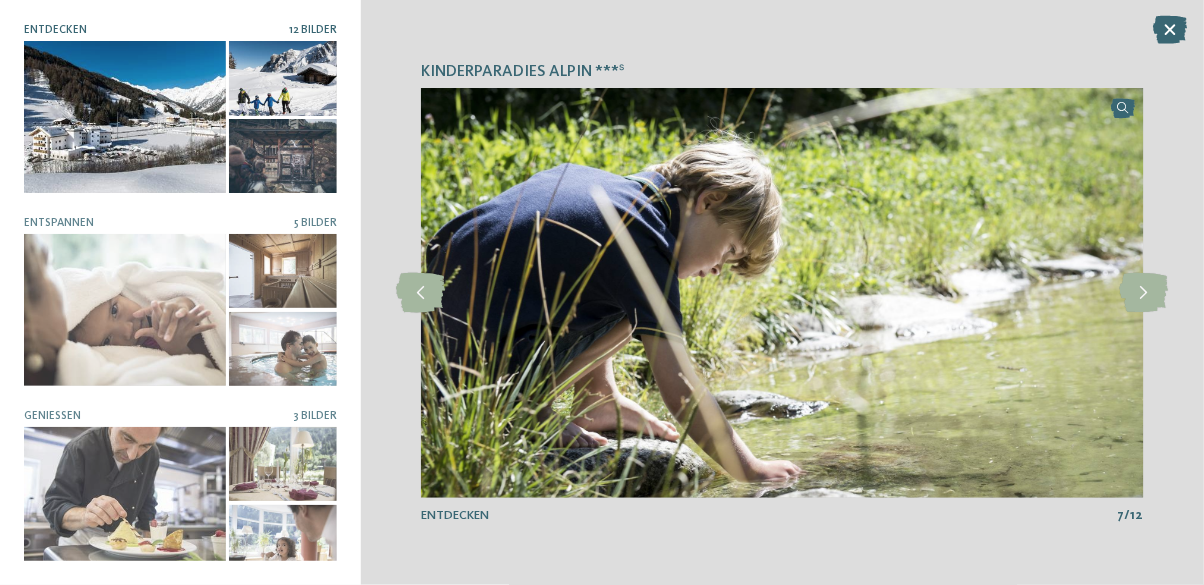 click at bounding box center (1143, 293) 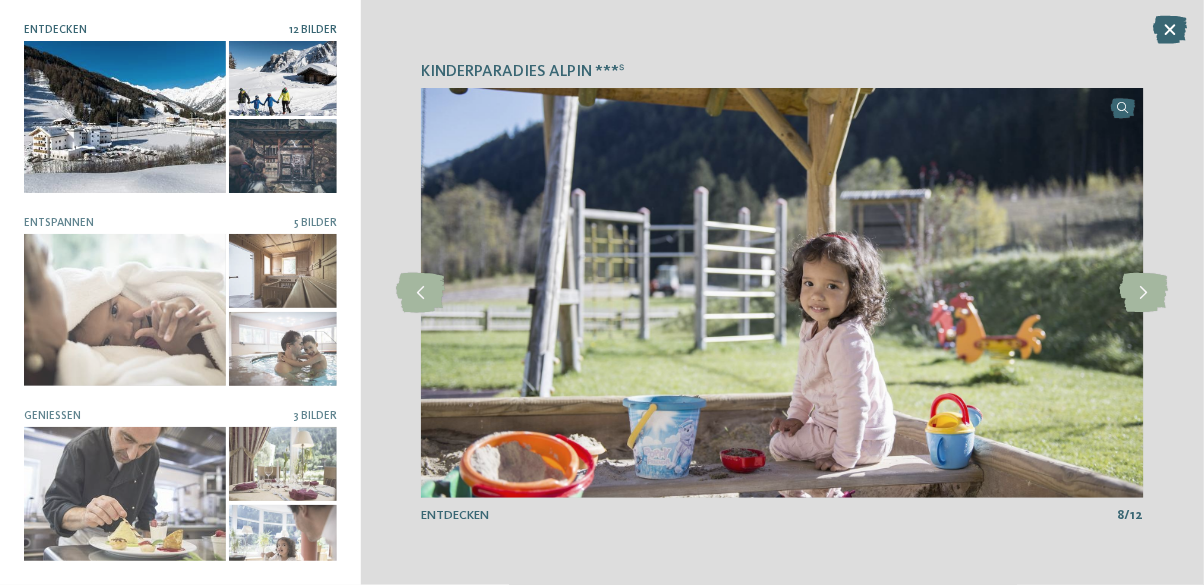 click at bounding box center [1143, 293] 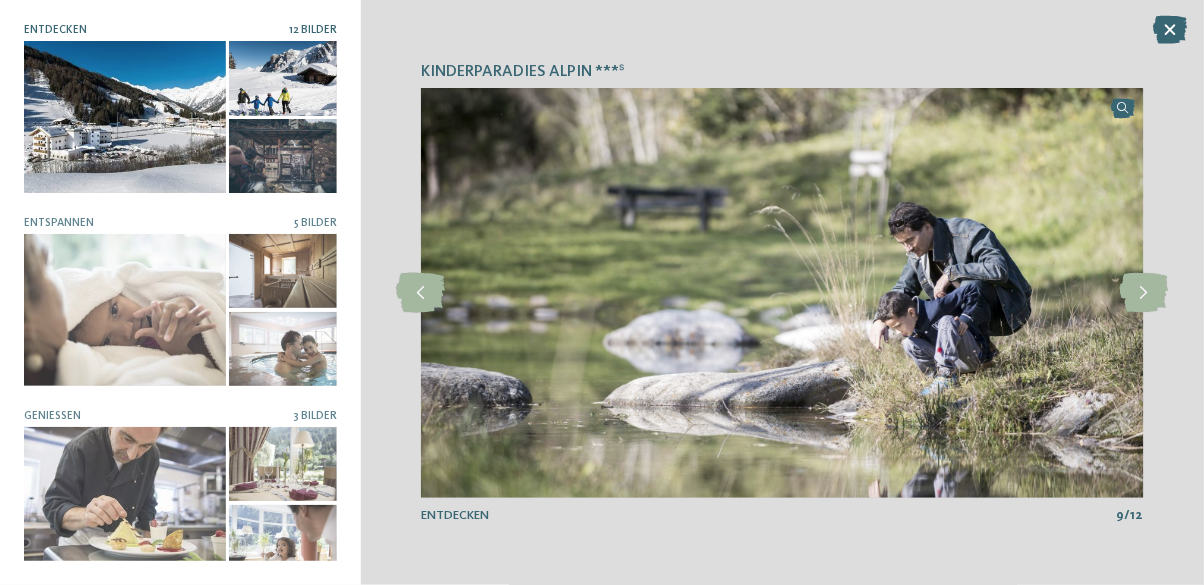 click at bounding box center (1143, 293) 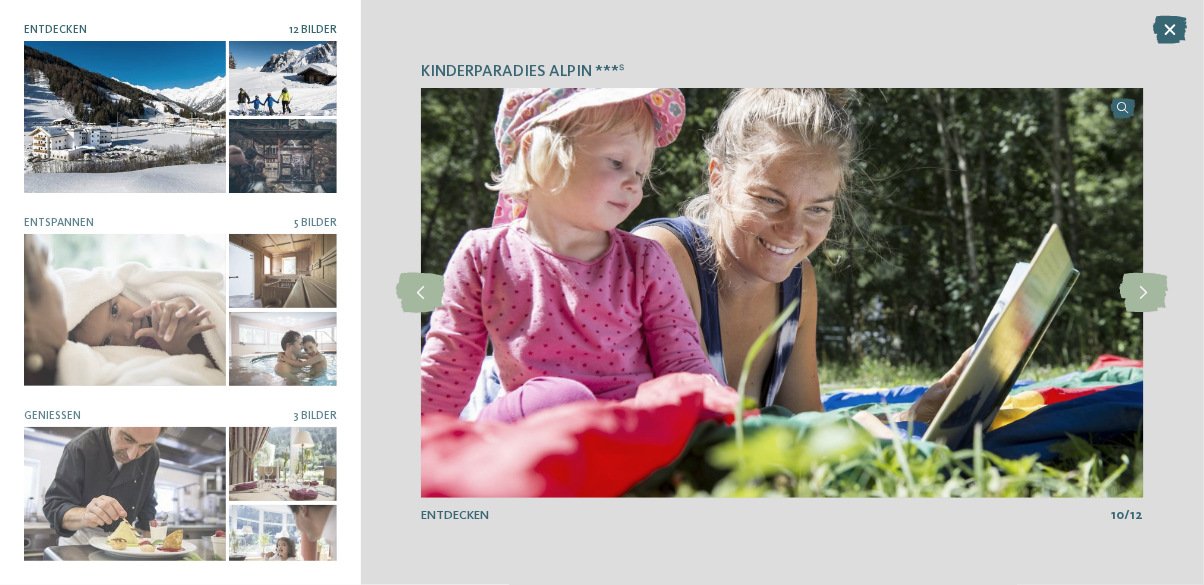 click at bounding box center [1143, 293] 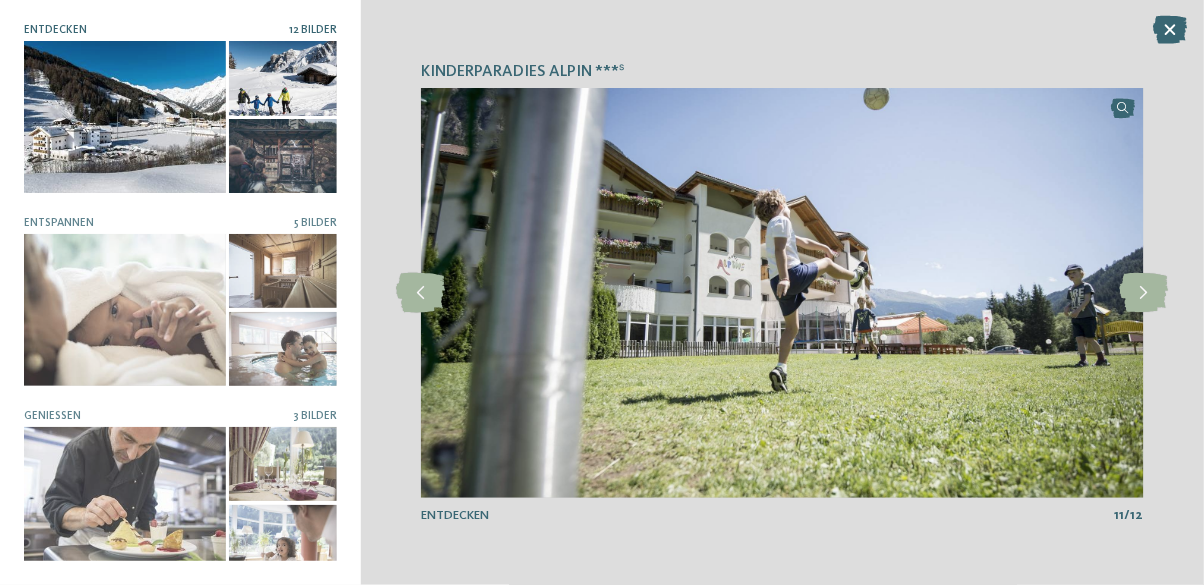 click at bounding box center (1143, 293) 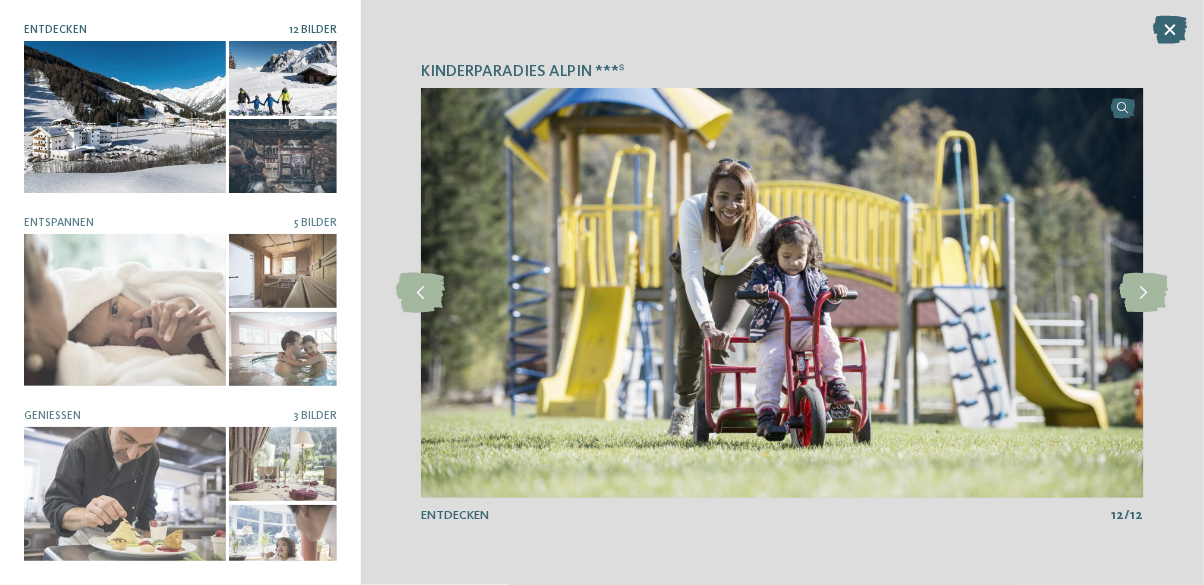 click at bounding box center (1143, 293) 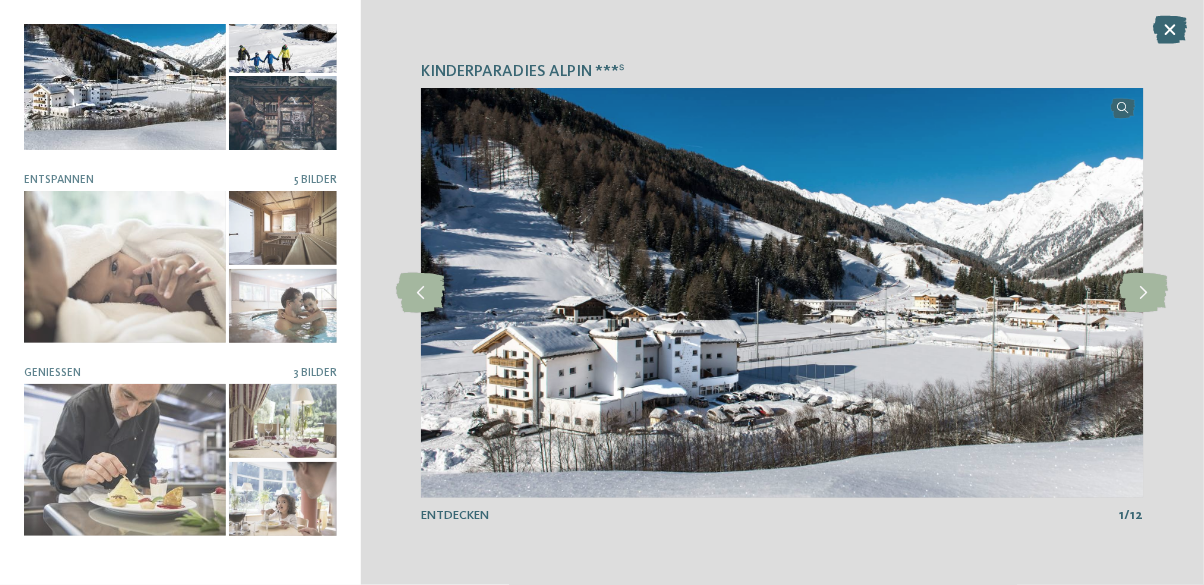 scroll, scrollTop: 39, scrollLeft: 0, axis: vertical 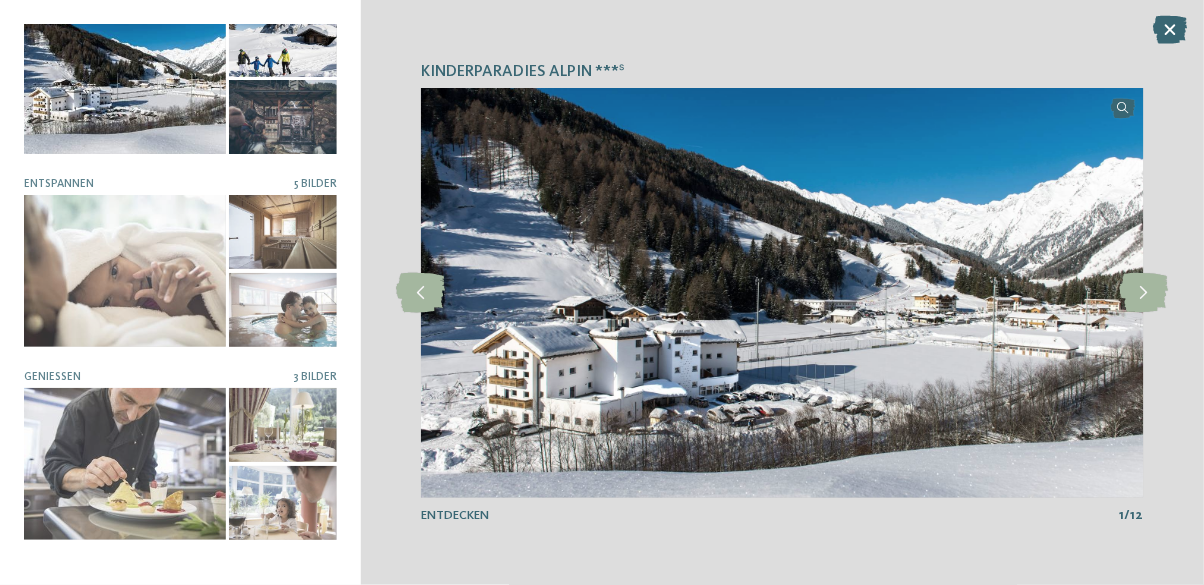 click at bounding box center (125, 270) 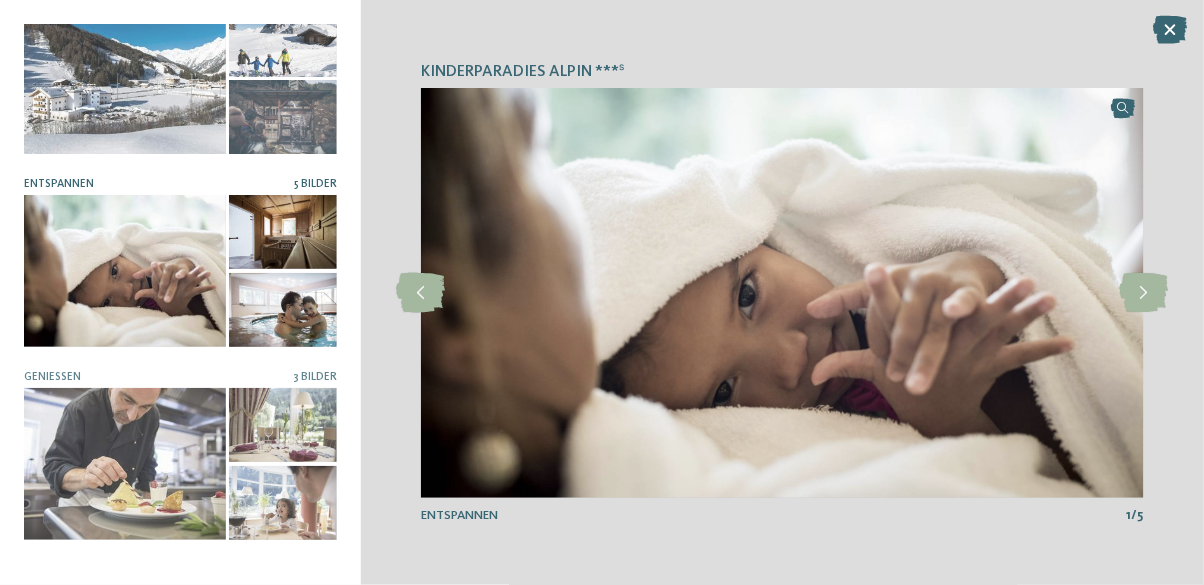 click at bounding box center (1143, 293) 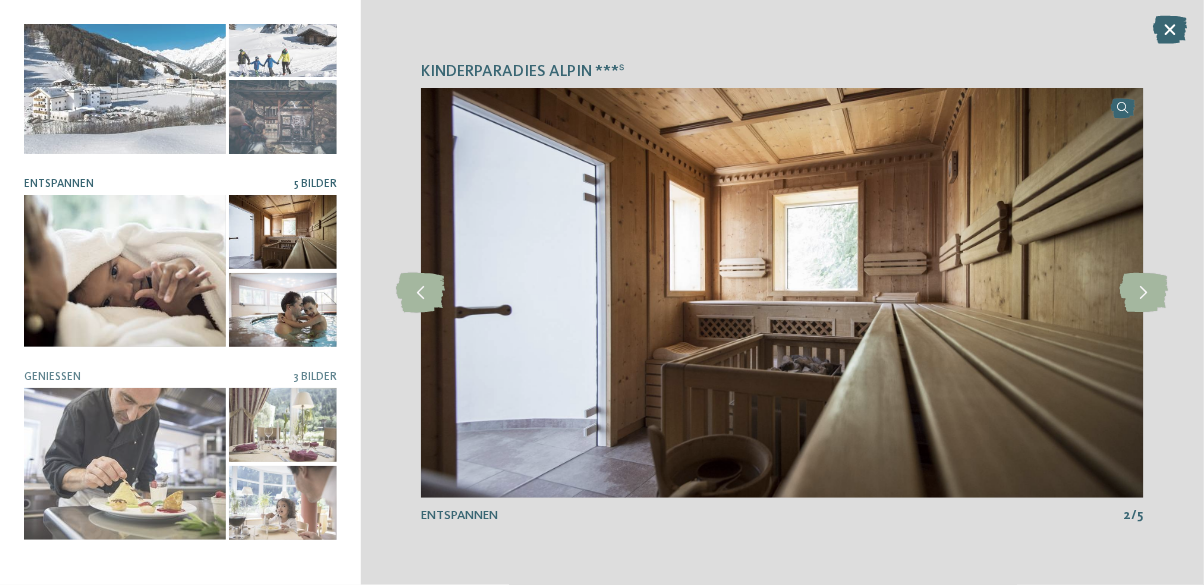 click at bounding box center (125, 270) 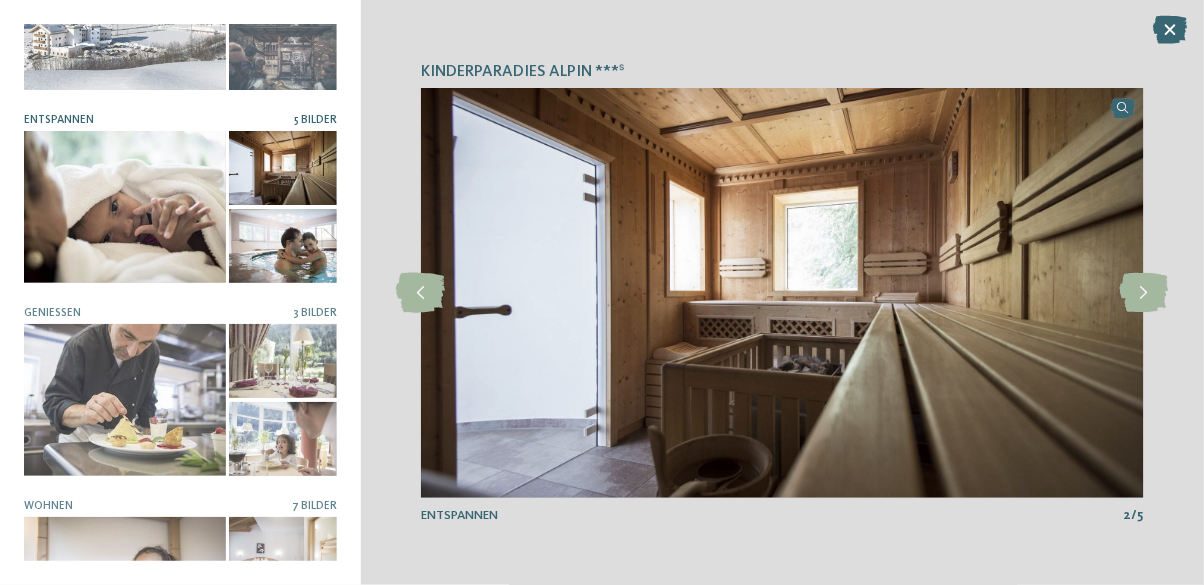 scroll, scrollTop: 101, scrollLeft: 0, axis: vertical 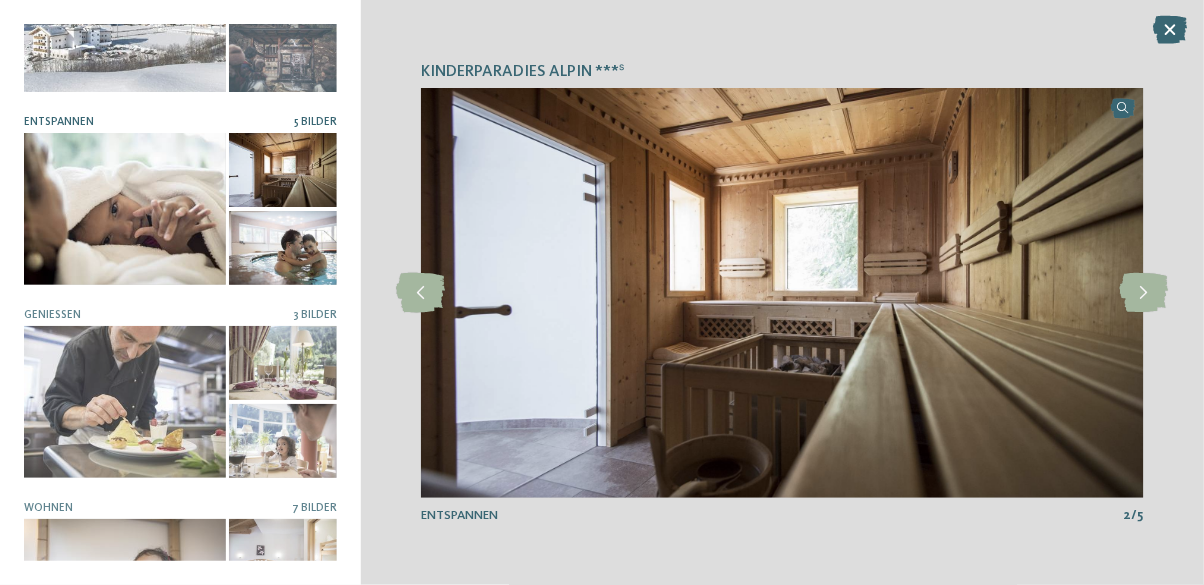 click at bounding box center [1143, 293] 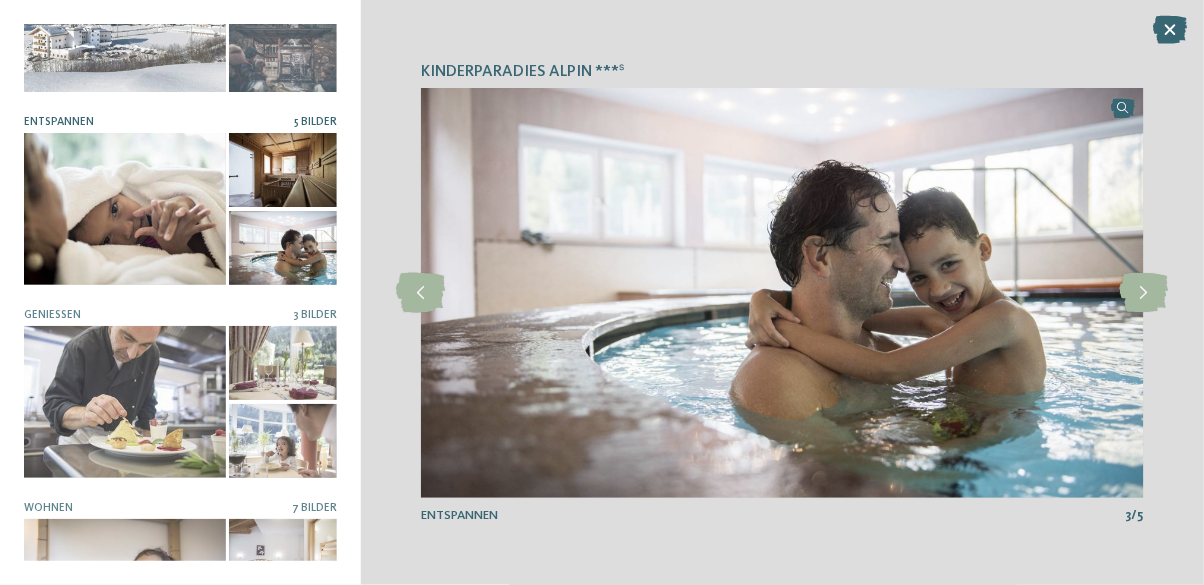 click at bounding box center (1143, 293) 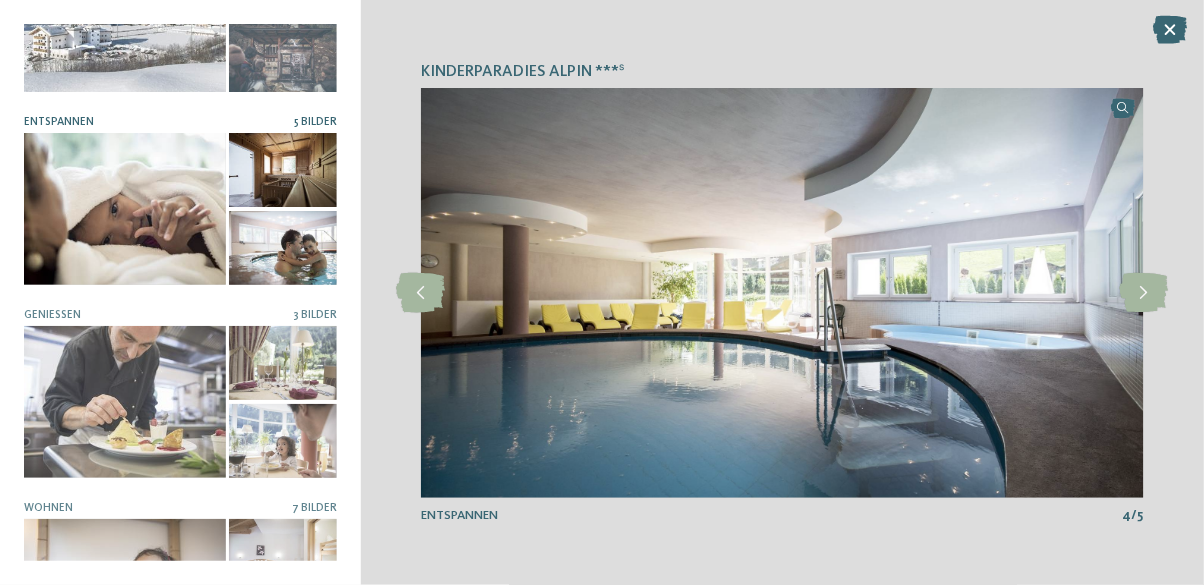 click at bounding box center [1143, 293] 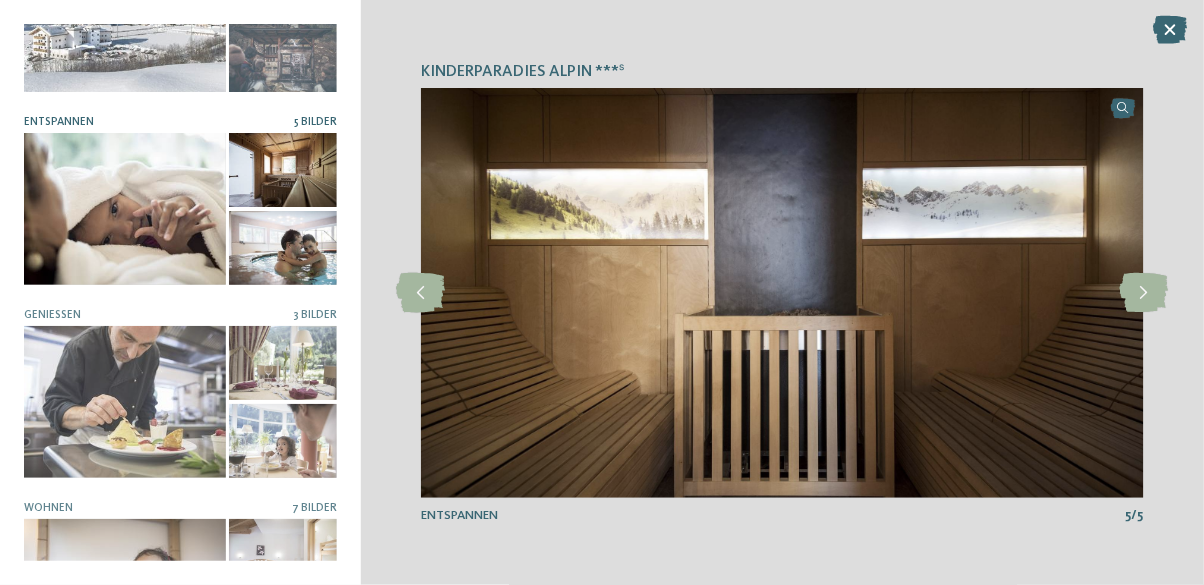 click at bounding box center (1143, 293) 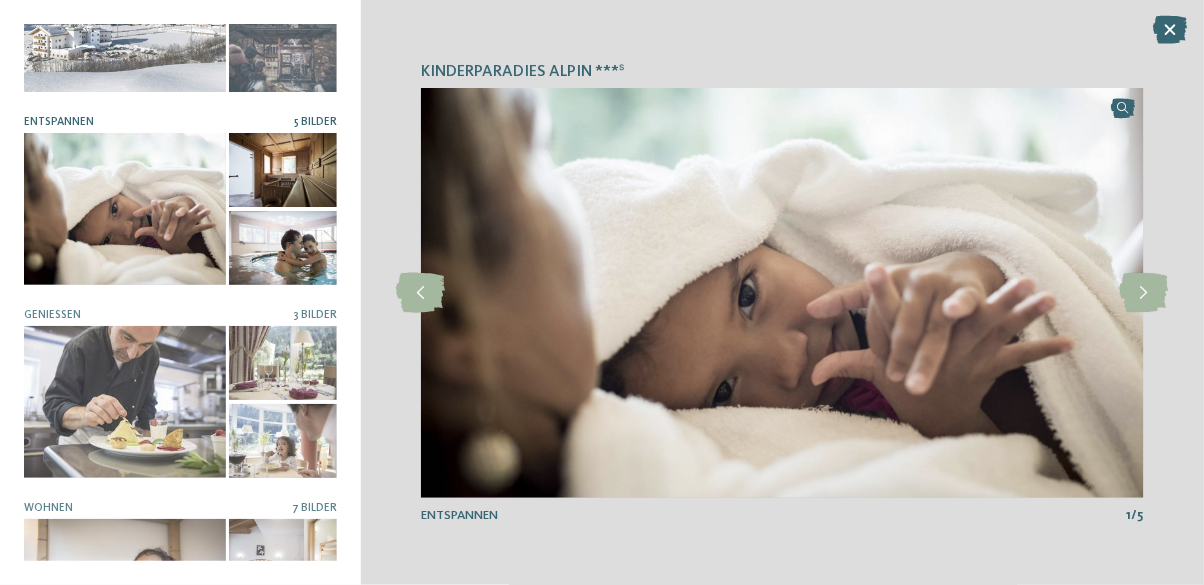 click at bounding box center (1143, 293) 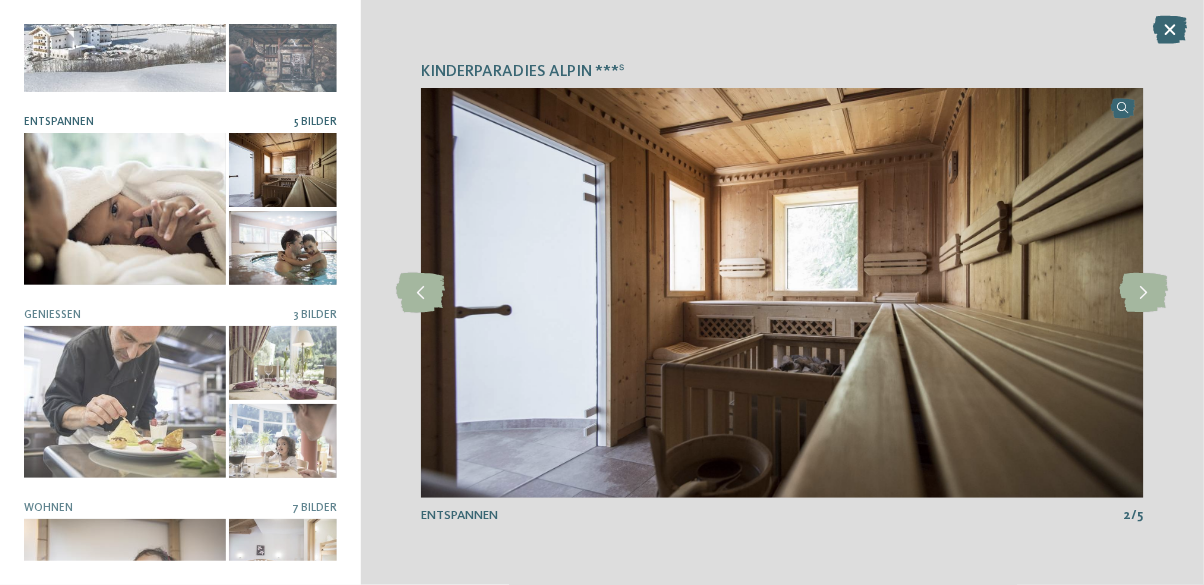 click at bounding box center (1143, 293) 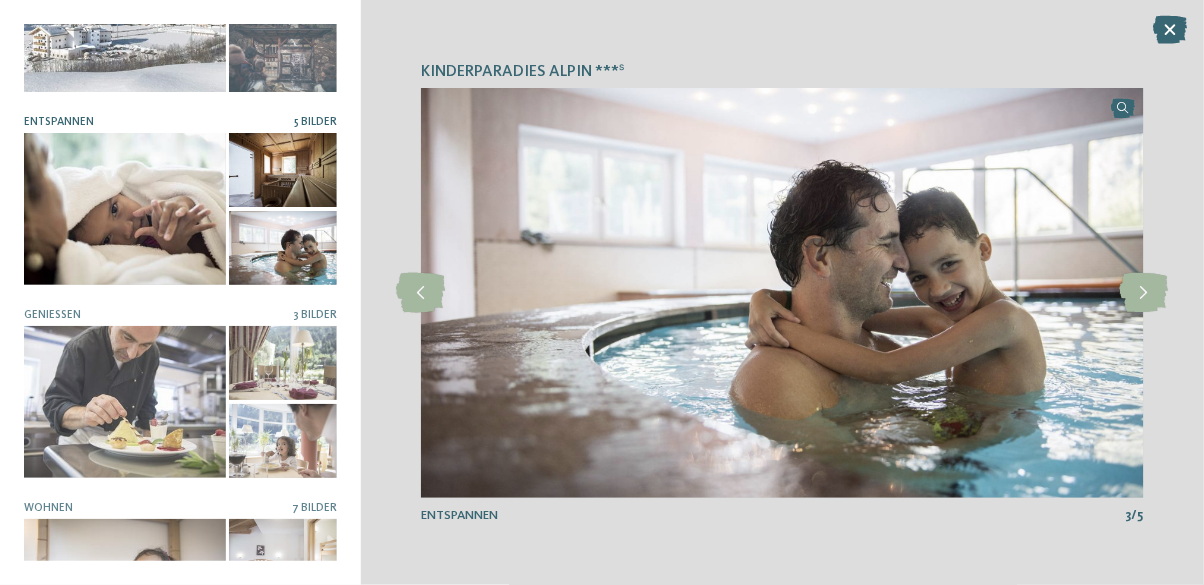 click at bounding box center (1143, 293) 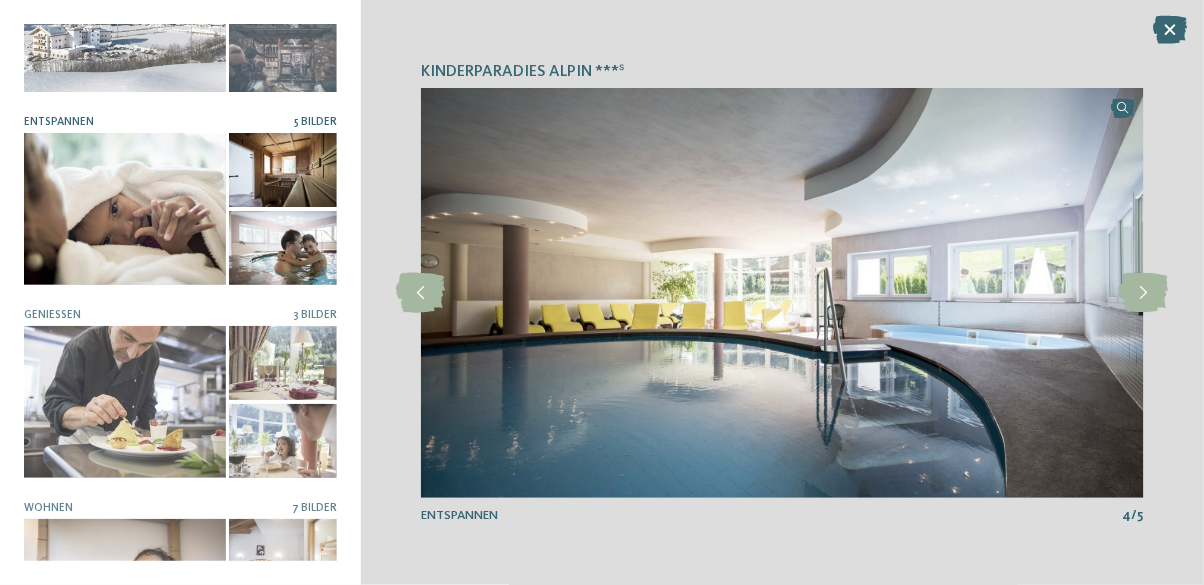 click at bounding box center [1143, 293] 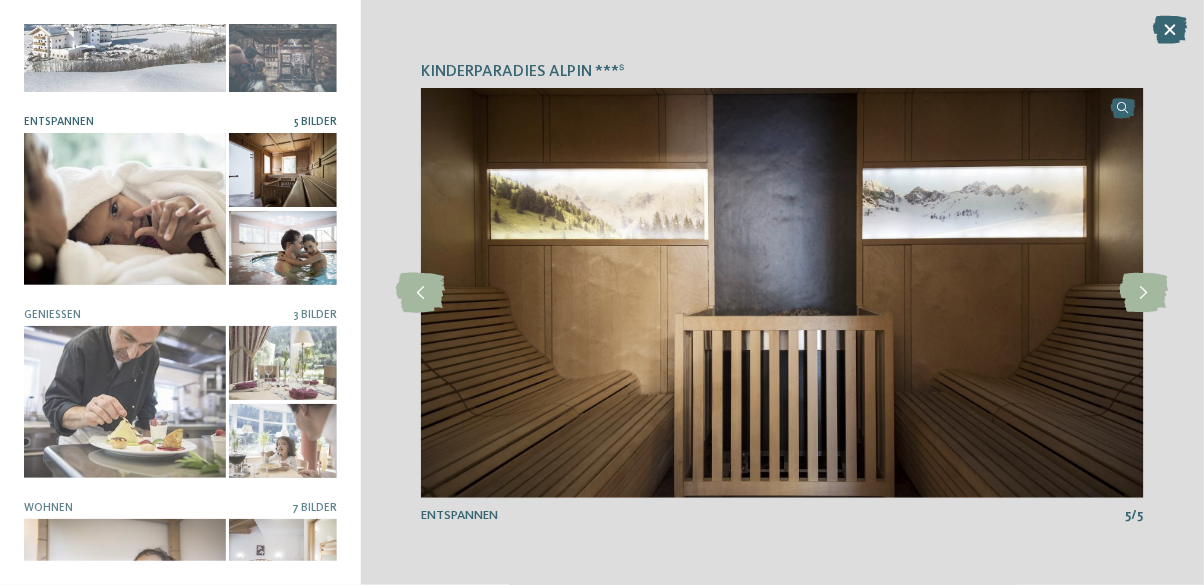 click at bounding box center (1171, 30) 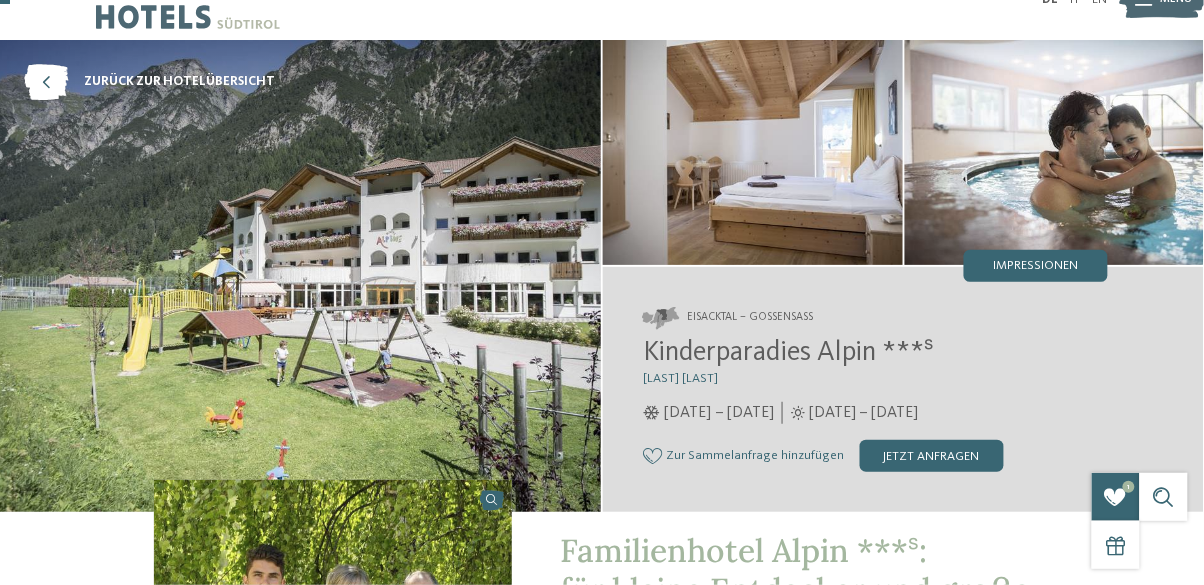 scroll, scrollTop: 52, scrollLeft: 0, axis: vertical 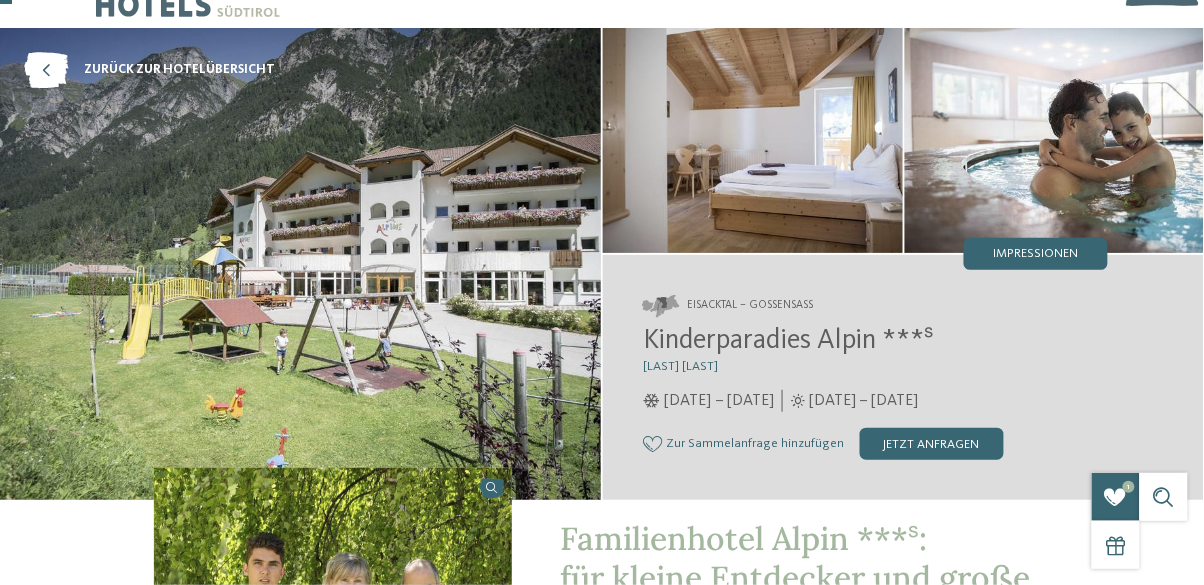 click on "Zur Sammelanfrage hinzufügen" at bounding box center (755, 444) 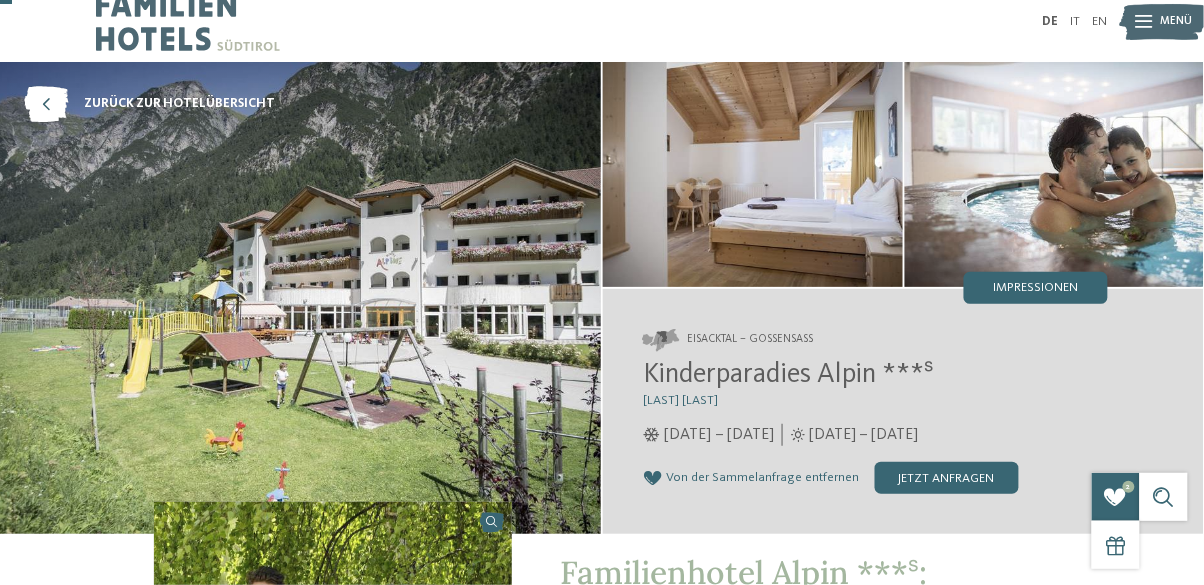 scroll, scrollTop: 0, scrollLeft: 0, axis: both 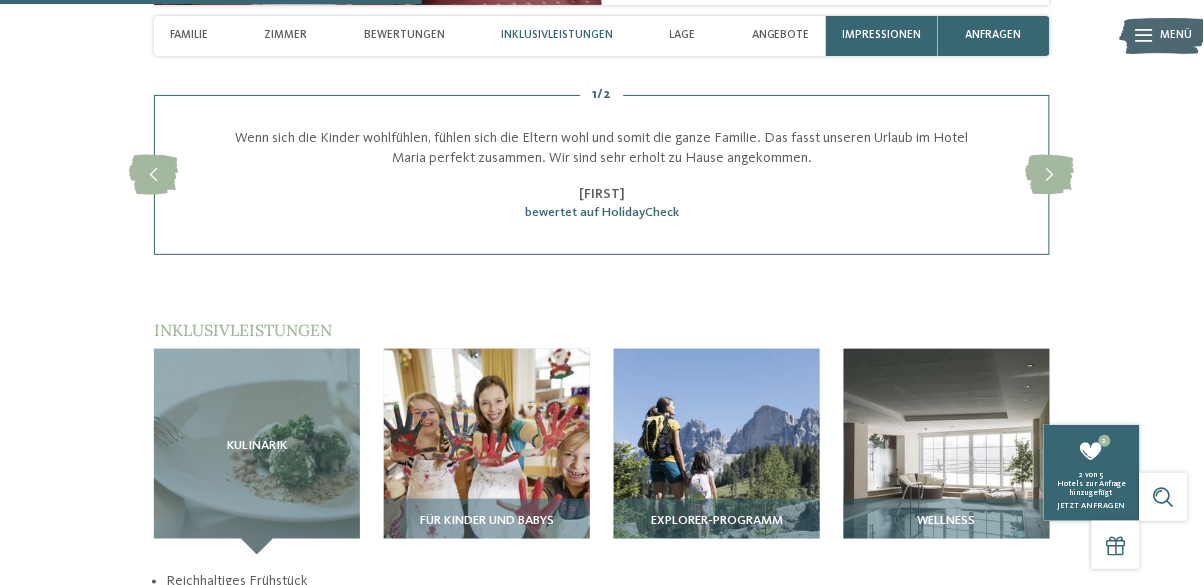 click at bounding box center [947, 452] 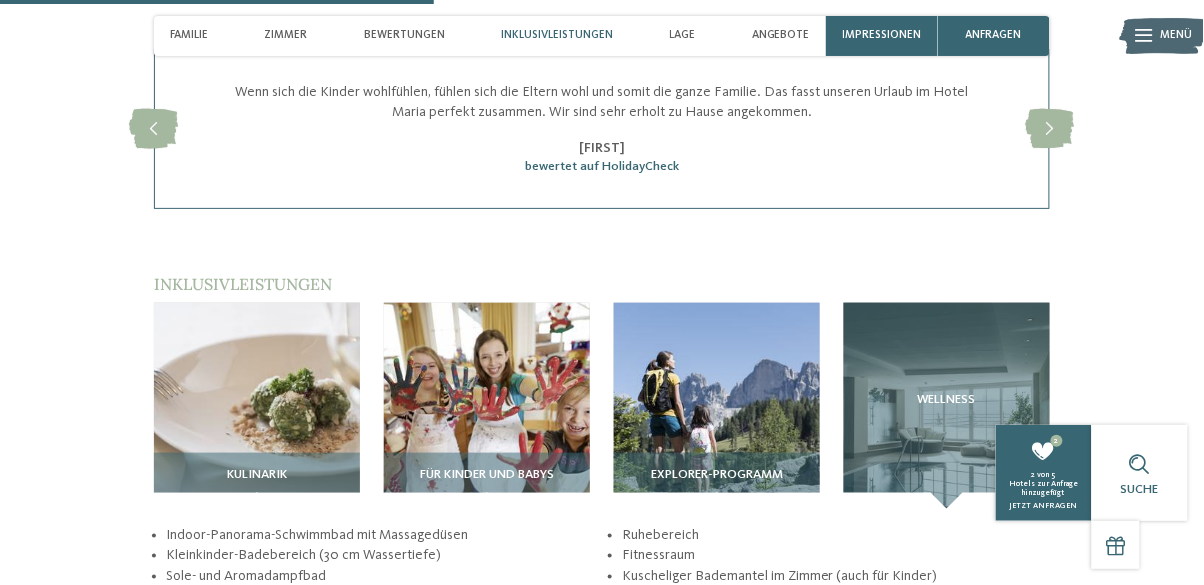 scroll, scrollTop: 1944, scrollLeft: 0, axis: vertical 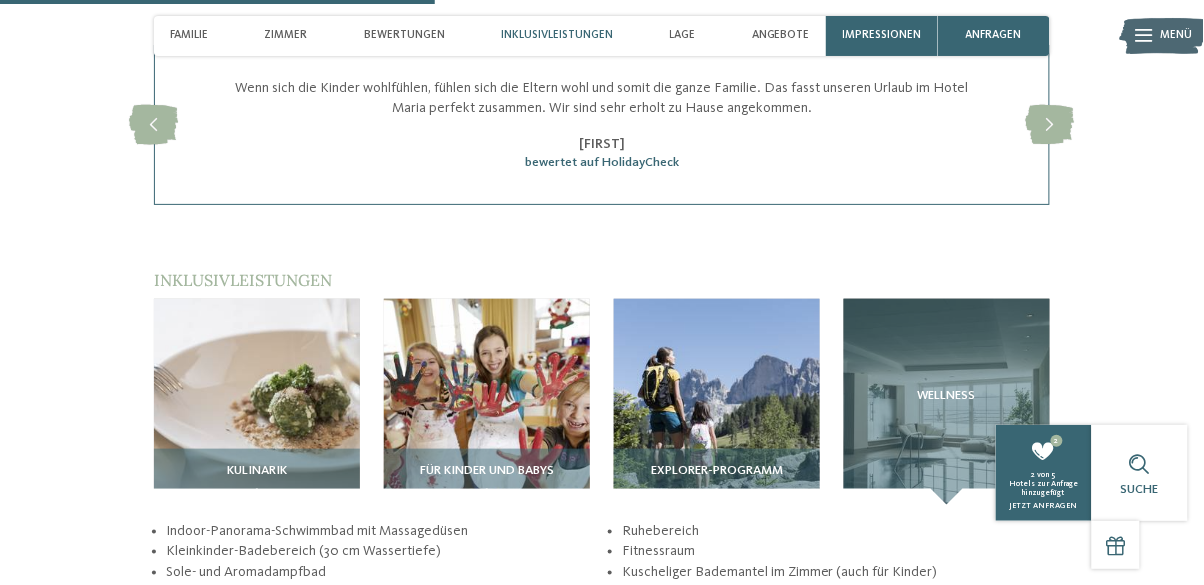 click at bounding box center (487, 402) 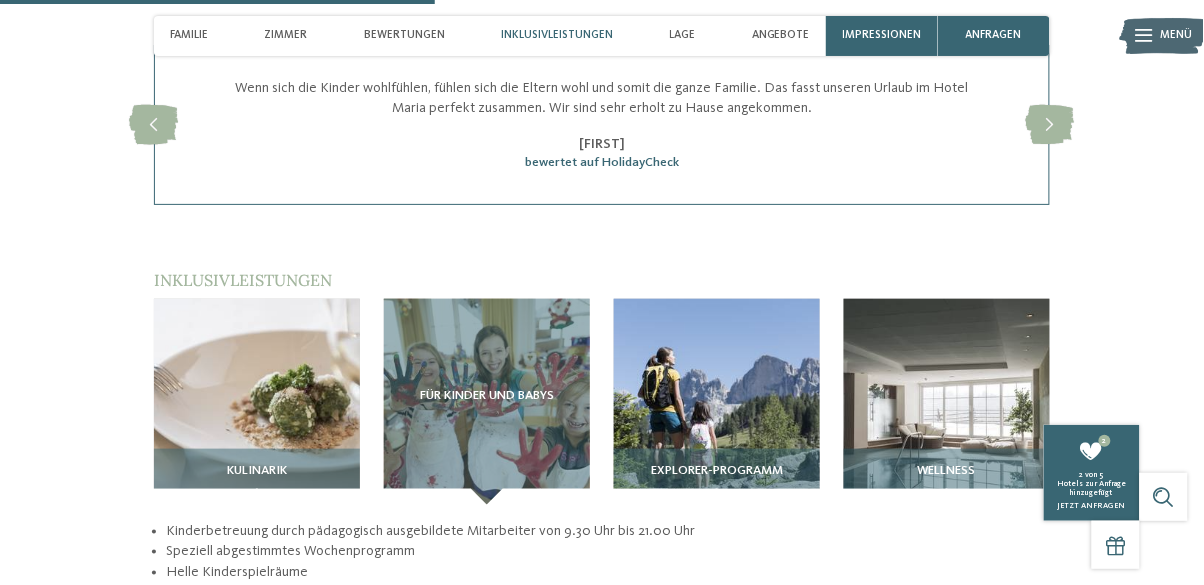 click at bounding box center [257, 402] 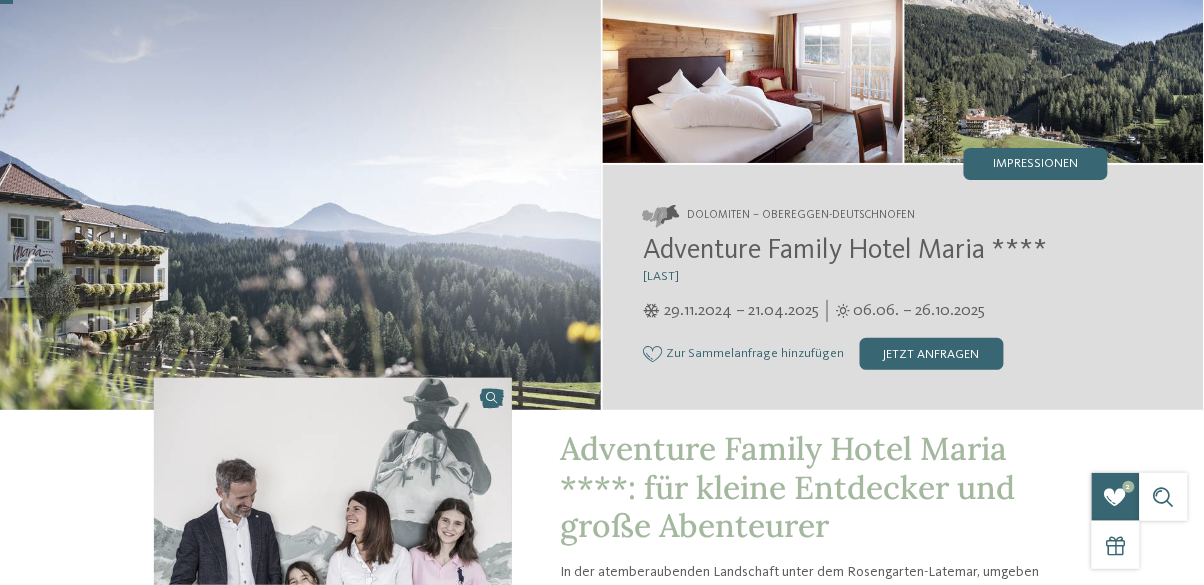 scroll, scrollTop: 0, scrollLeft: 0, axis: both 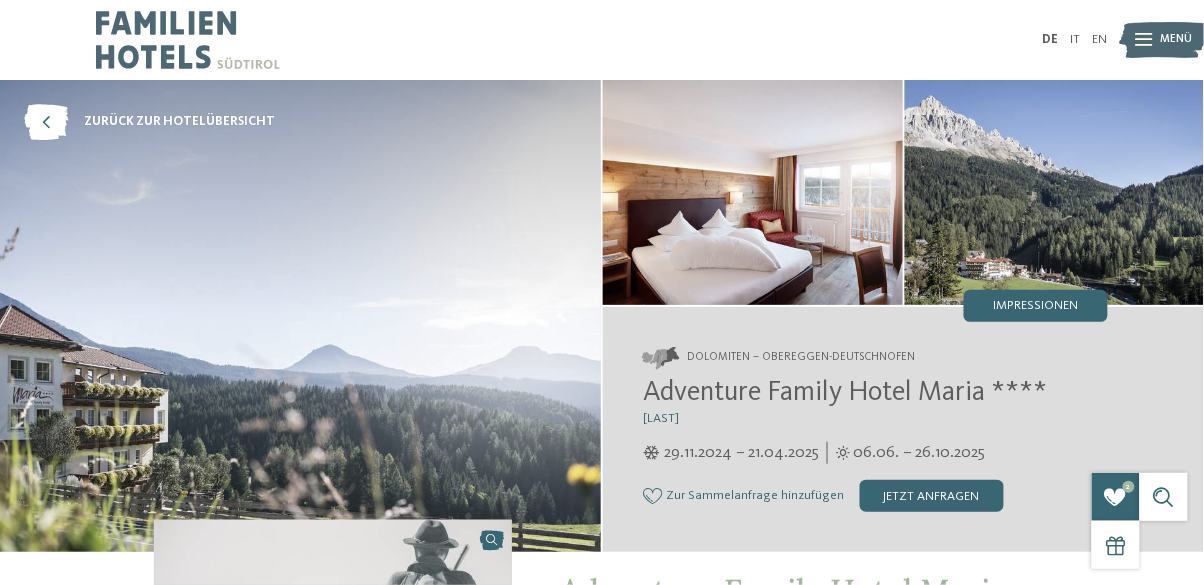 click on "Impressionen" at bounding box center (1036, 306) 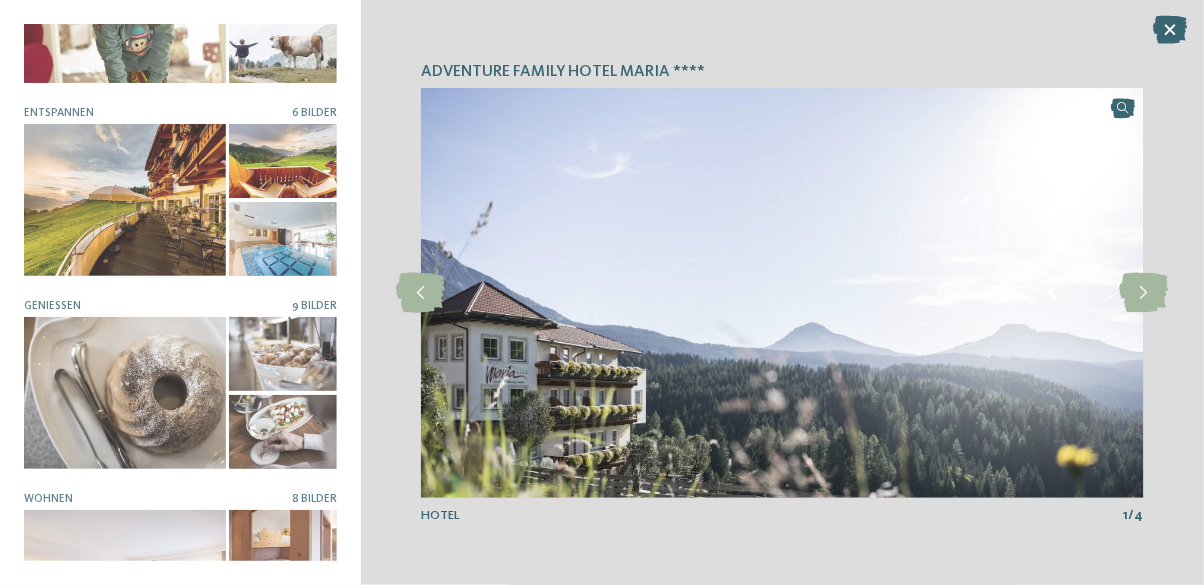 scroll, scrollTop: 315, scrollLeft: 0, axis: vertical 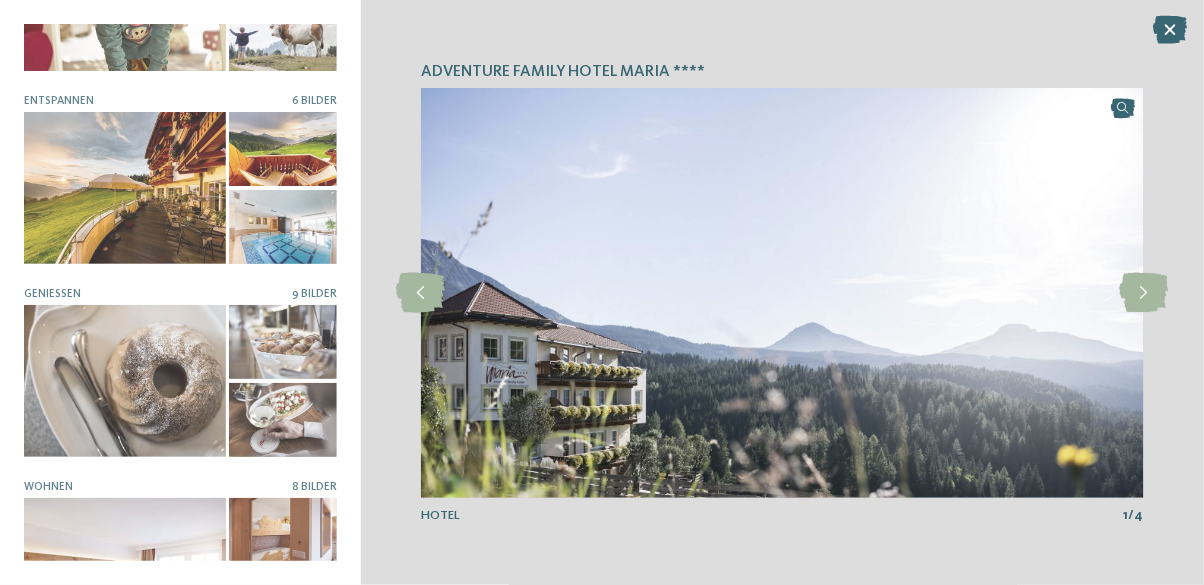 click at bounding box center (125, 187) 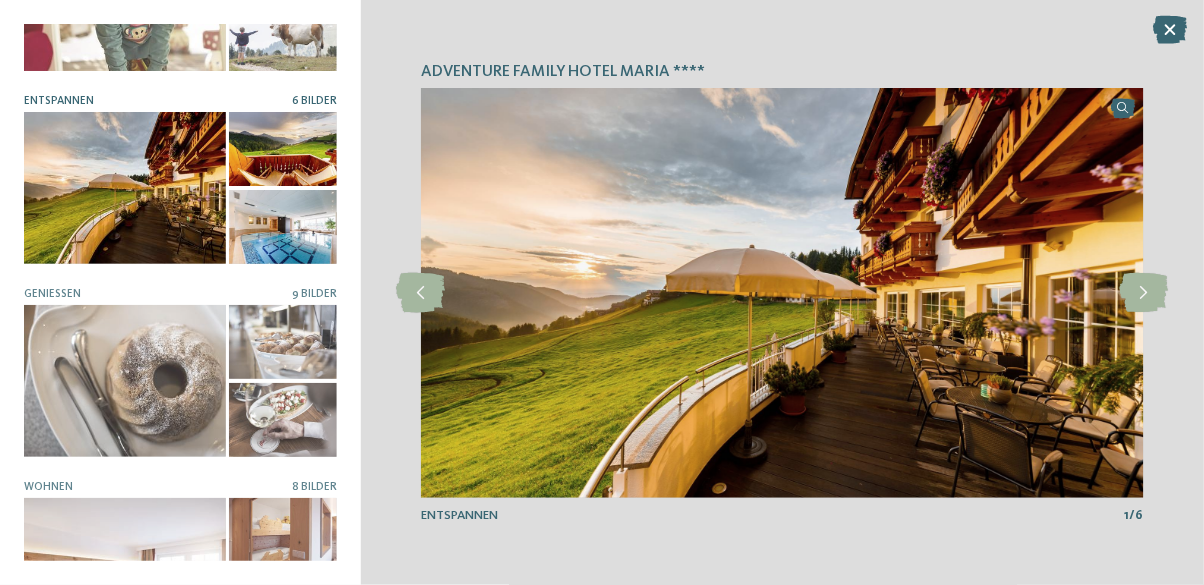 click at bounding box center (1143, 293) 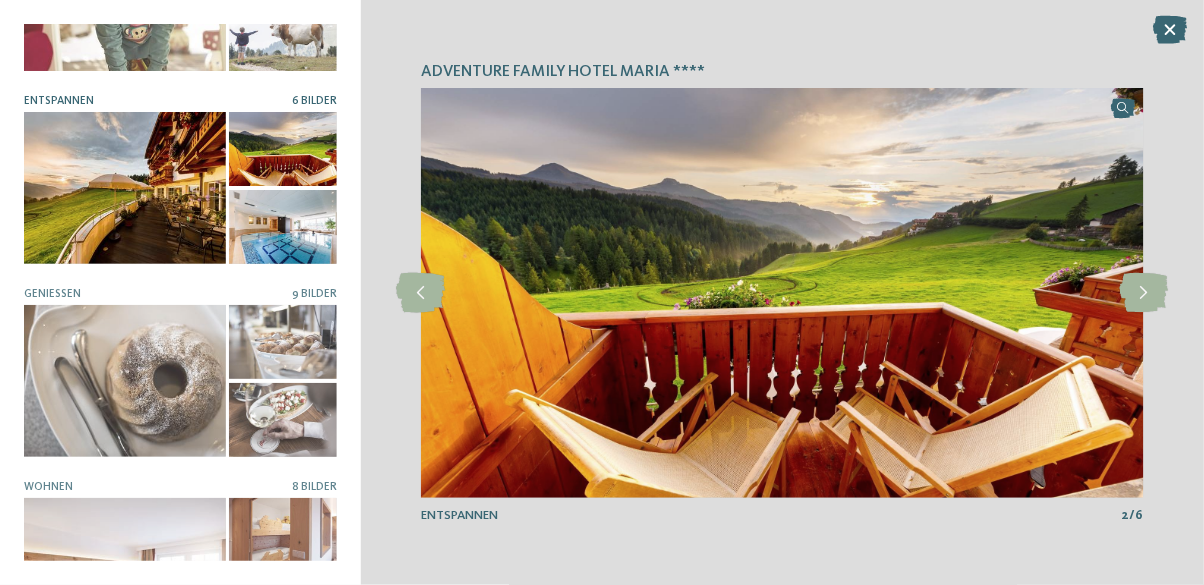click at bounding box center [1143, 293] 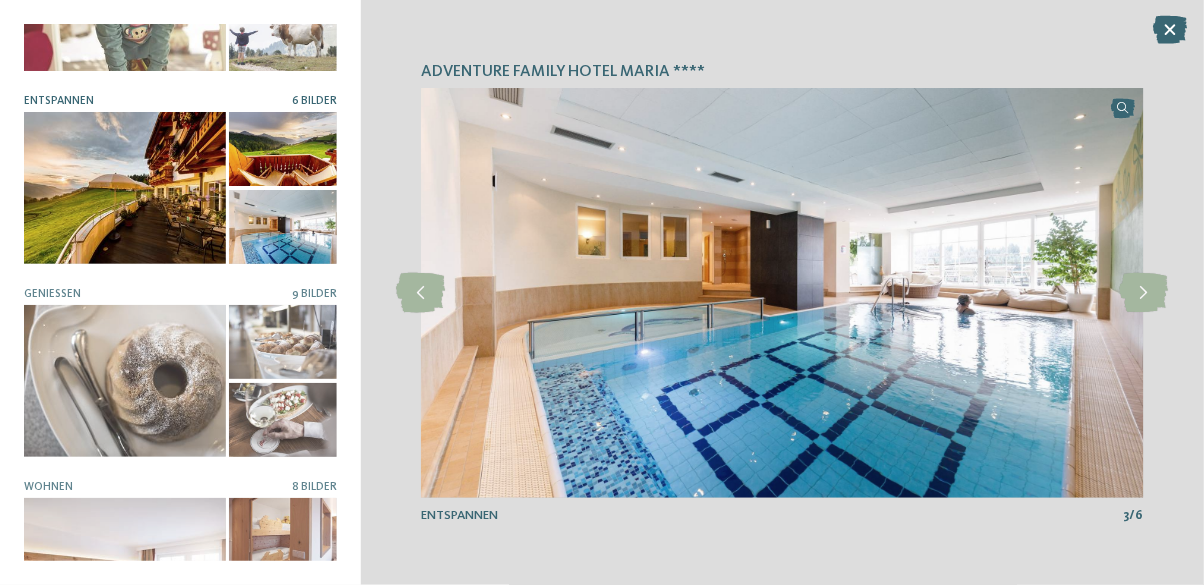 click at bounding box center (1143, 293) 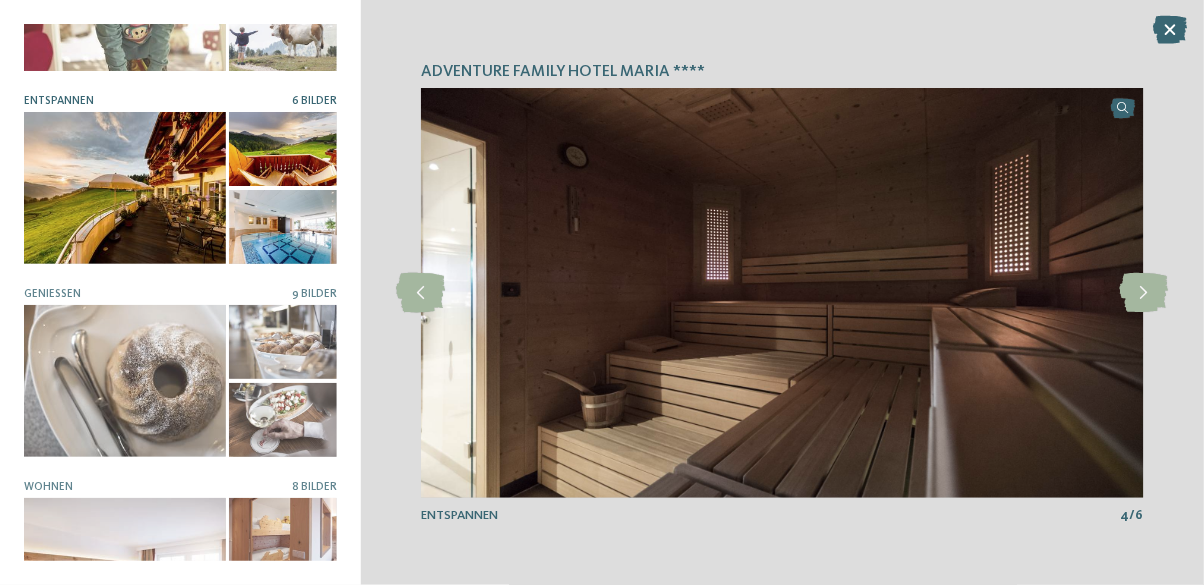 click at bounding box center [1143, 293] 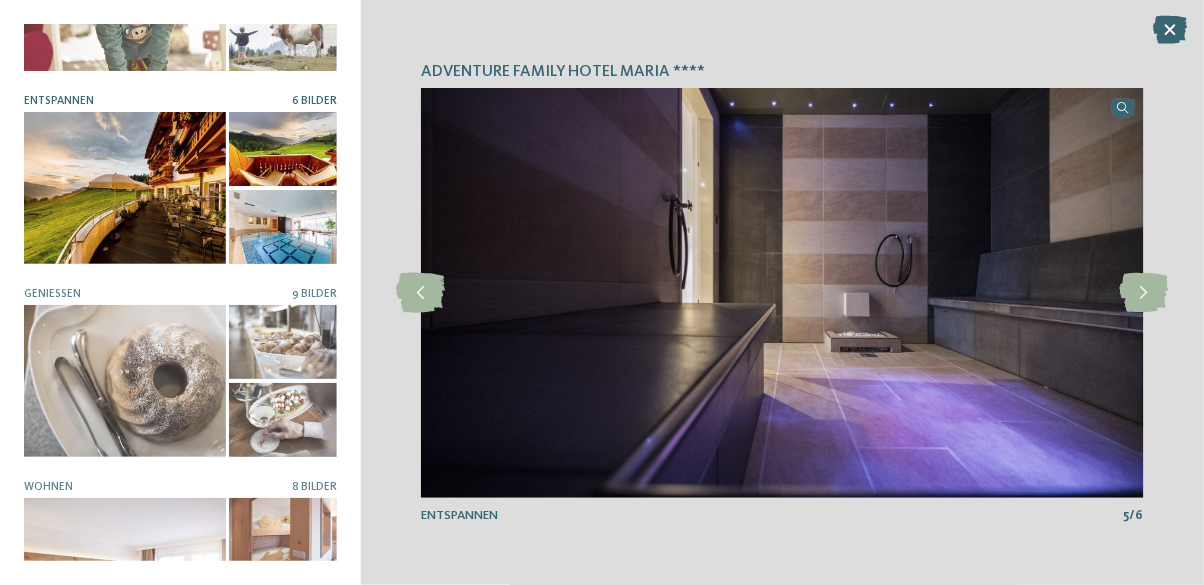click at bounding box center (1143, 293) 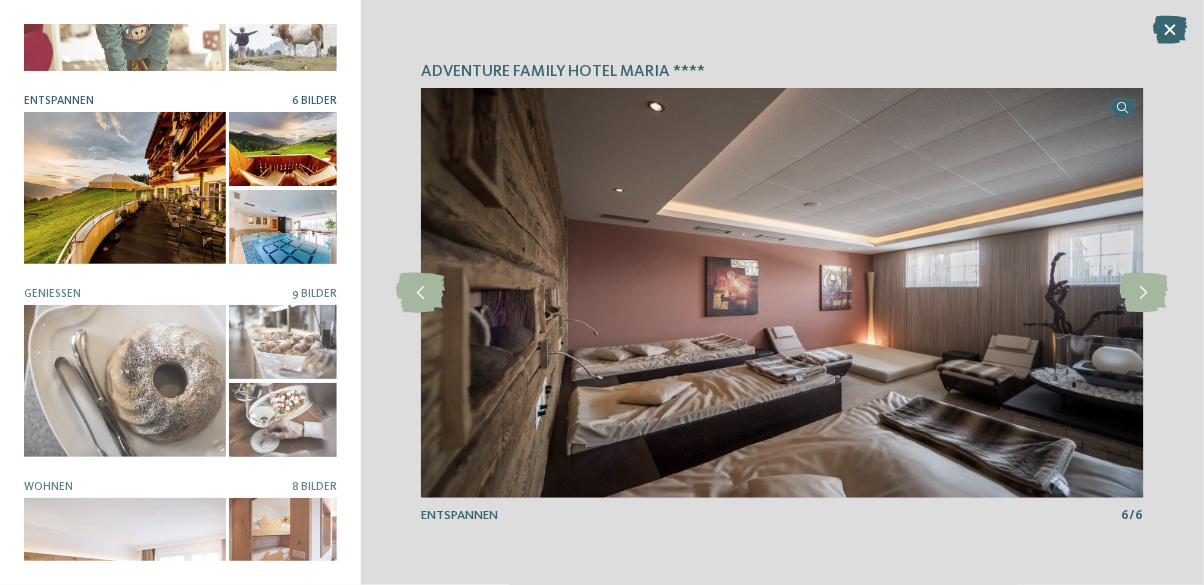 click at bounding box center [1143, 293] 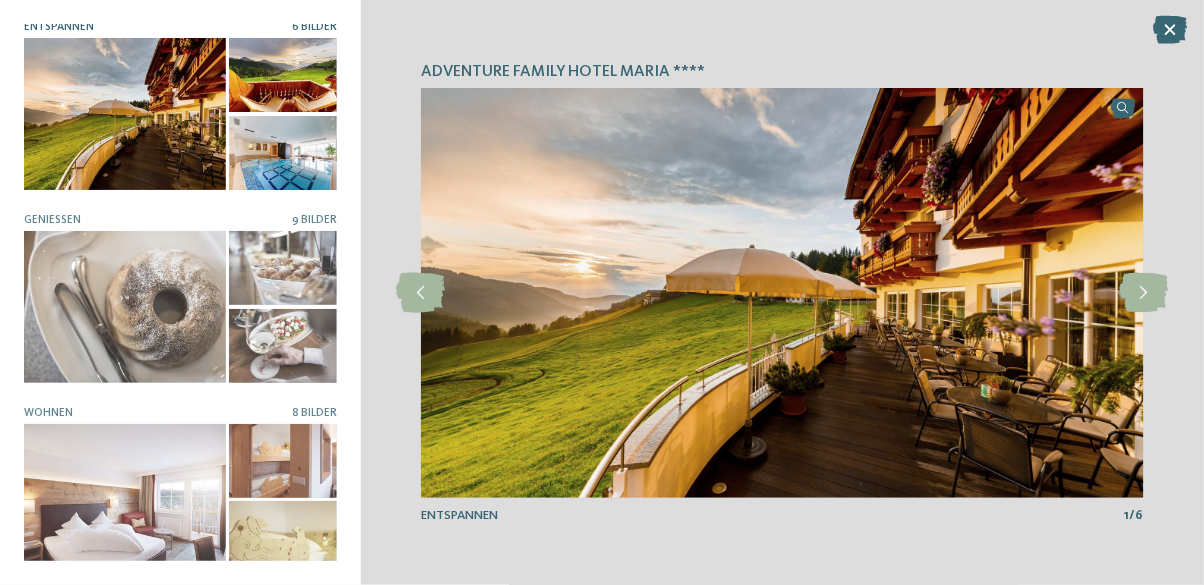 scroll, scrollTop: 404, scrollLeft: 0, axis: vertical 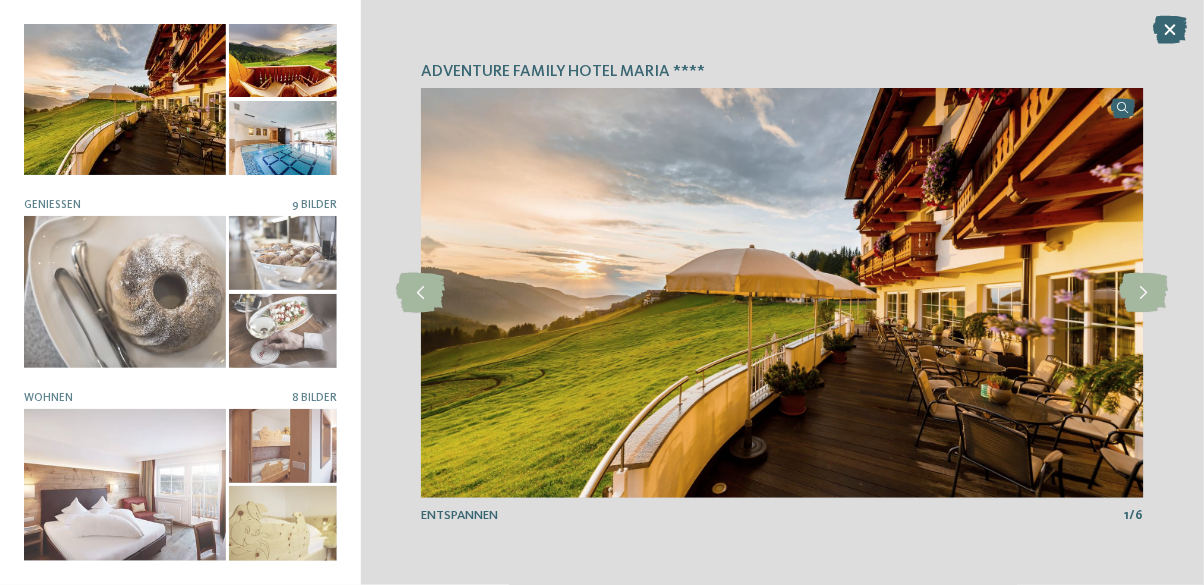 click at bounding box center [125, 484] 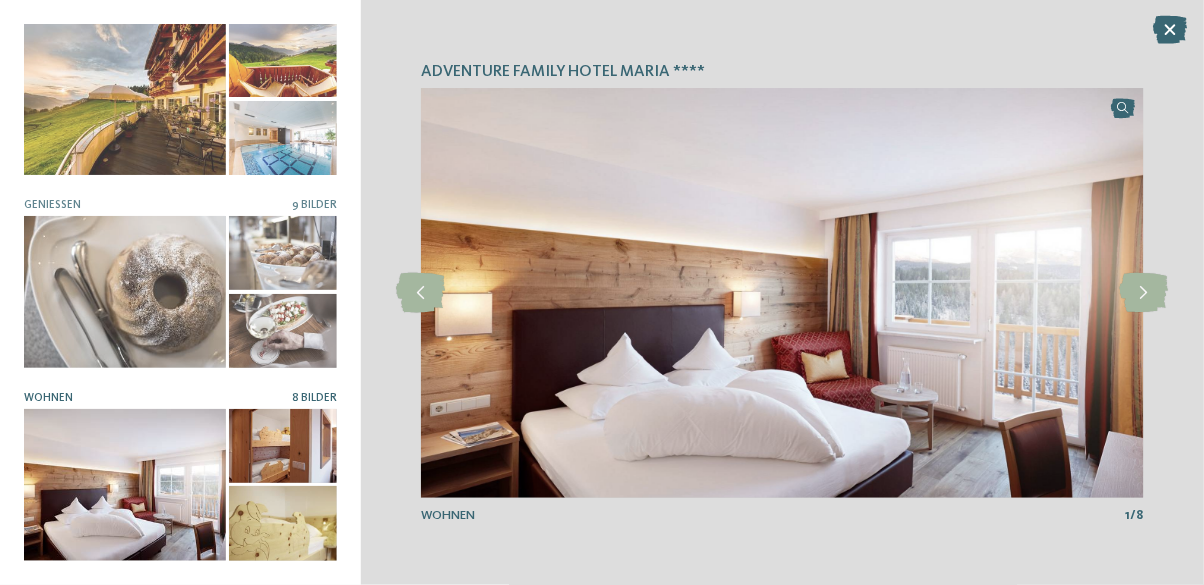 click at bounding box center (1143, 293) 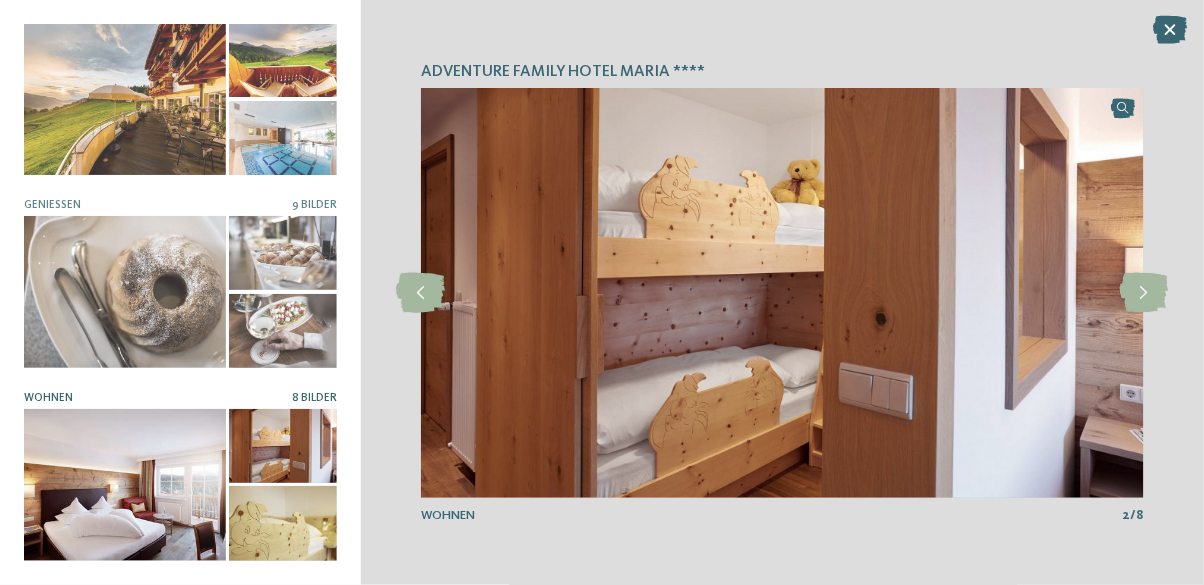 click at bounding box center (1143, 293) 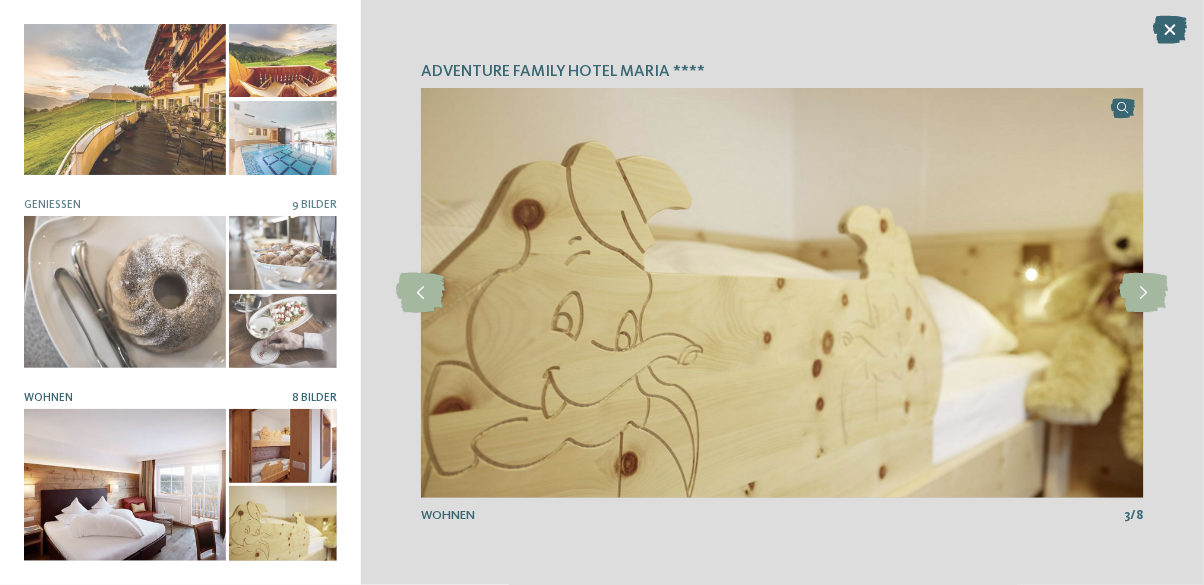 click at bounding box center (1143, 293) 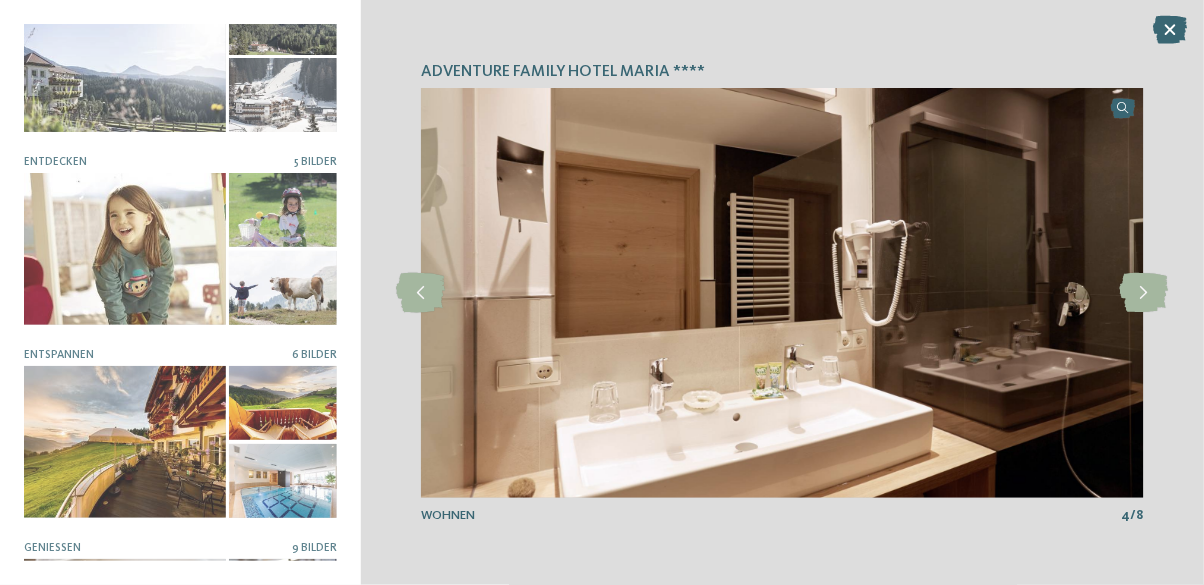 scroll, scrollTop: 0, scrollLeft: 0, axis: both 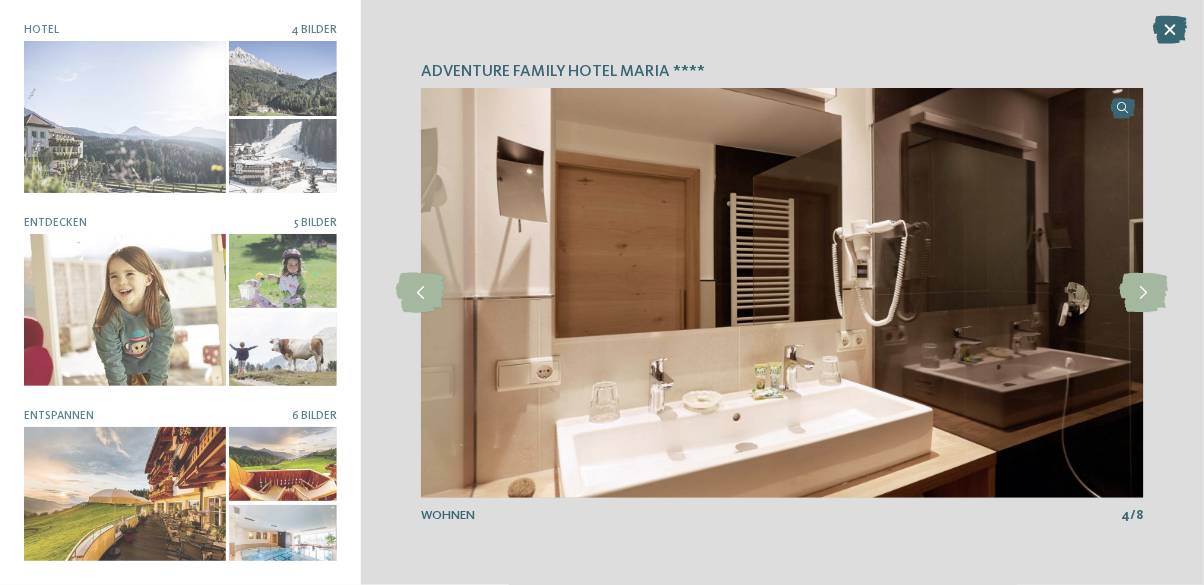 click at bounding box center (1171, 30) 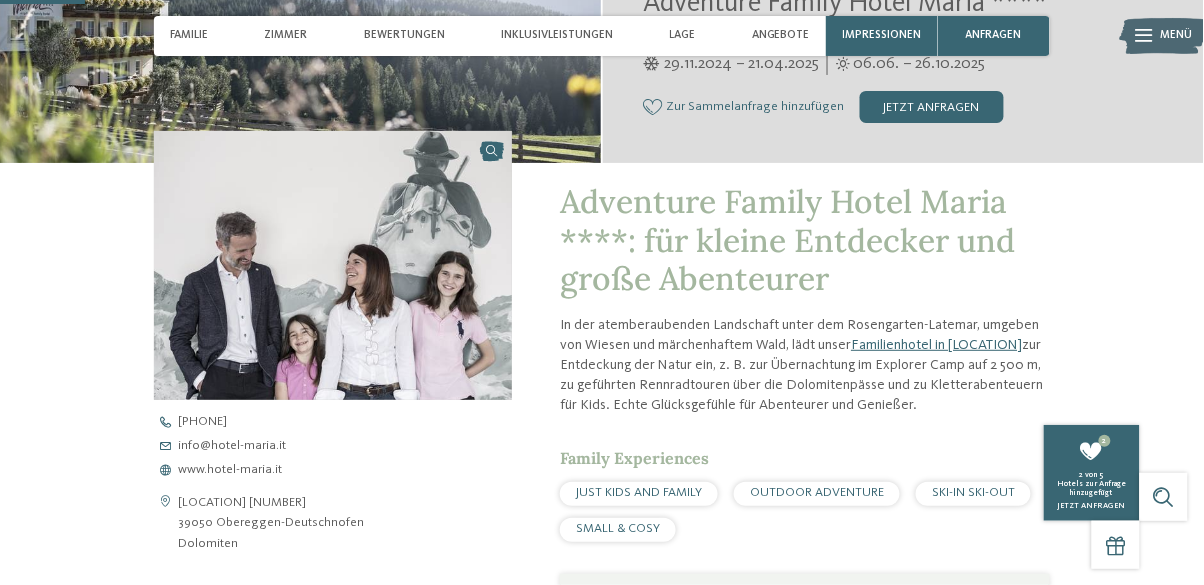 scroll, scrollTop: 396, scrollLeft: 0, axis: vertical 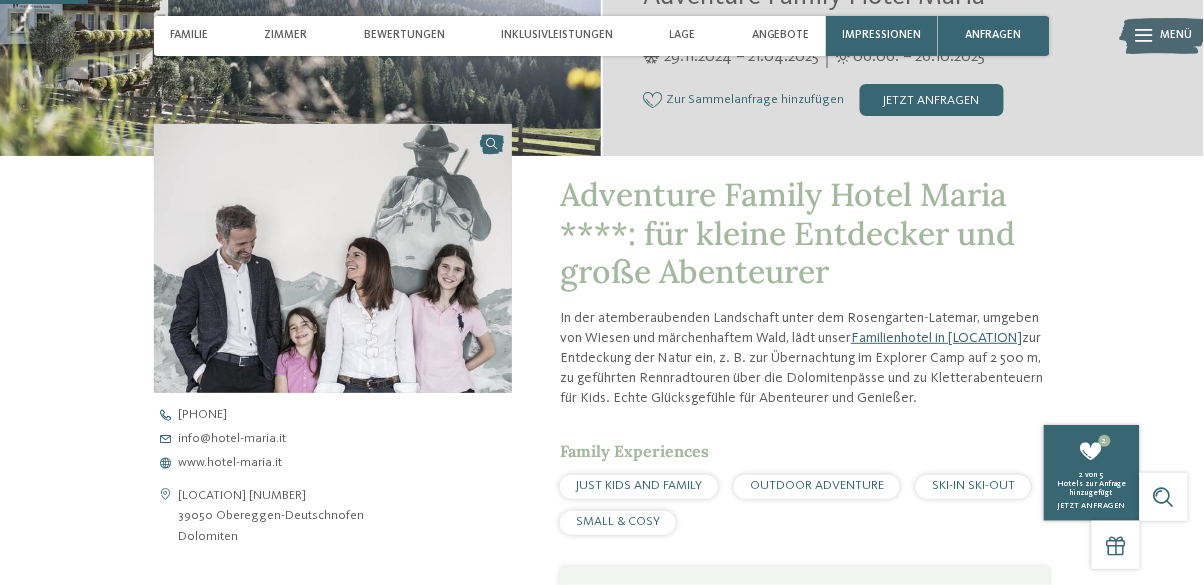 click on "www.hotel-maria.it" at bounding box center [230, 463] 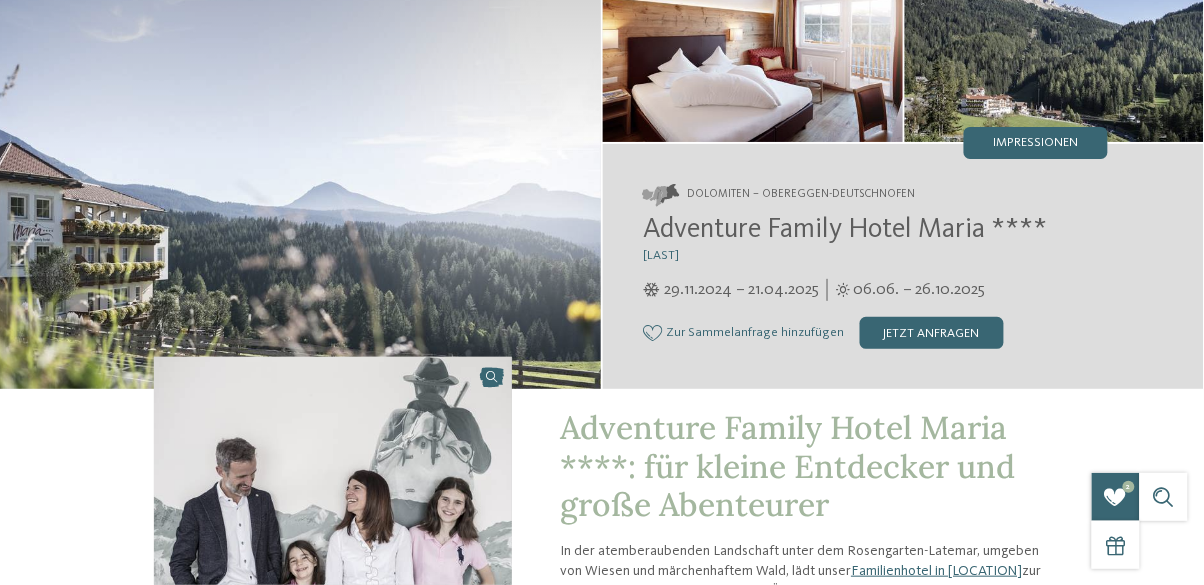 scroll, scrollTop: 0, scrollLeft: 0, axis: both 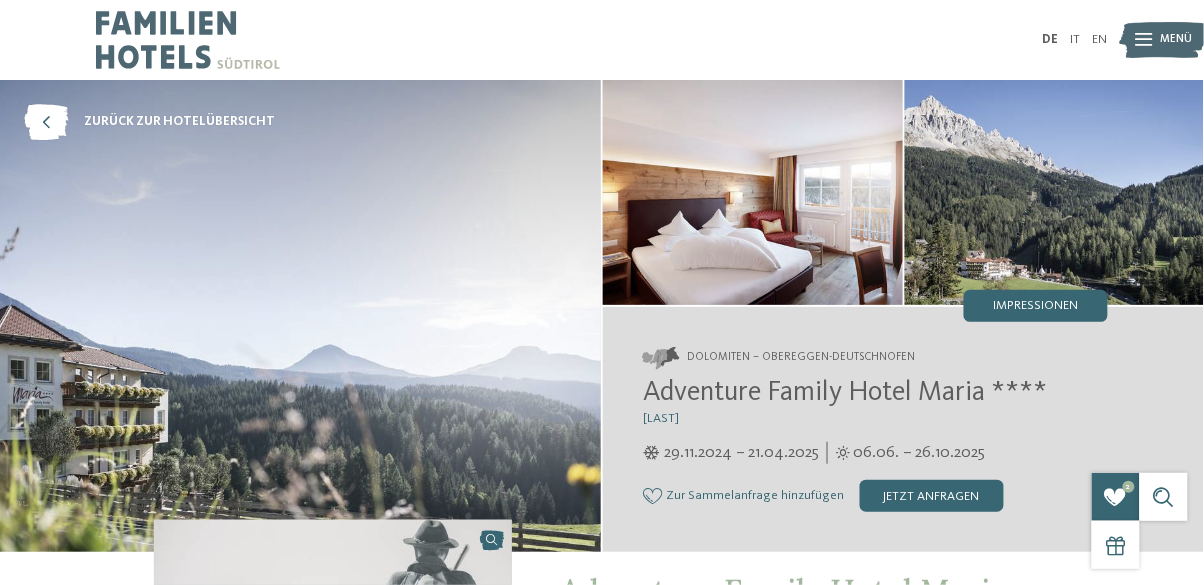click at bounding box center [1116, 497] 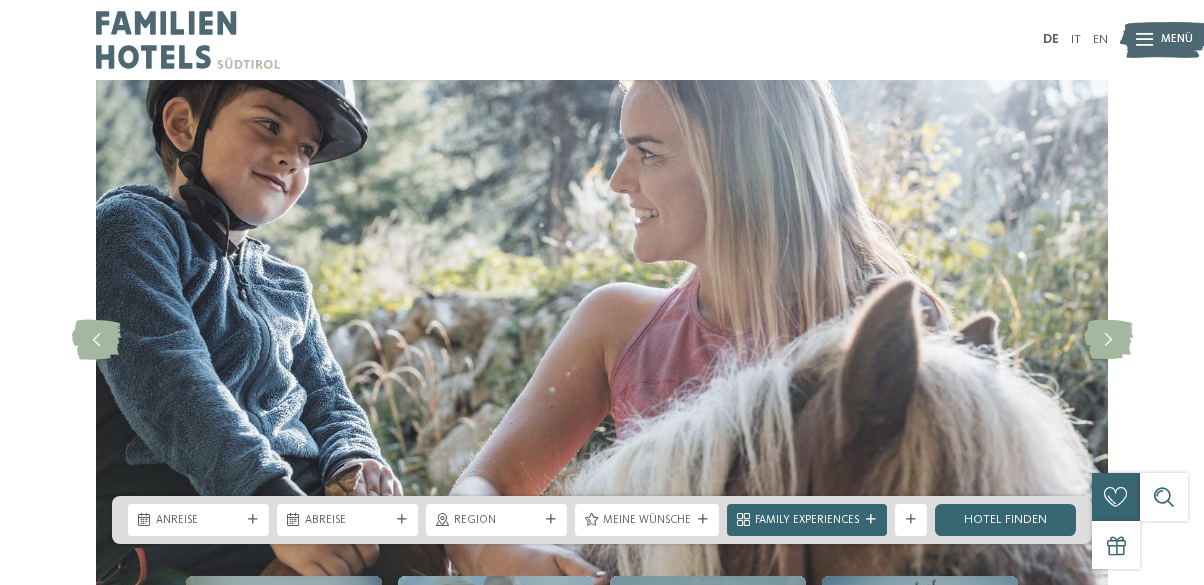scroll, scrollTop: 0, scrollLeft: 0, axis: both 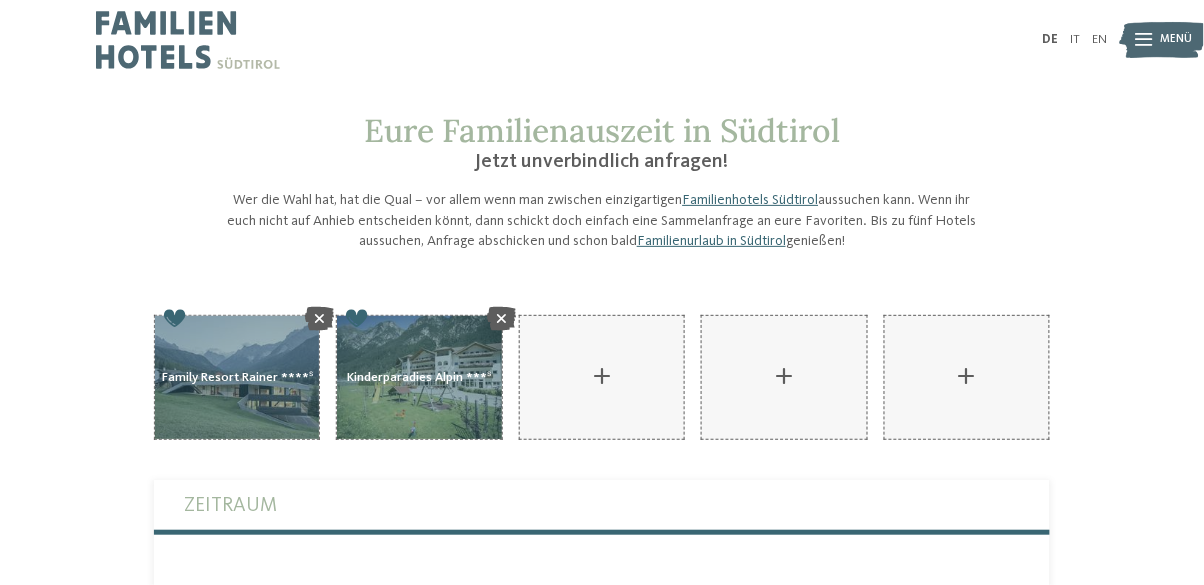 click at bounding box center (501, 318) 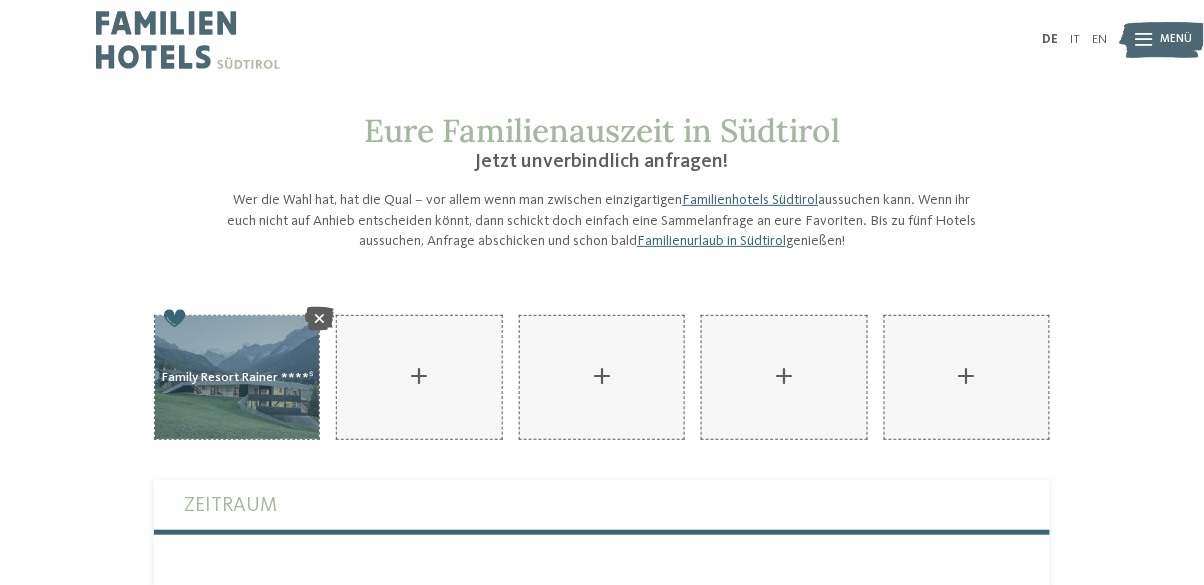 click at bounding box center [319, 318] 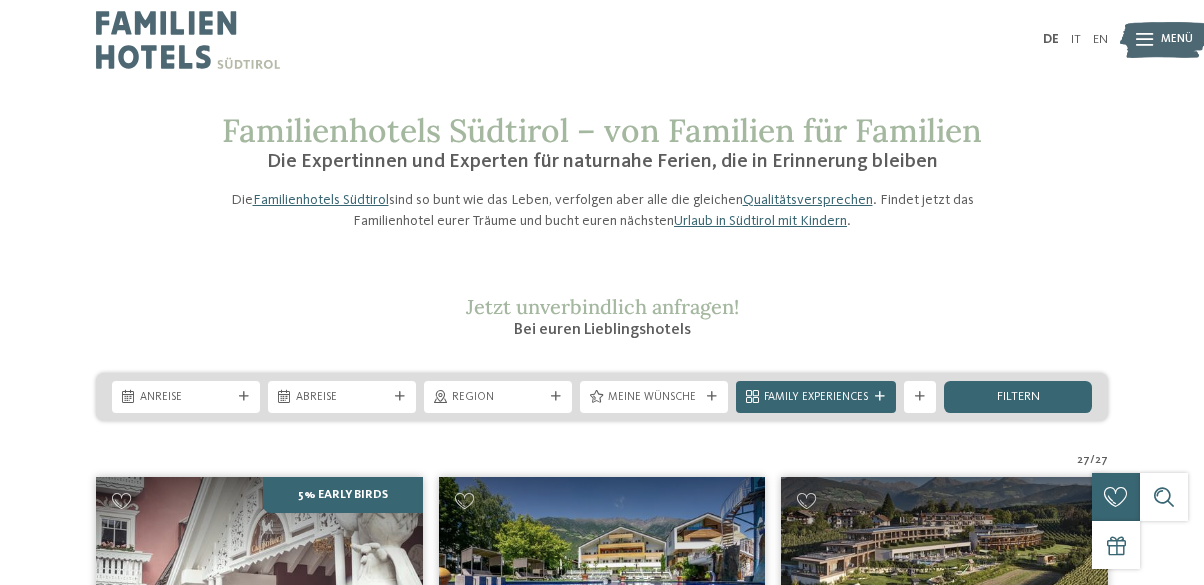 scroll, scrollTop: 0, scrollLeft: 0, axis: both 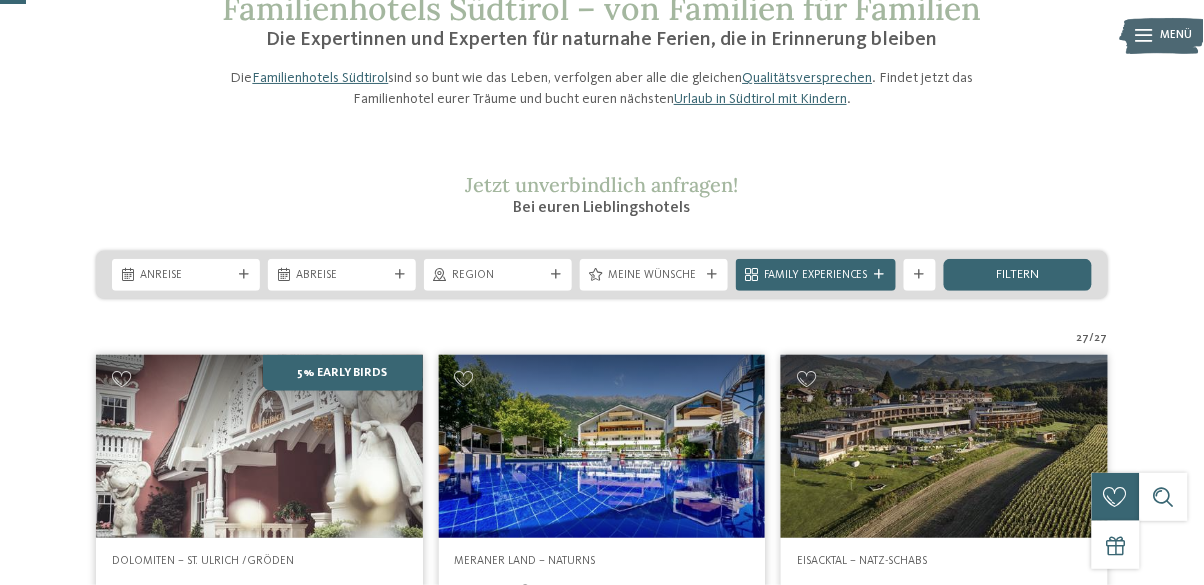 click on "Anreise" at bounding box center [186, 276] 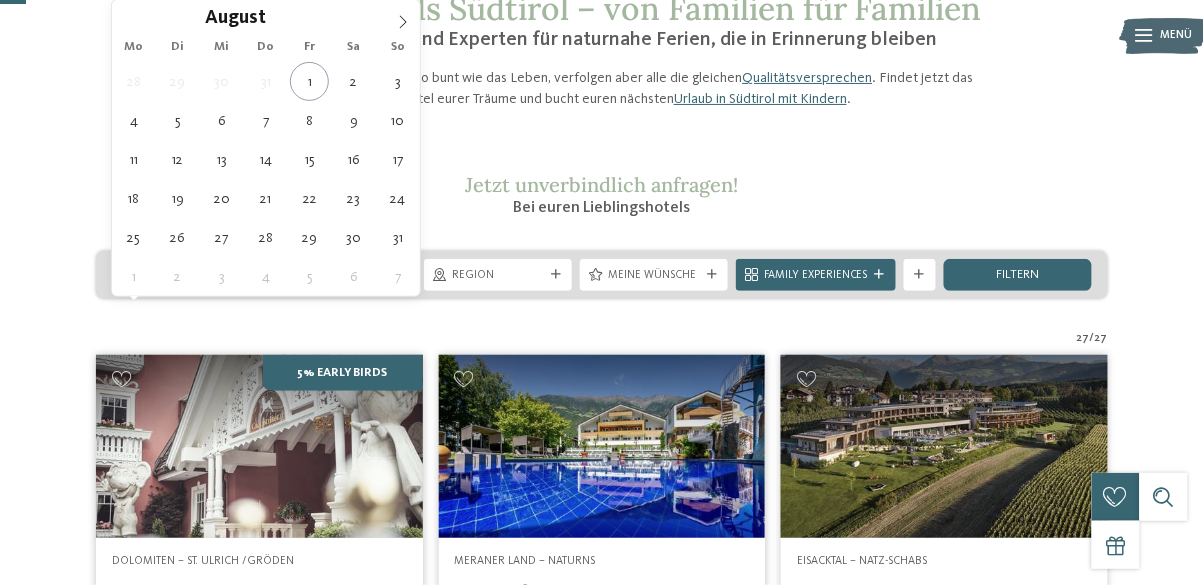 click 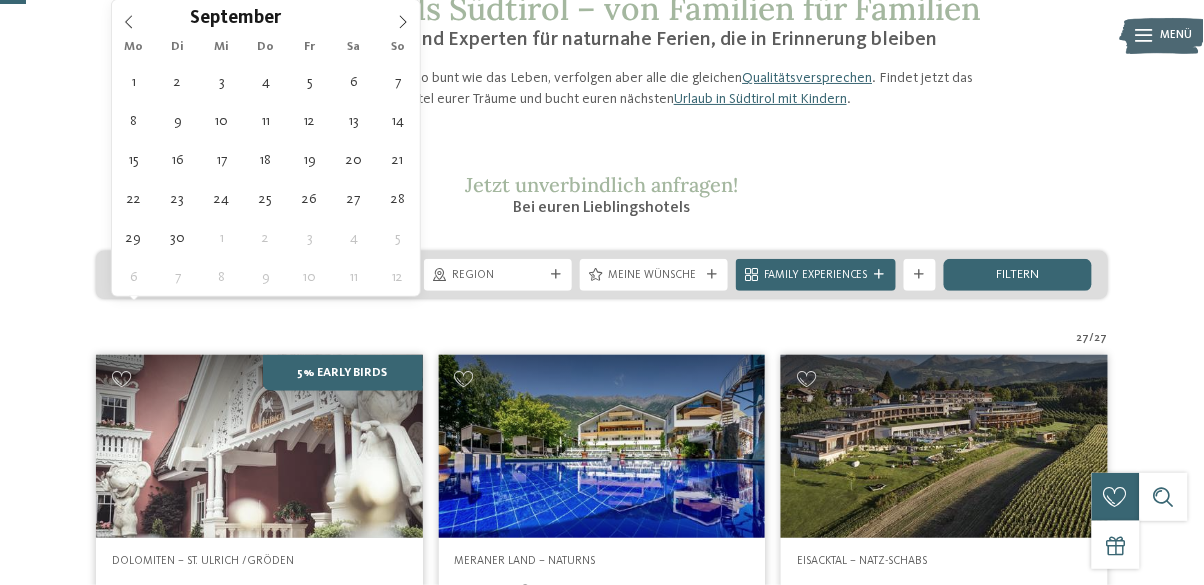 click at bounding box center (403, 17) 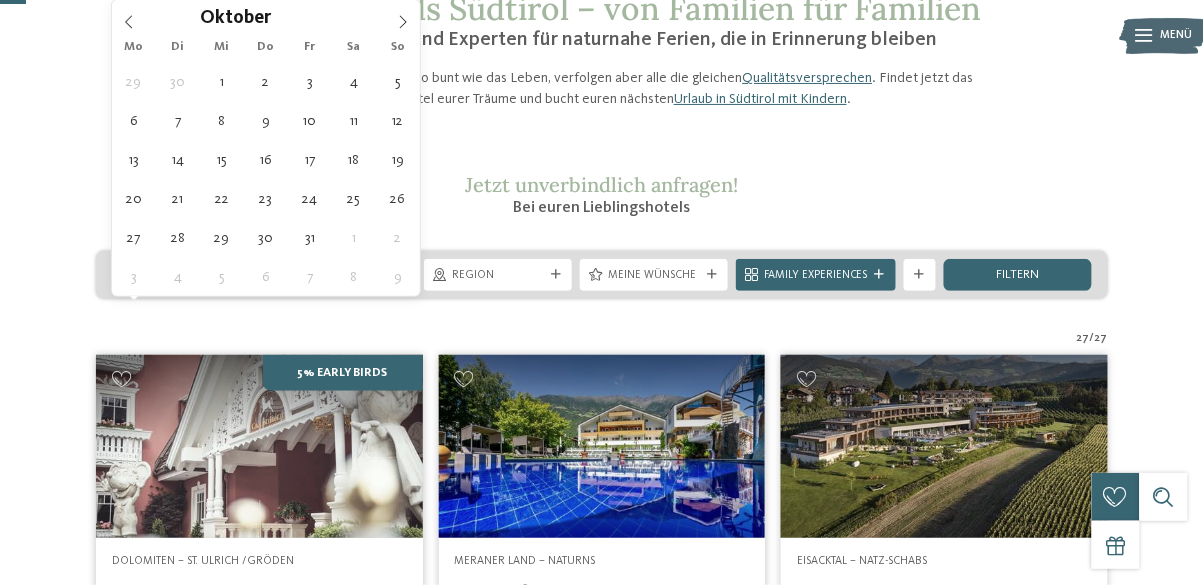 type on "05.10.2025" 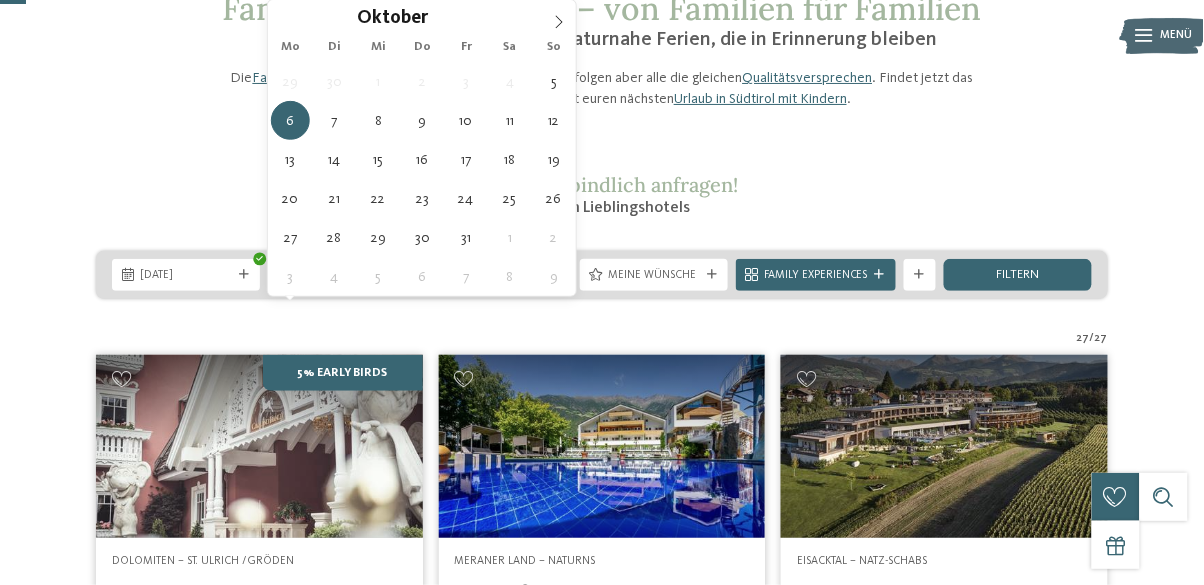 type on "11.10.2025" 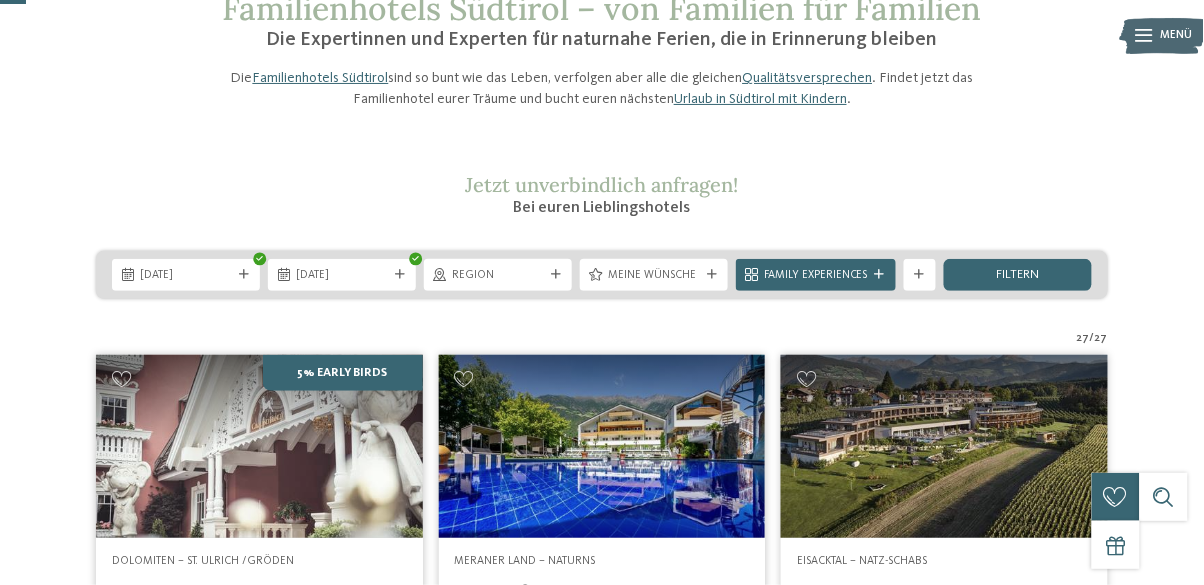 click on "filtern" at bounding box center [1018, 275] 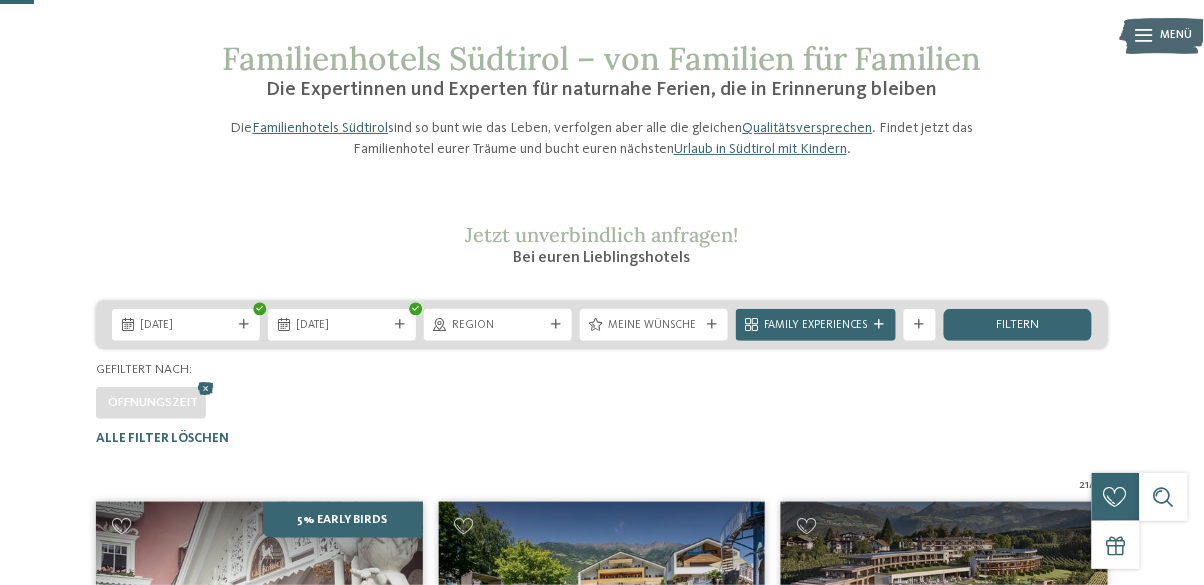 scroll, scrollTop: 0, scrollLeft: 0, axis: both 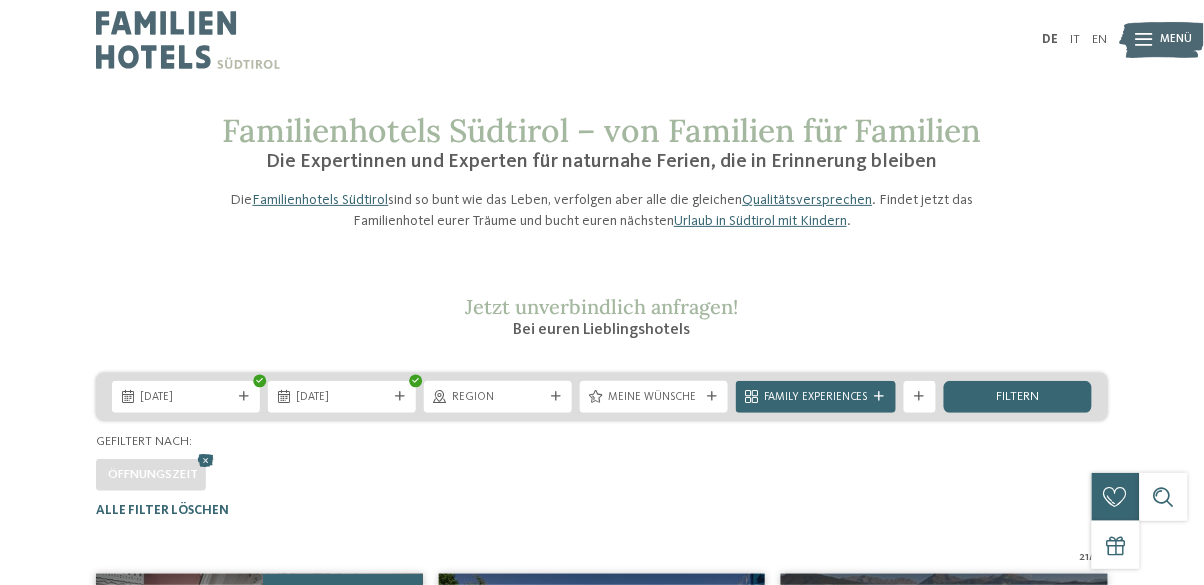 click on "Family Experiences" at bounding box center [816, 398] 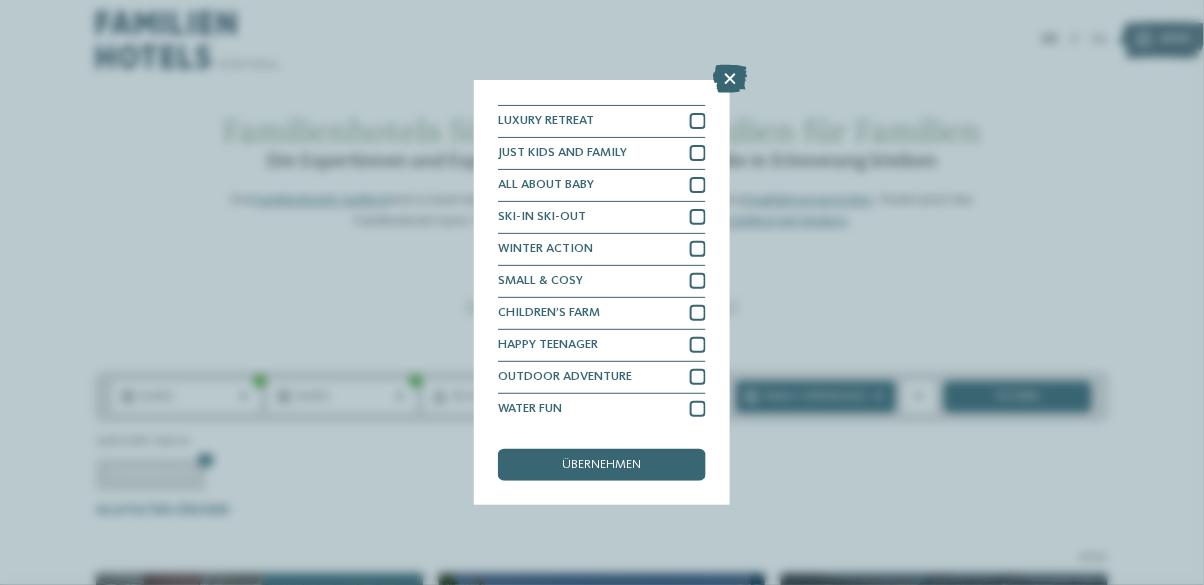 scroll, scrollTop: 0, scrollLeft: 0, axis: both 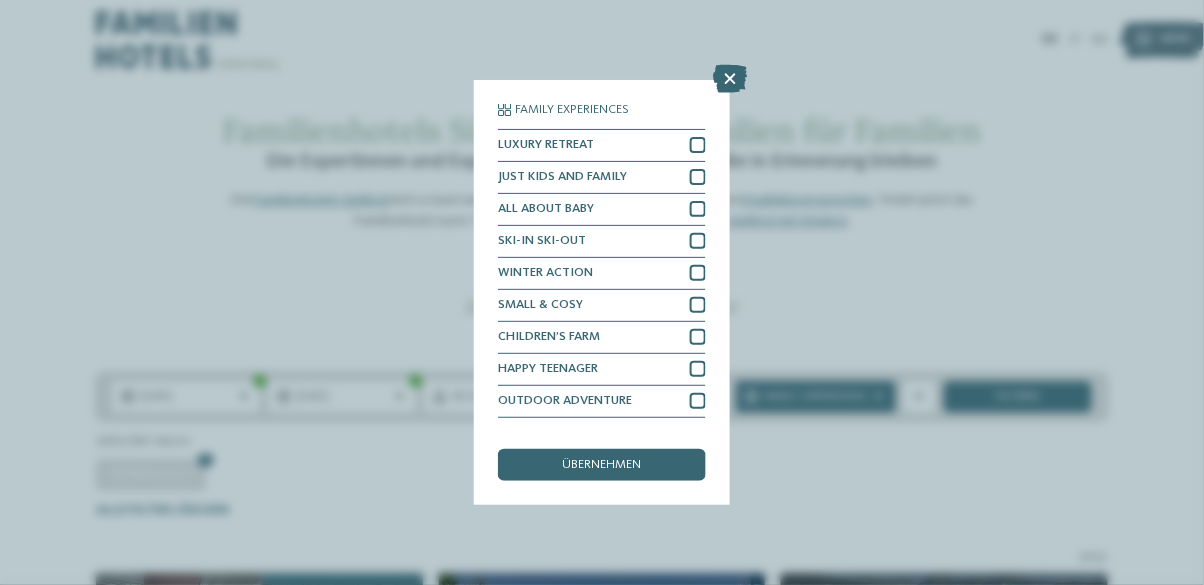 click at bounding box center (730, 79) 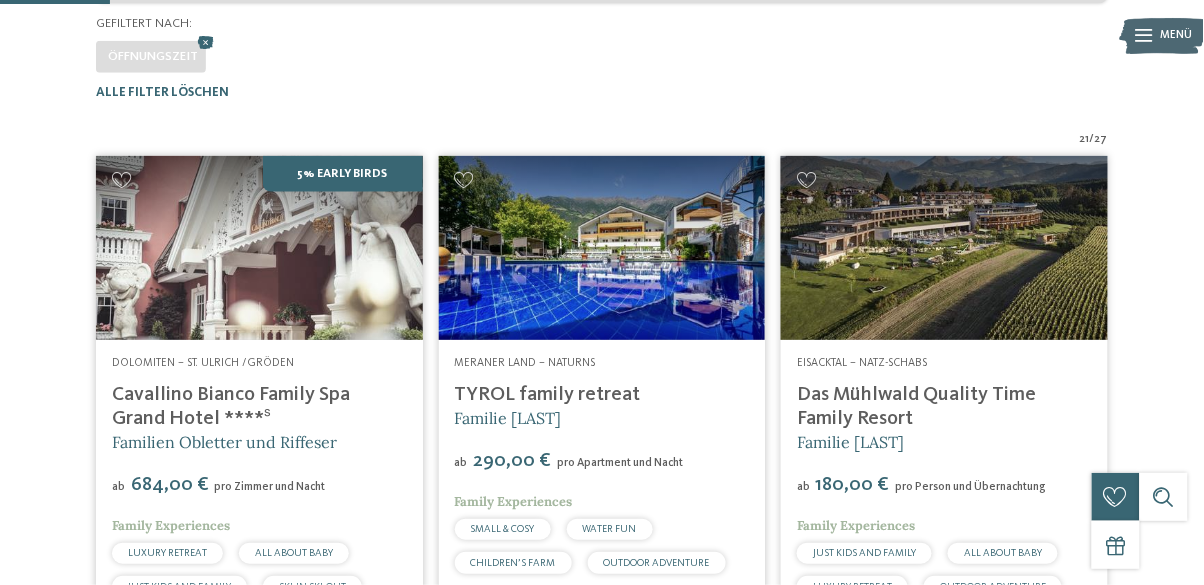 scroll, scrollTop: 424, scrollLeft: 0, axis: vertical 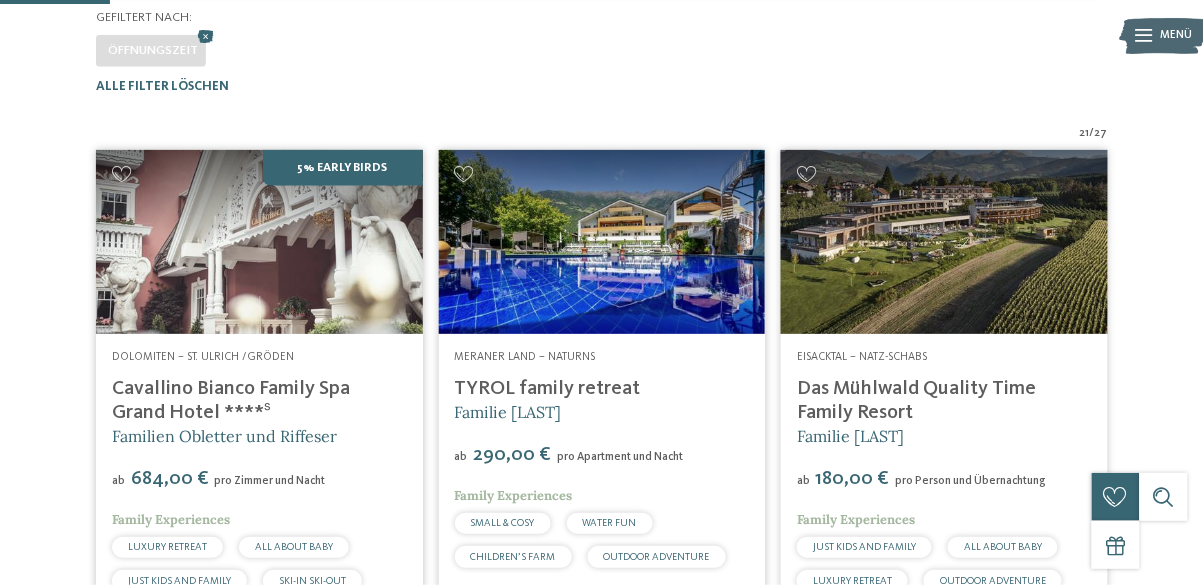 click on "21
/
27
5% Early Birds
Dolomiten – St. Ulrich /Gröden
Cavallino Bianco Family Spa Grand Hotel ****ˢ
Familien Obletter und Riffeser
ab
LUXURY RETREAT ab" at bounding box center [602, 2008] 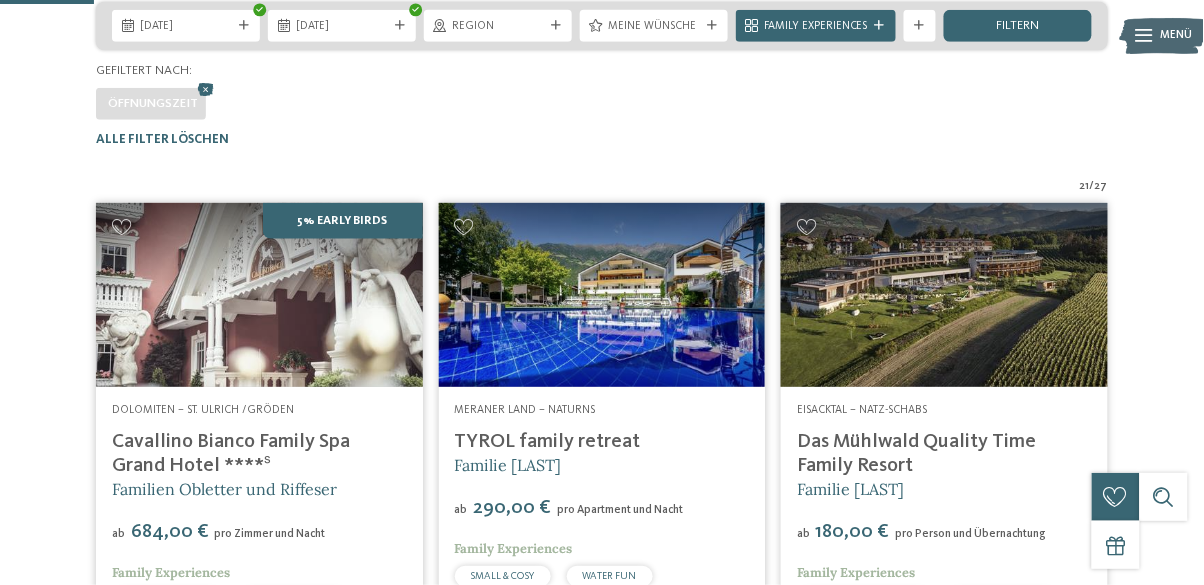 scroll, scrollTop: 0, scrollLeft: 0, axis: both 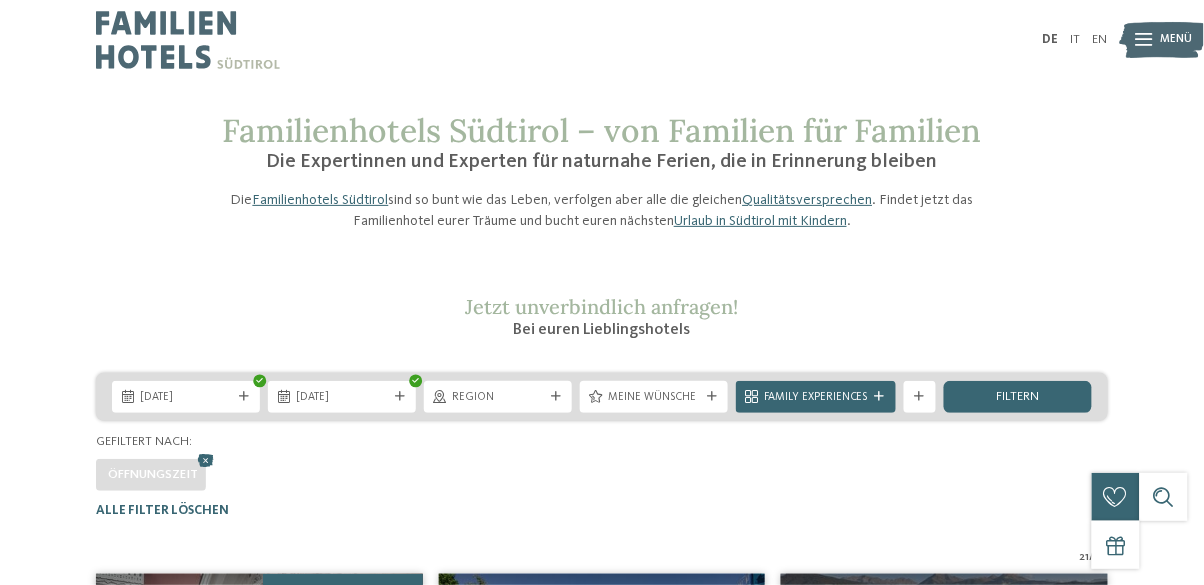 click at bounding box center (556, 397) 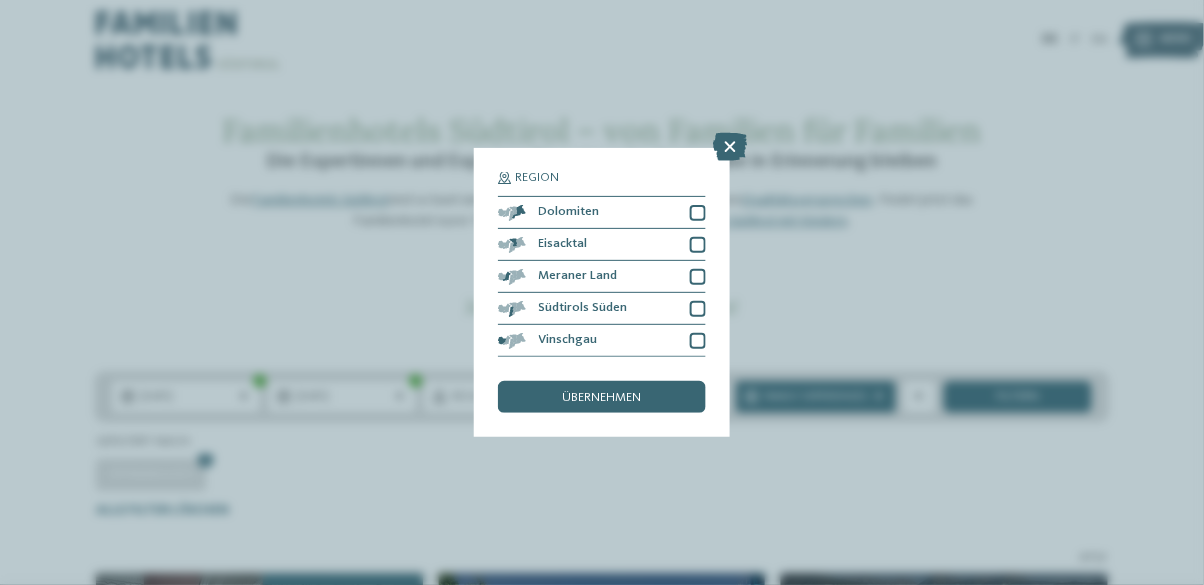 click at bounding box center (730, 147) 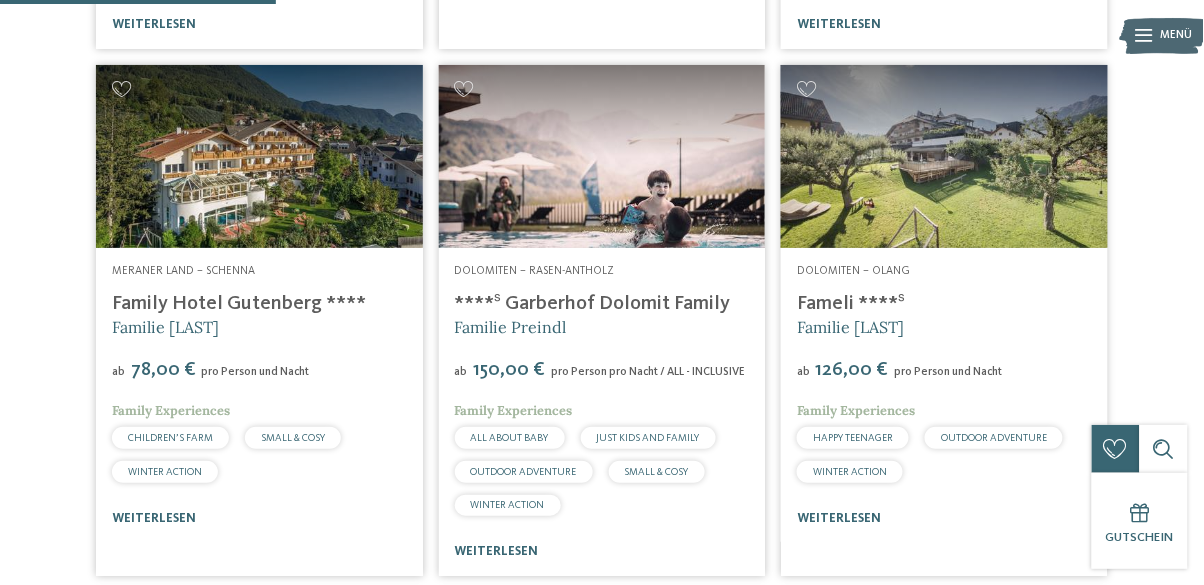 scroll, scrollTop: 1067, scrollLeft: 0, axis: vertical 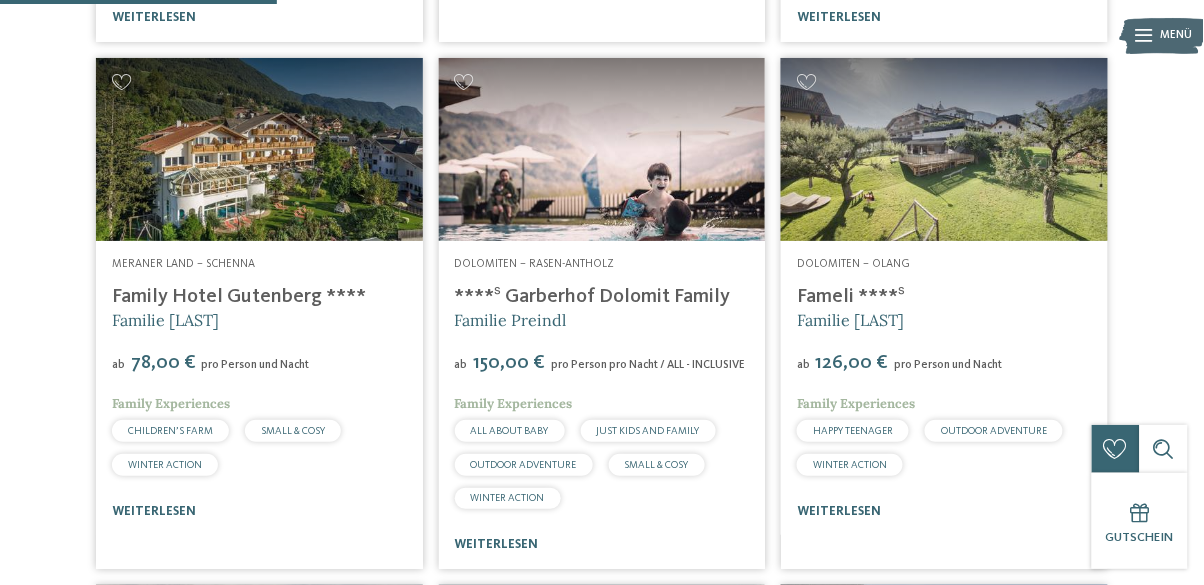 click on "Family Hotel Gutenberg ****" at bounding box center (239, 297) 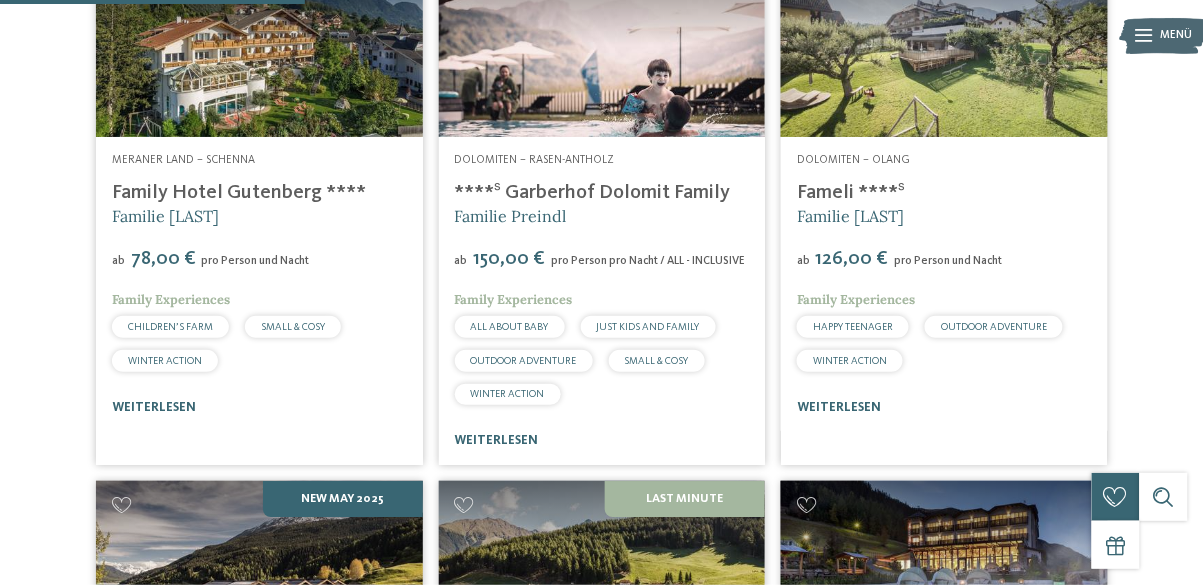 scroll, scrollTop: 1228, scrollLeft: 0, axis: vertical 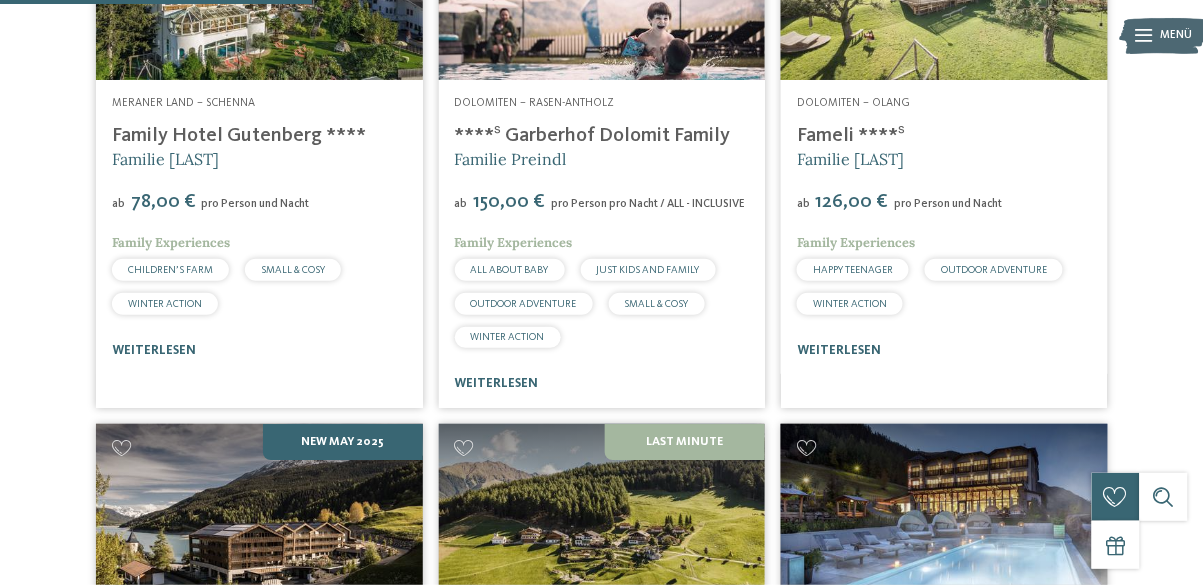 click on "weiterlesen" at bounding box center [154, 350] 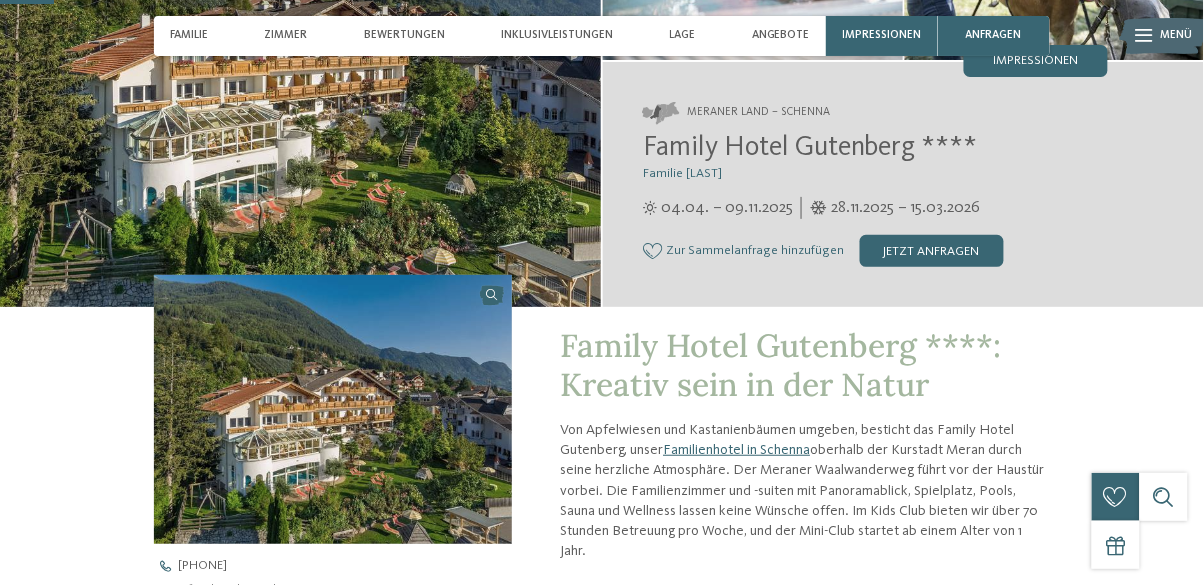 scroll, scrollTop: 245, scrollLeft: 0, axis: vertical 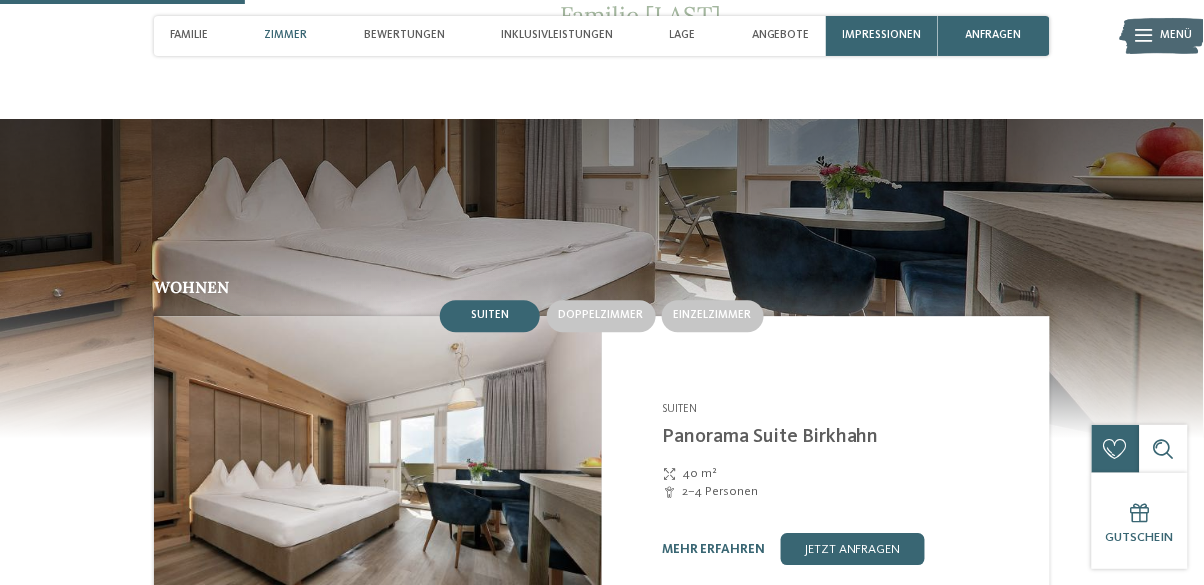 click on "Wohnen
Suiten
Doppelzimmer" at bounding box center [602, 469] 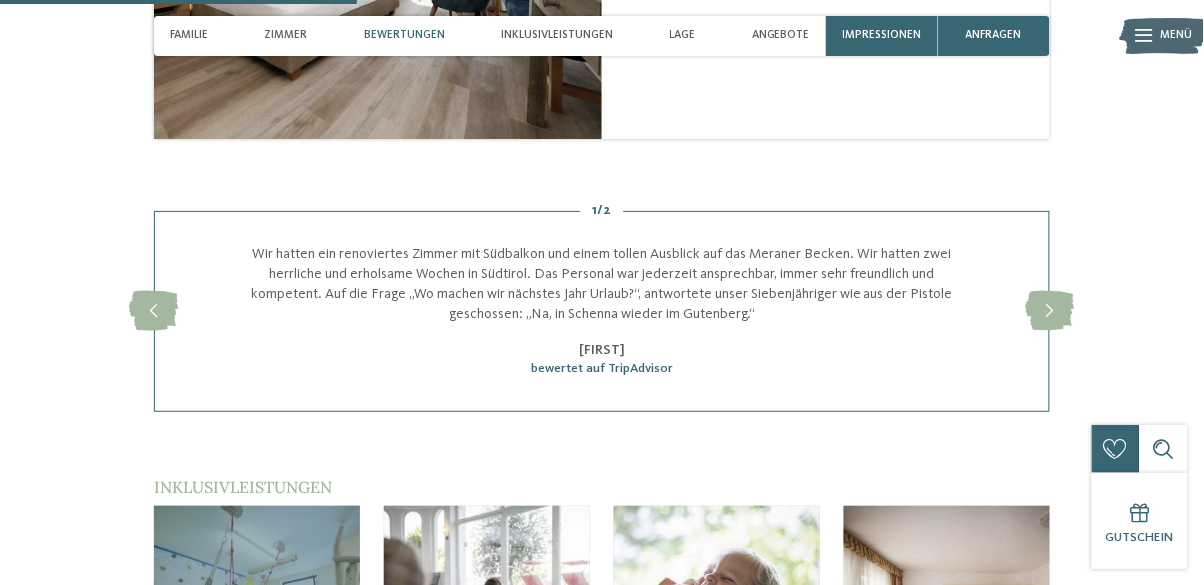 scroll, scrollTop: 1633, scrollLeft: 0, axis: vertical 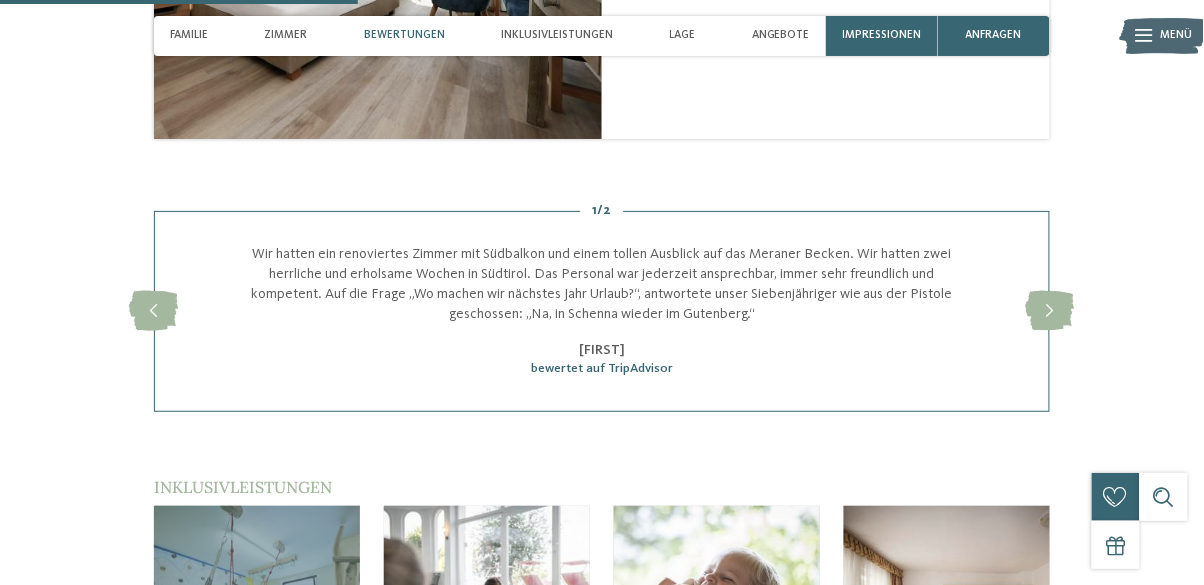 click at bounding box center (1050, 311) 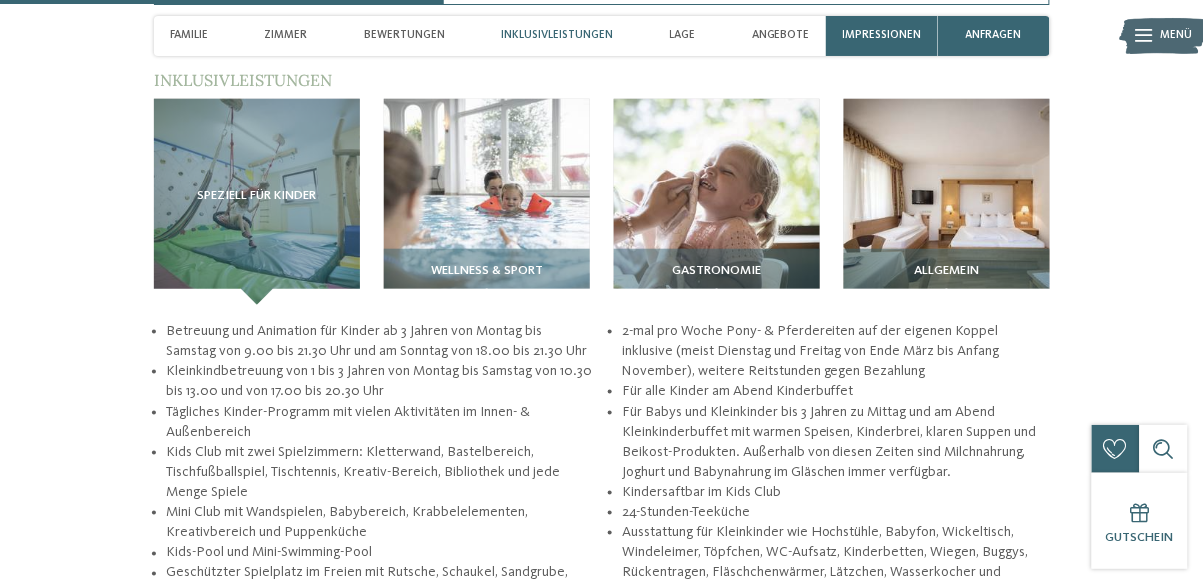 scroll, scrollTop: 2021, scrollLeft: 0, axis: vertical 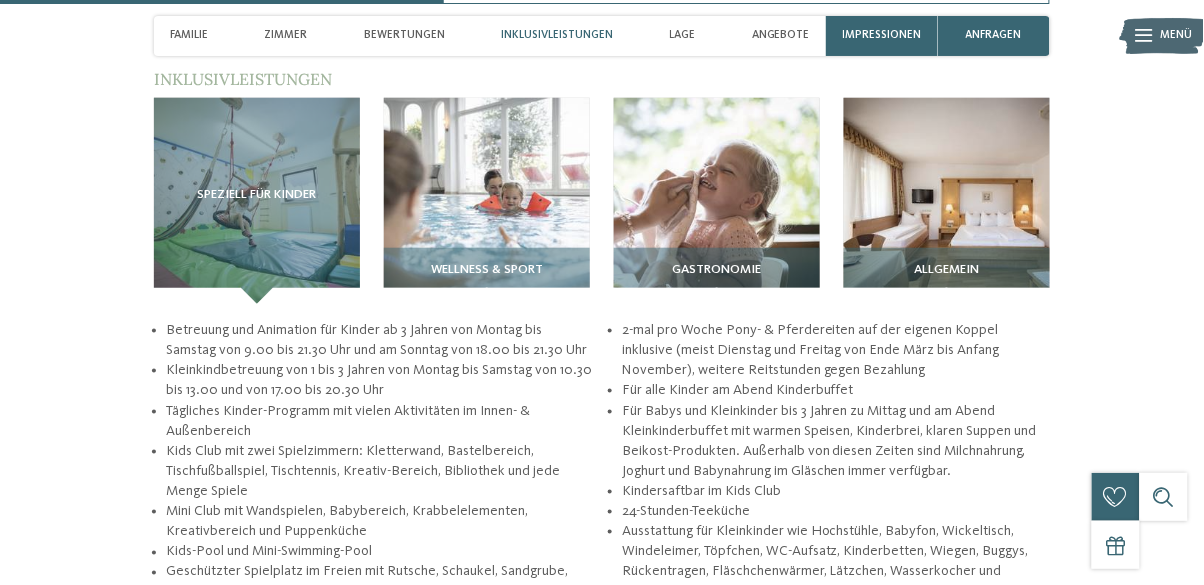 click on "Wellness & Sport" at bounding box center [487, 270] 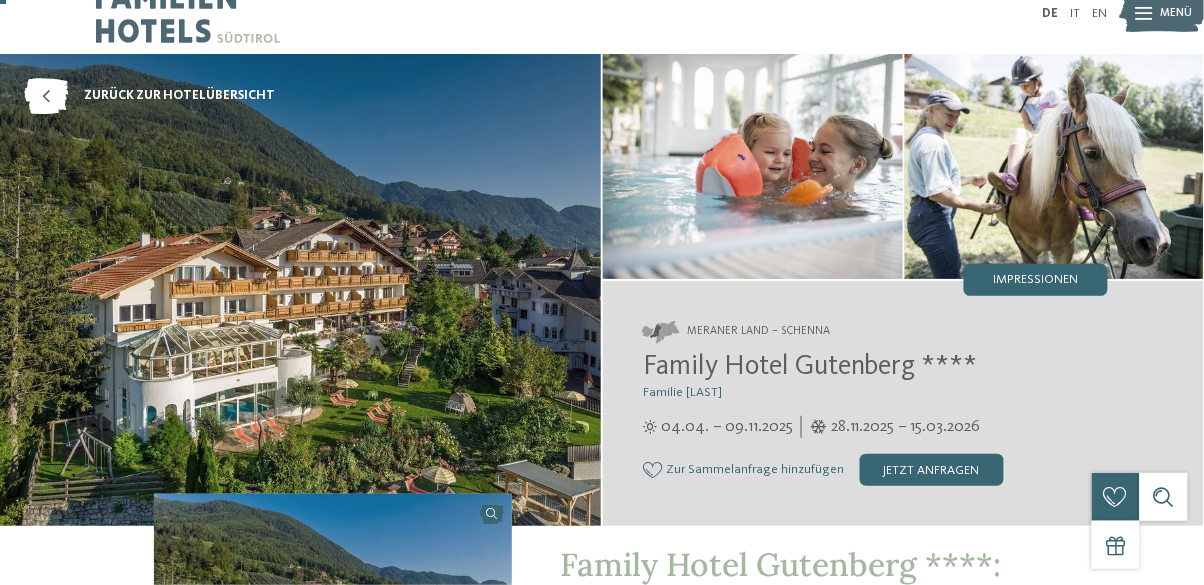 scroll, scrollTop: 0, scrollLeft: 0, axis: both 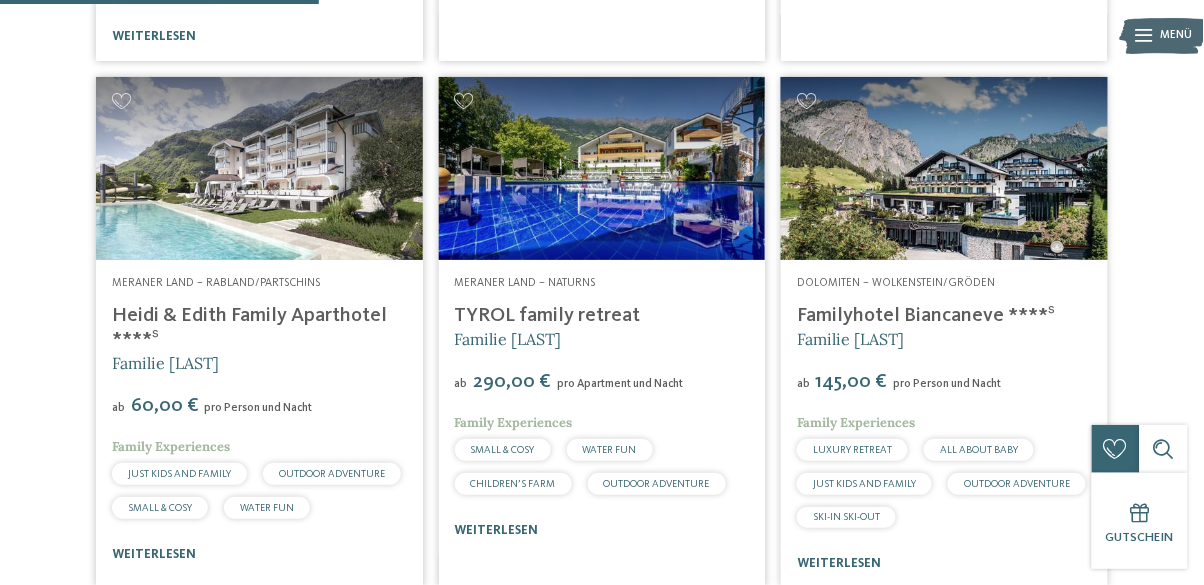 click on "Heidi & Edith Family Aparthotel ****ˢ" at bounding box center [249, 328] 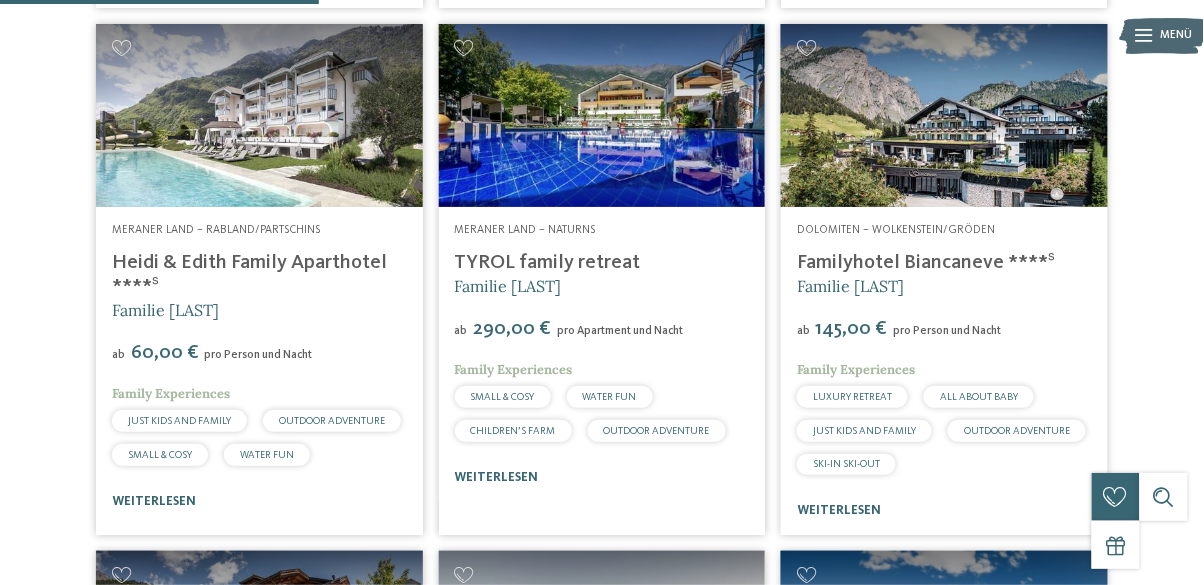 scroll, scrollTop: 1587, scrollLeft: 0, axis: vertical 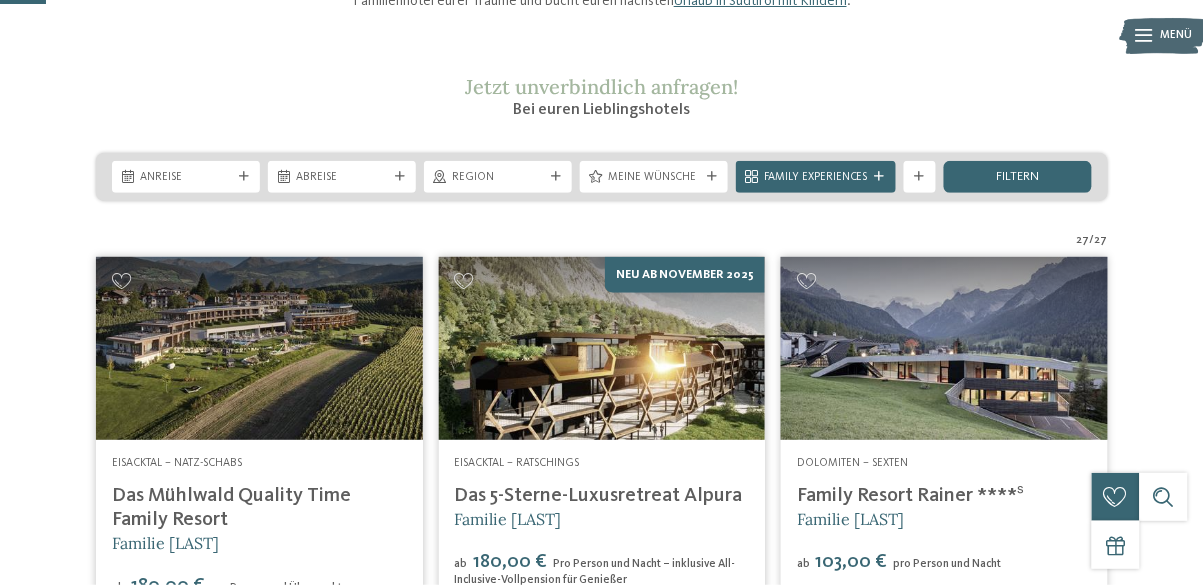 click on "Kleinen Moment noch – die Webseite wird geladen …
DE
IT" at bounding box center (602, 2904) 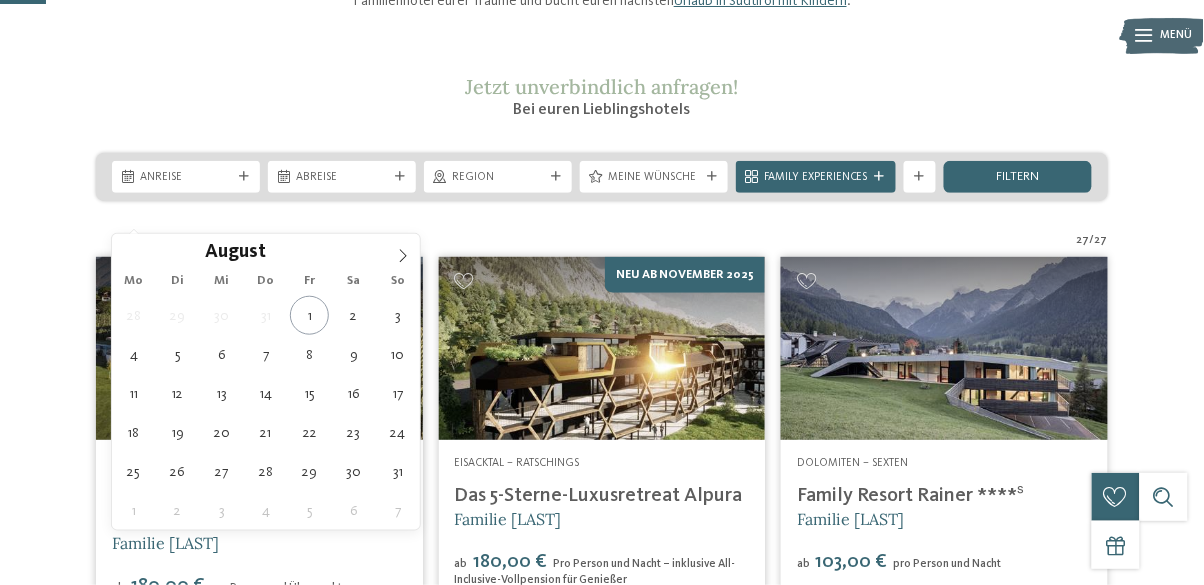 click 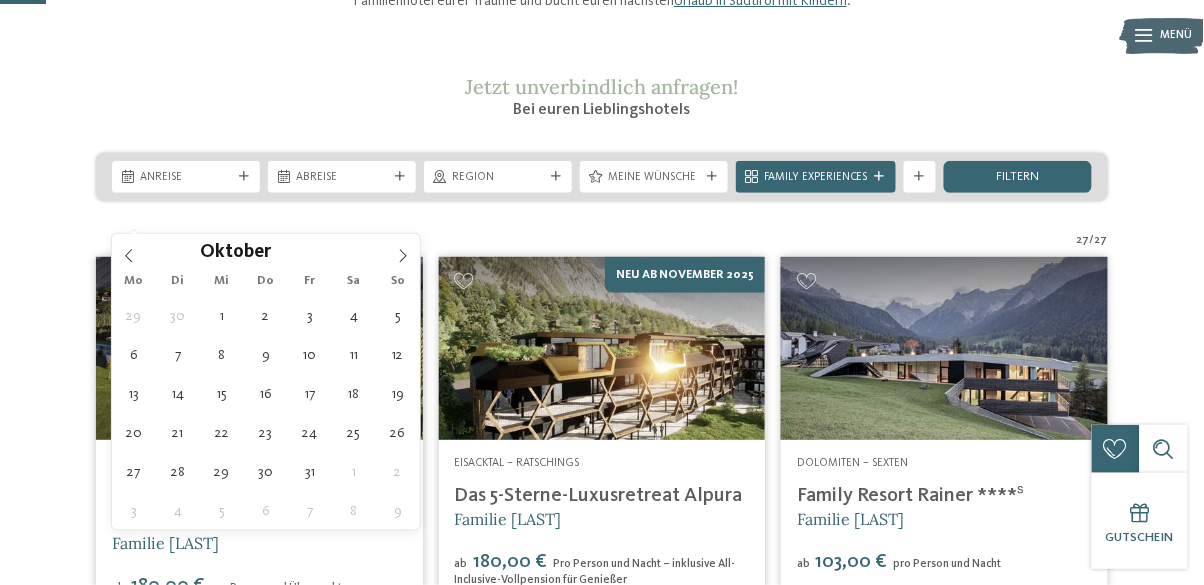 type on "05.10.2025" 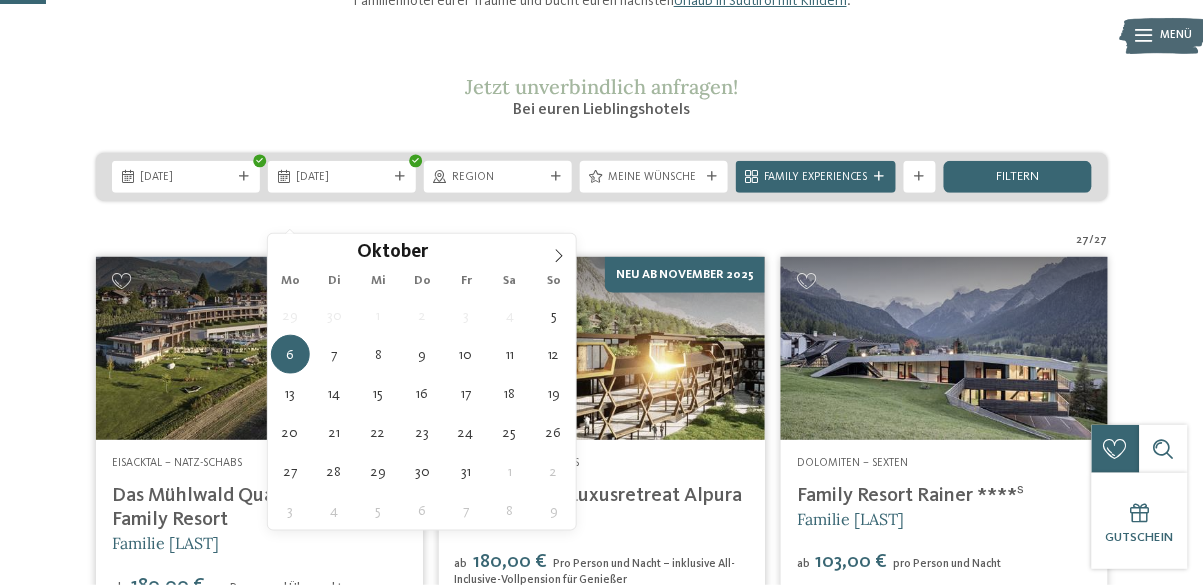 type on "11.10.2025" 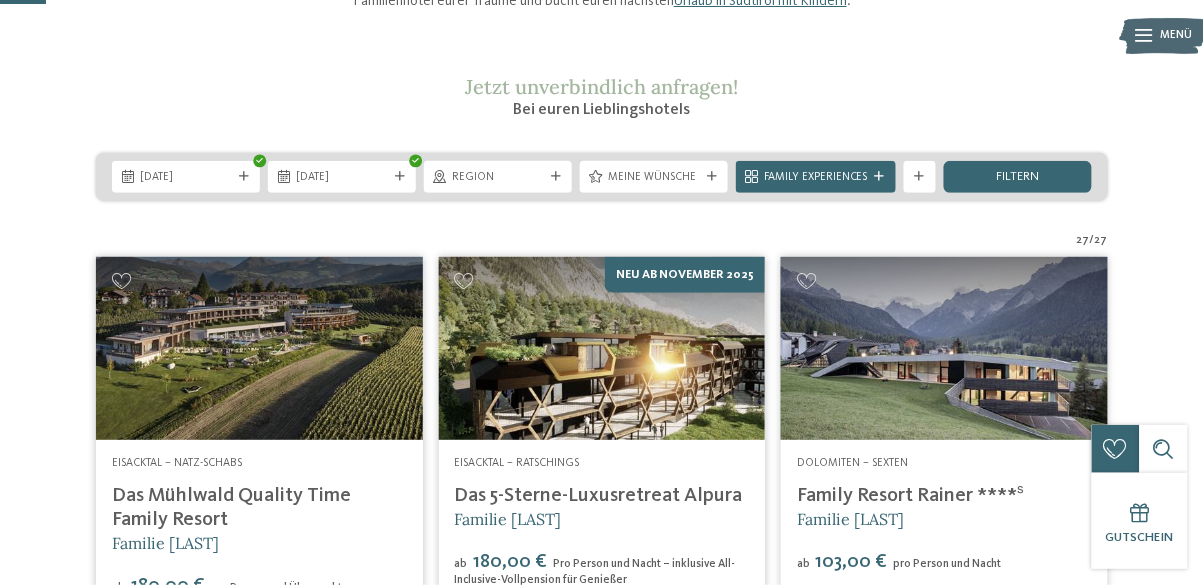 click on "filtern" at bounding box center (1018, 177) 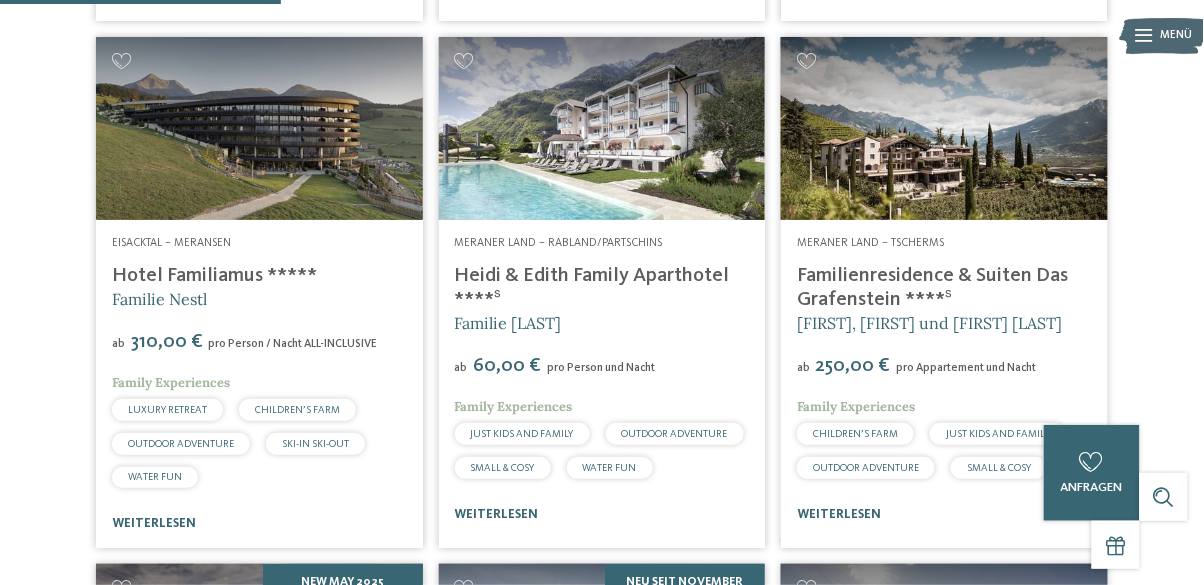 scroll, scrollTop: 1090, scrollLeft: 0, axis: vertical 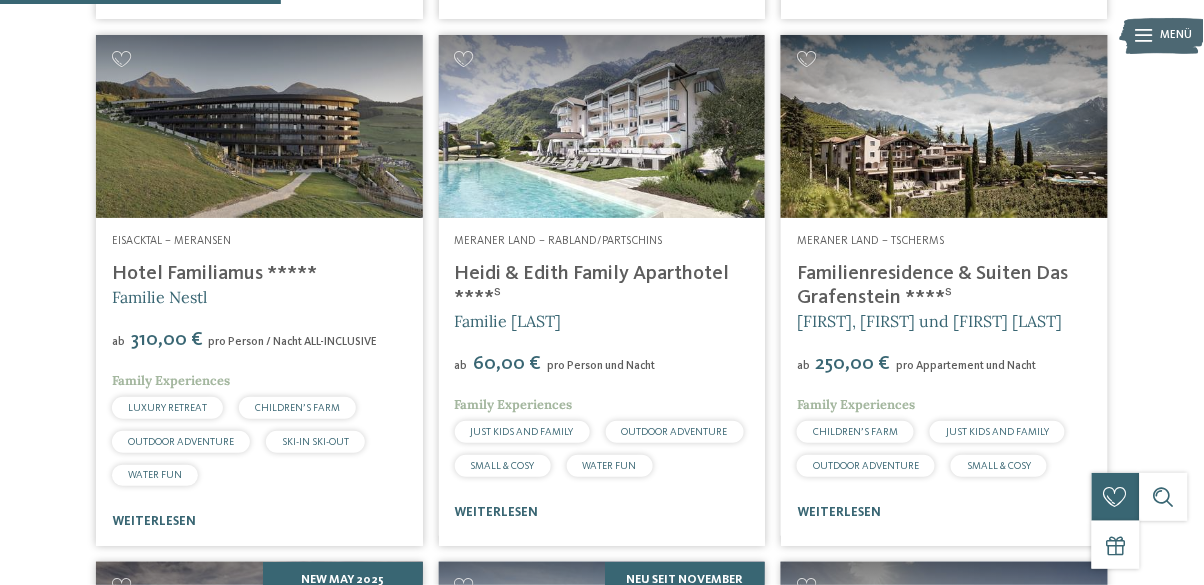 click on "21
/
27
Eisacktal – Natz-Schabs
Das Mühlwald Quality Time Family Resort
Familie Tauber
ab
WATER FUN" at bounding box center (602, 1359) 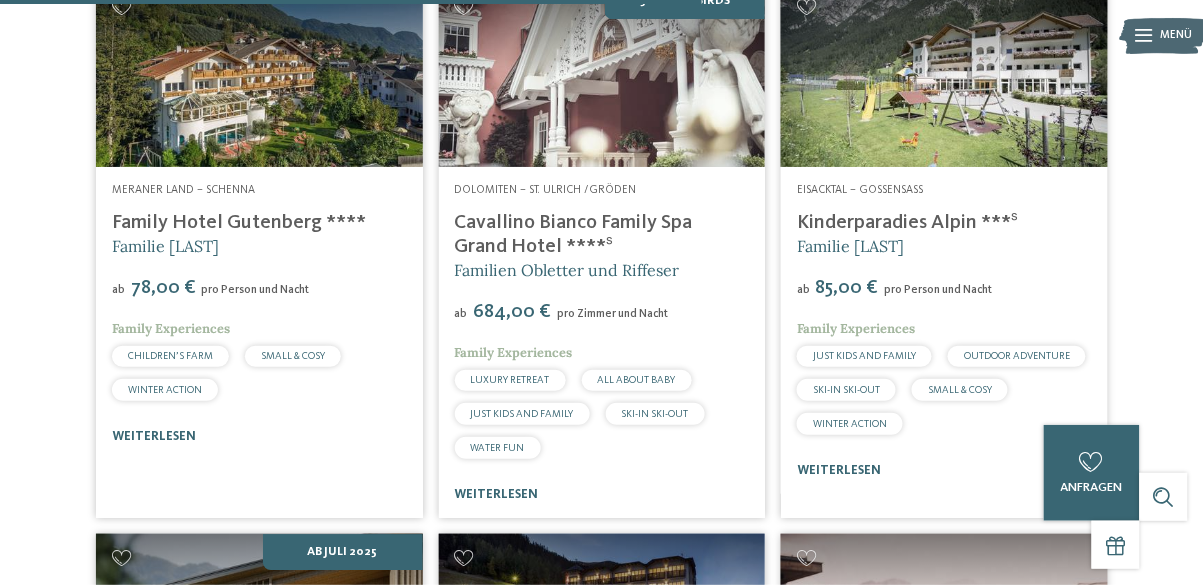 scroll, scrollTop: 2728, scrollLeft: 0, axis: vertical 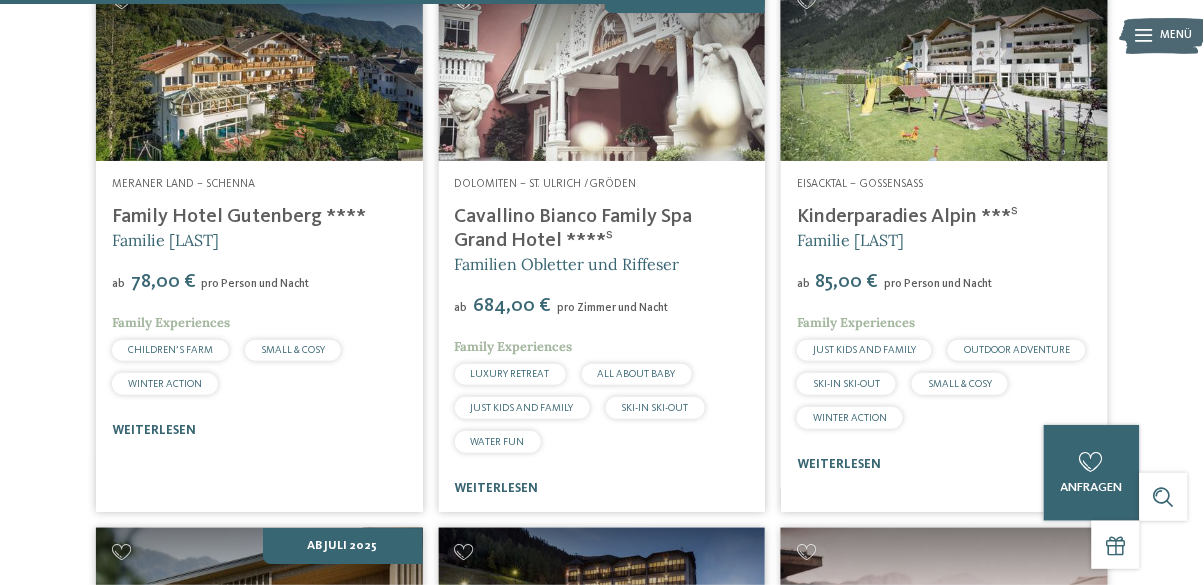 click on "weiterlesen" at bounding box center (839, 464) 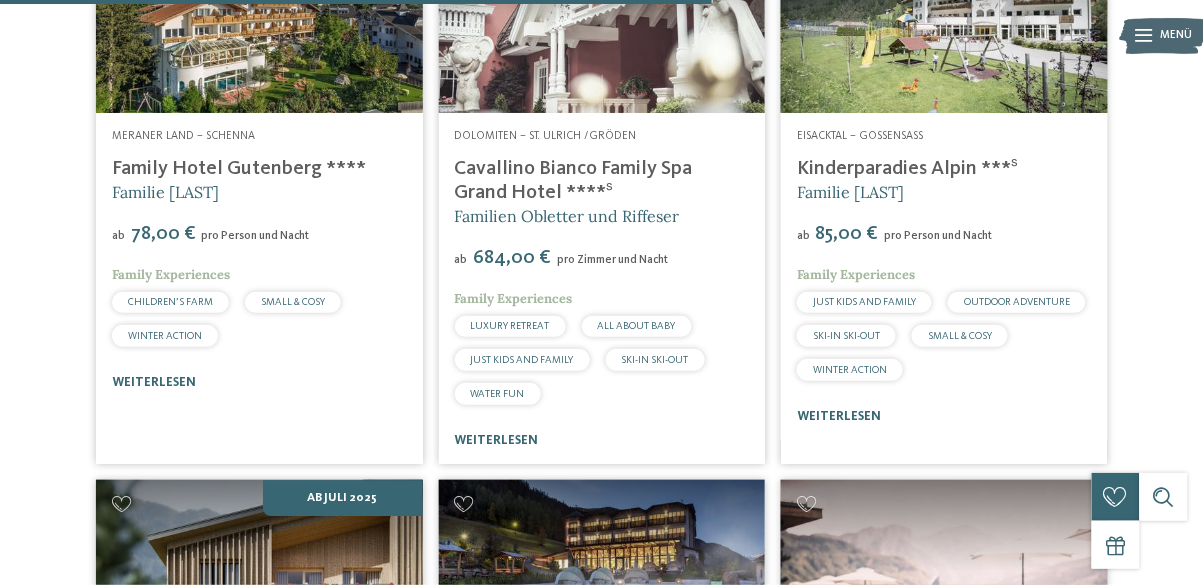 scroll, scrollTop: 2825, scrollLeft: 0, axis: vertical 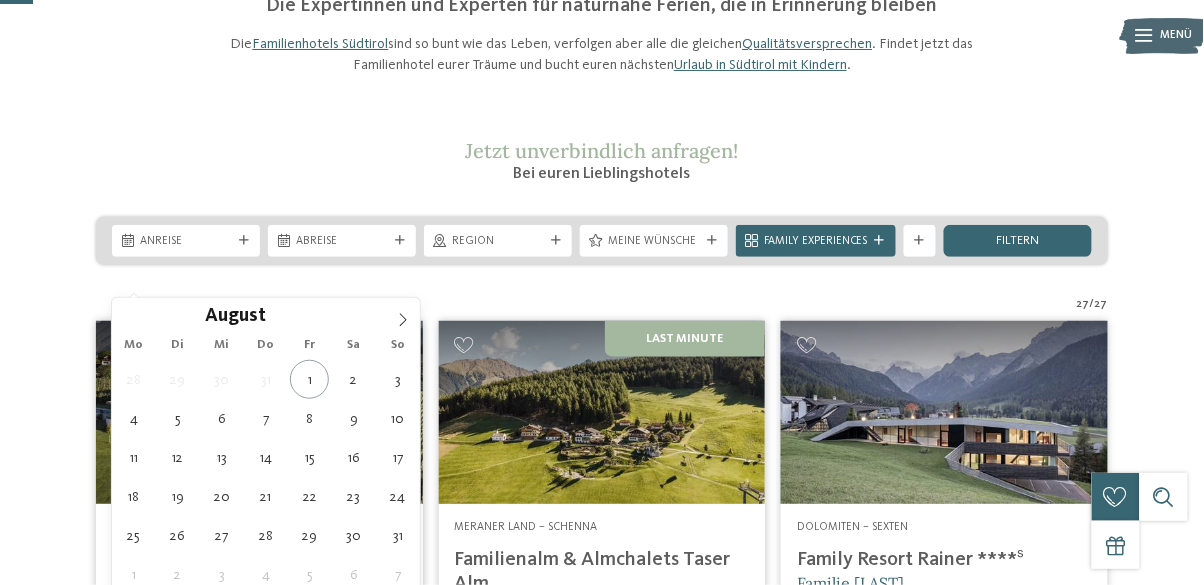 click at bounding box center (403, 315) 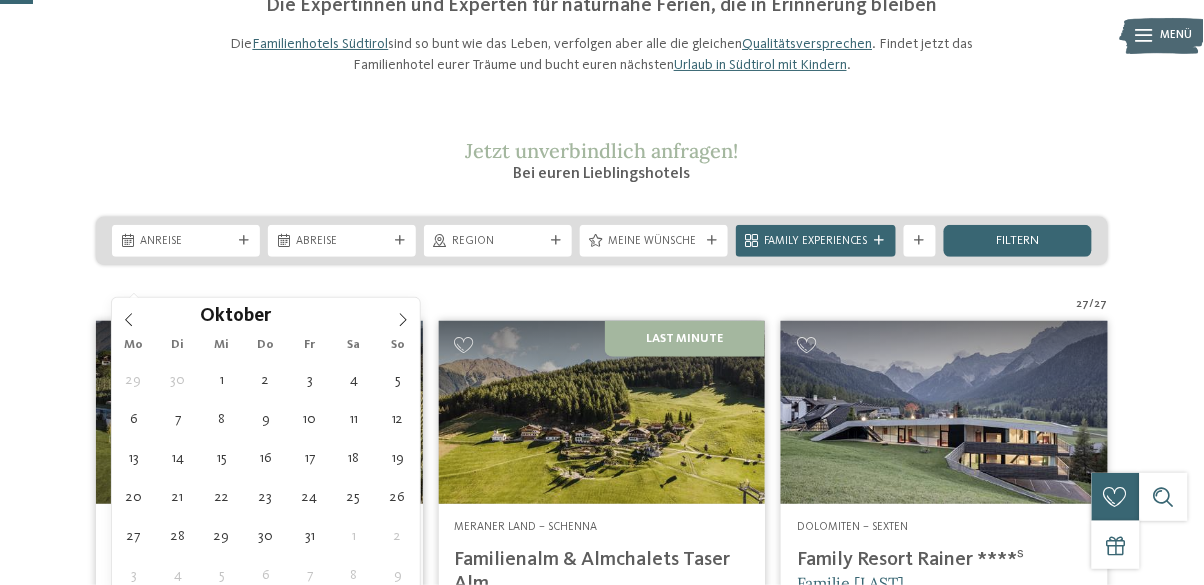 type on "05.10.2025" 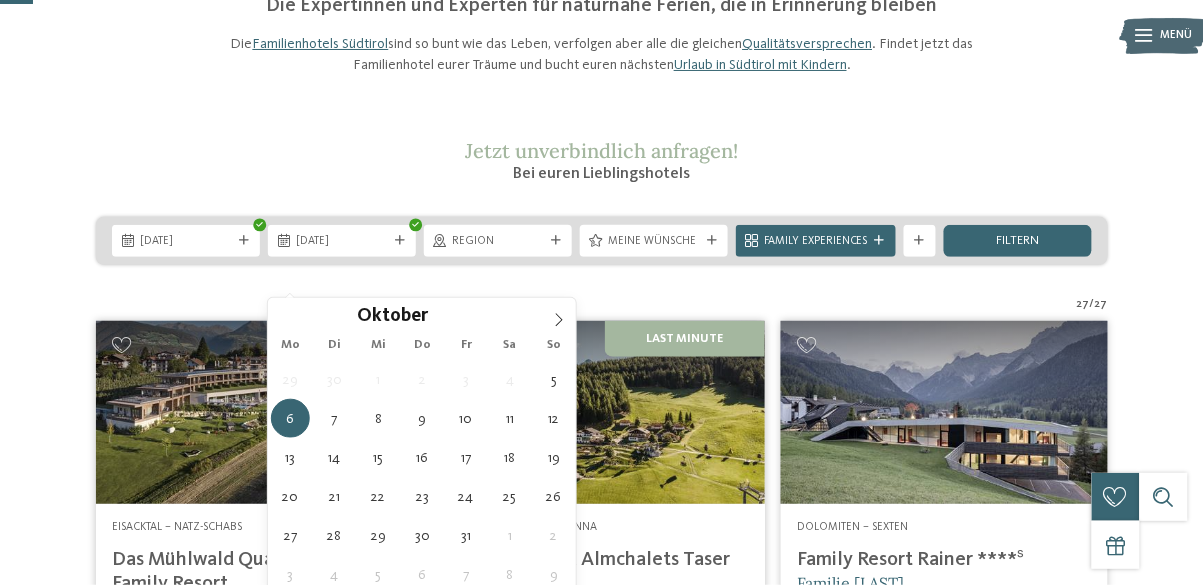 click on "06.10.2025" at bounding box center (342, 241) 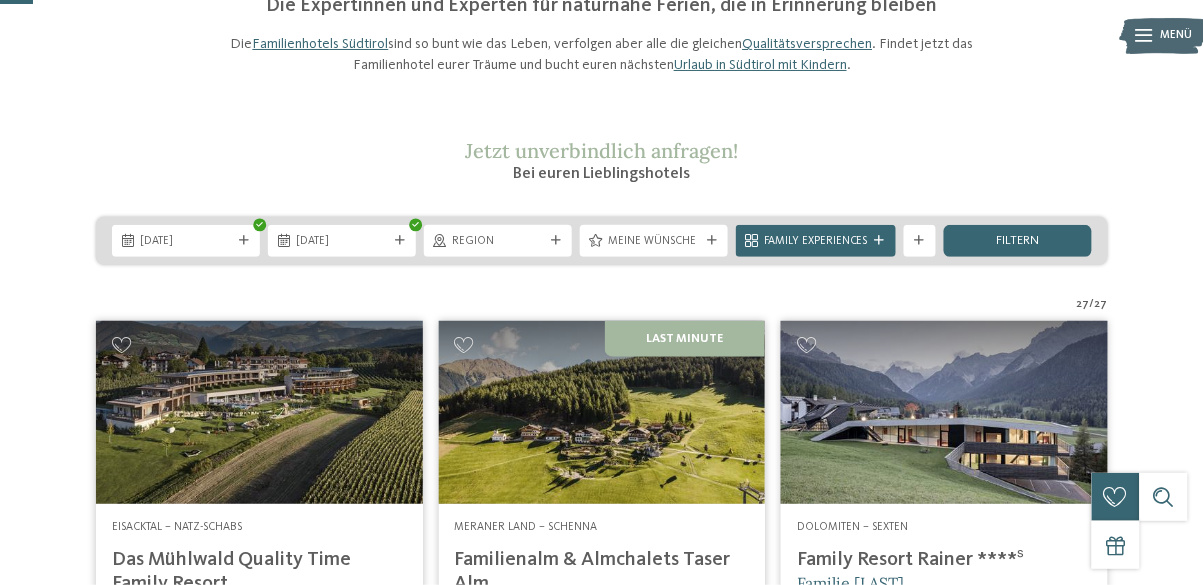 click on "filtern" at bounding box center [1018, 241] 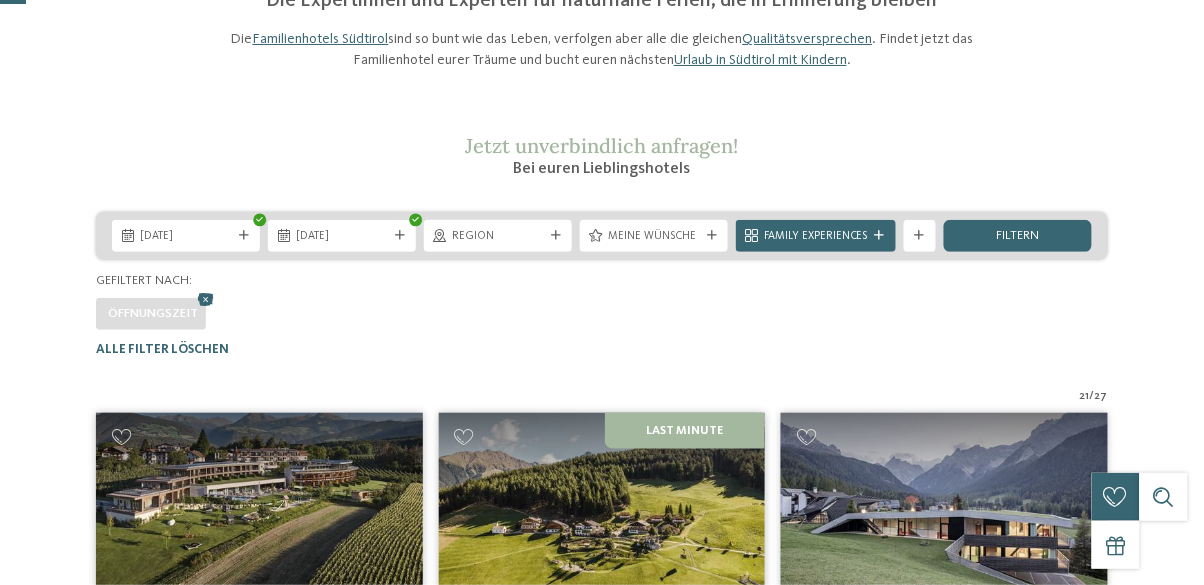 scroll, scrollTop: 0, scrollLeft: 0, axis: both 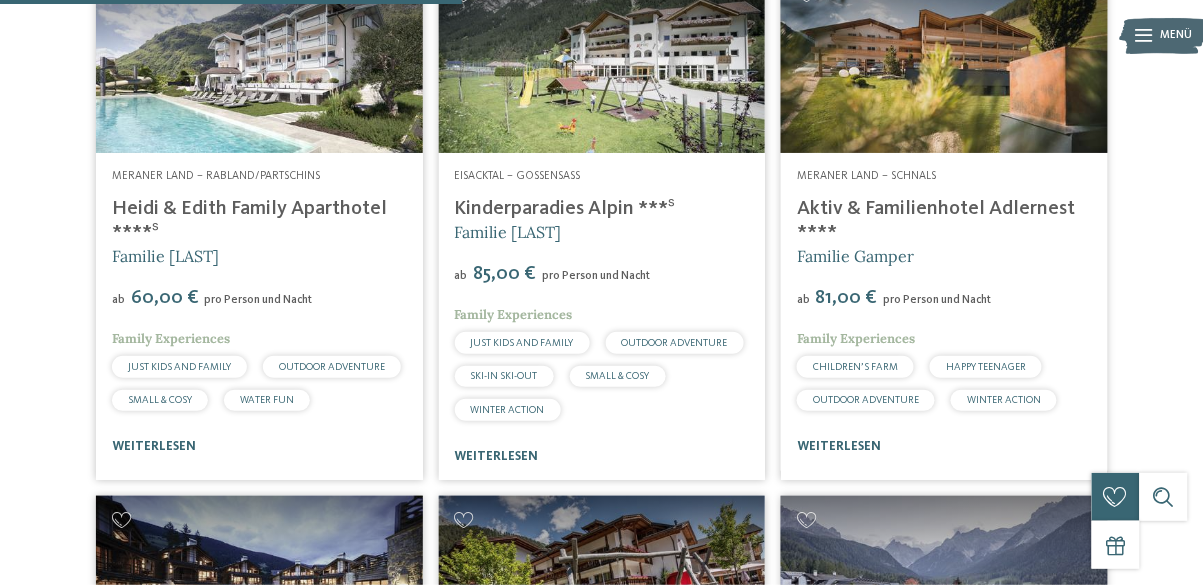 click on "weiterlesen" at bounding box center [839, 446] 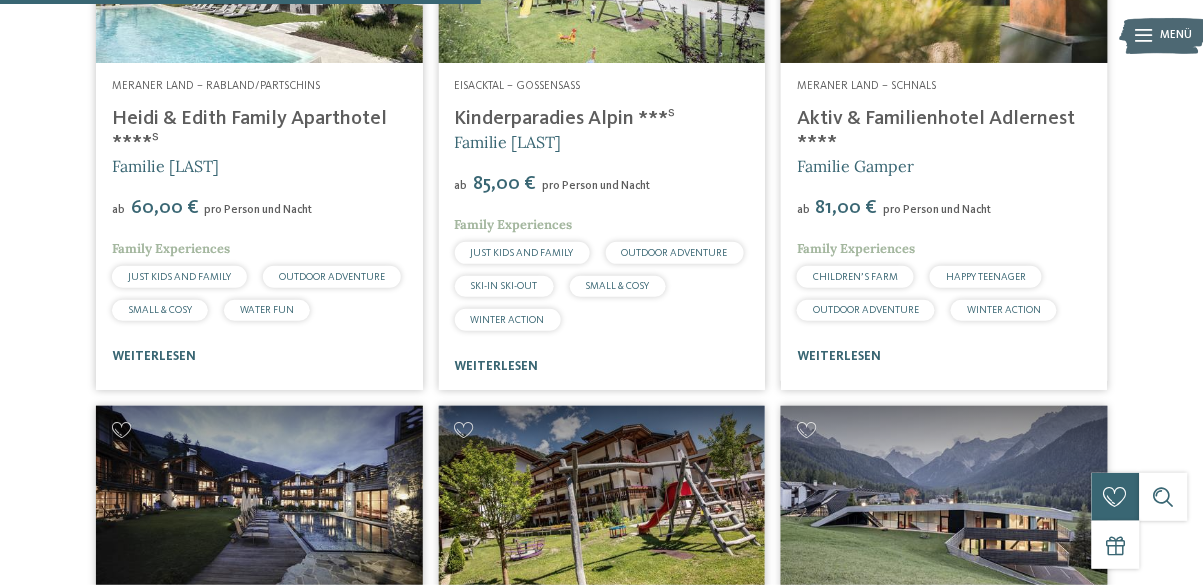scroll, scrollTop: 2230, scrollLeft: 0, axis: vertical 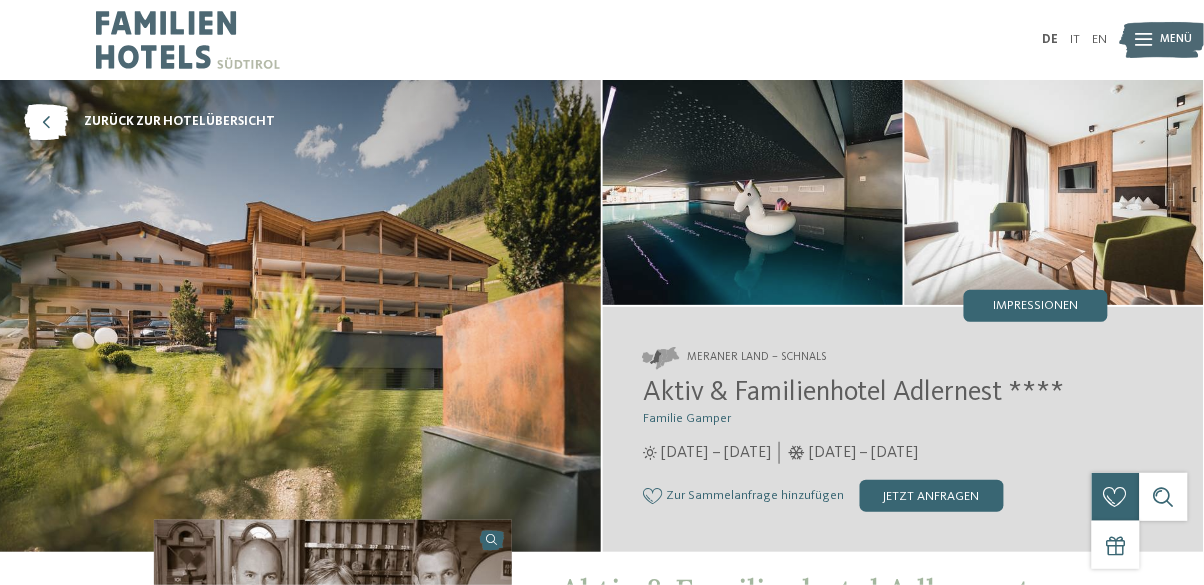 click on "zurück zur Hotelübersicht" at bounding box center [179, 122] 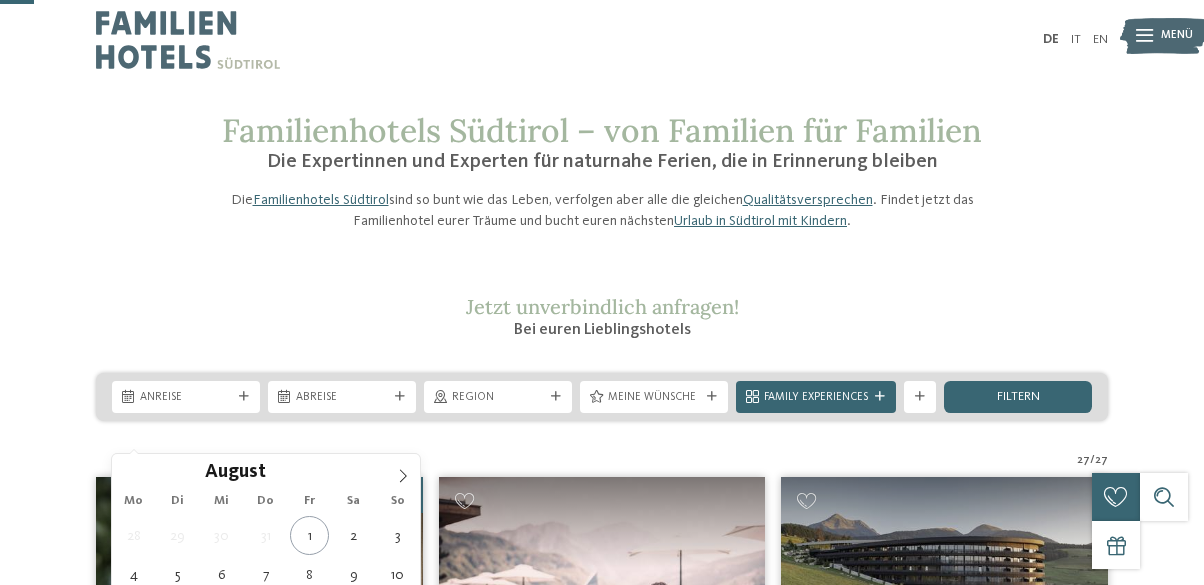 scroll, scrollTop: 162, scrollLeft: 0, axis: vertical 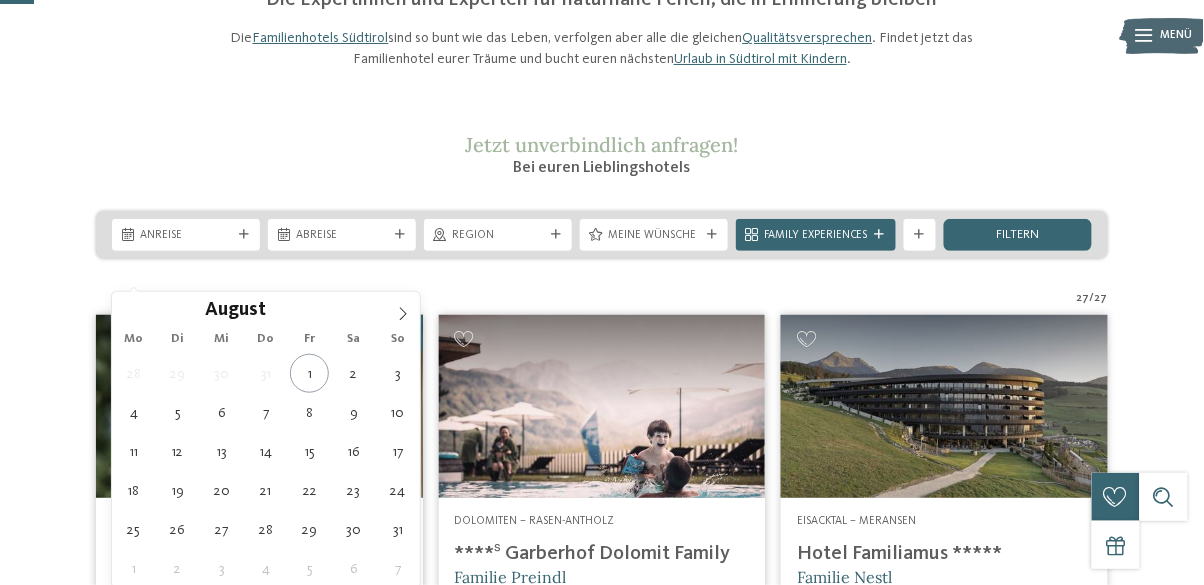 click at bounding box center (403, 309) 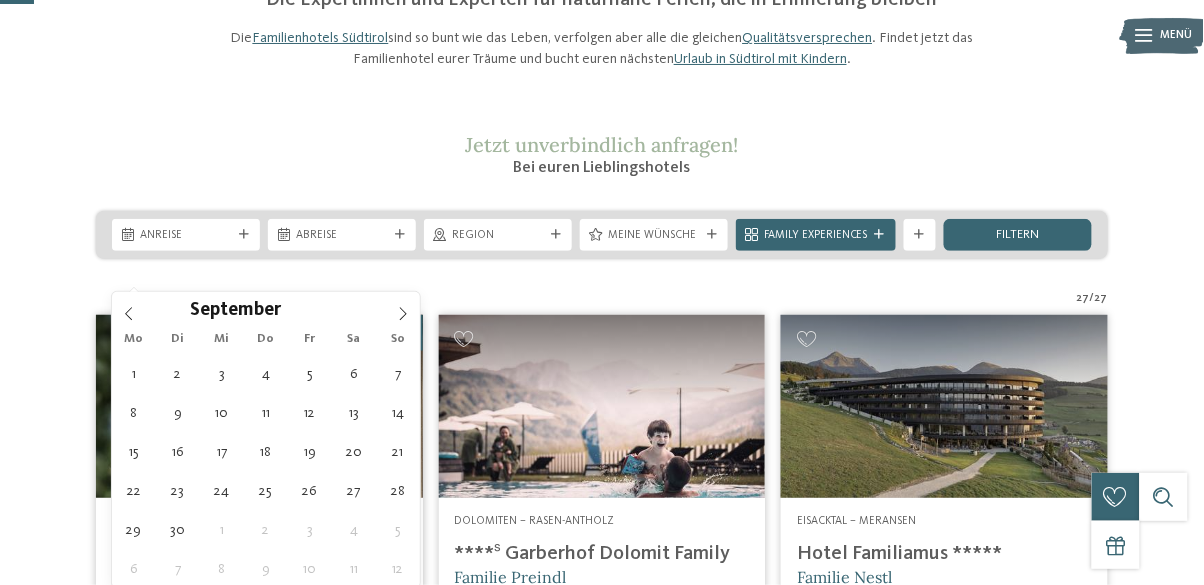 click at bounding box center [403, 309] 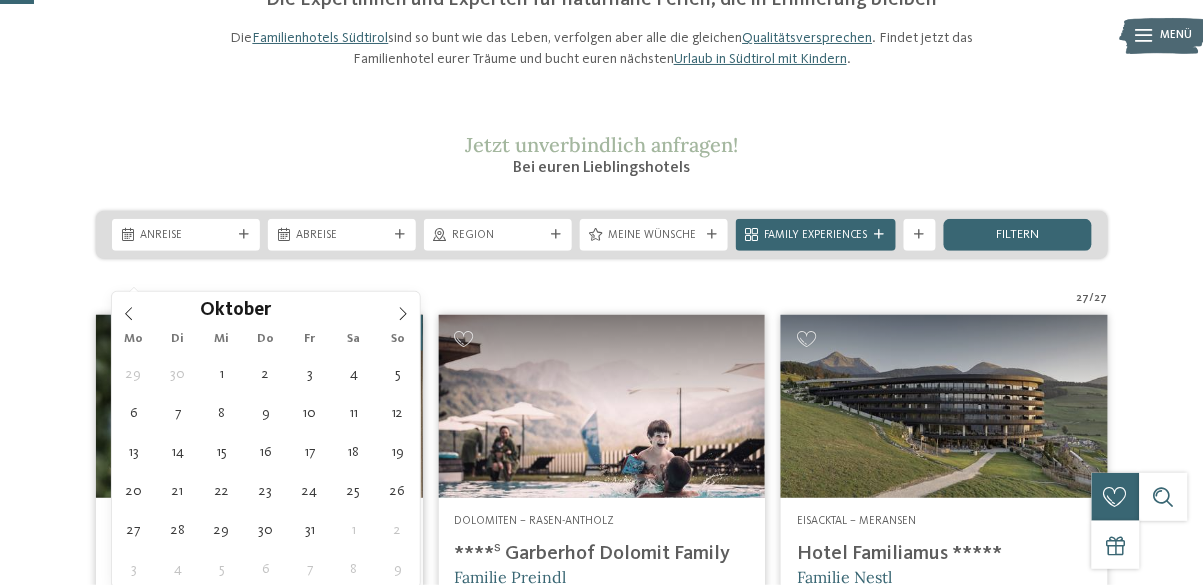 click 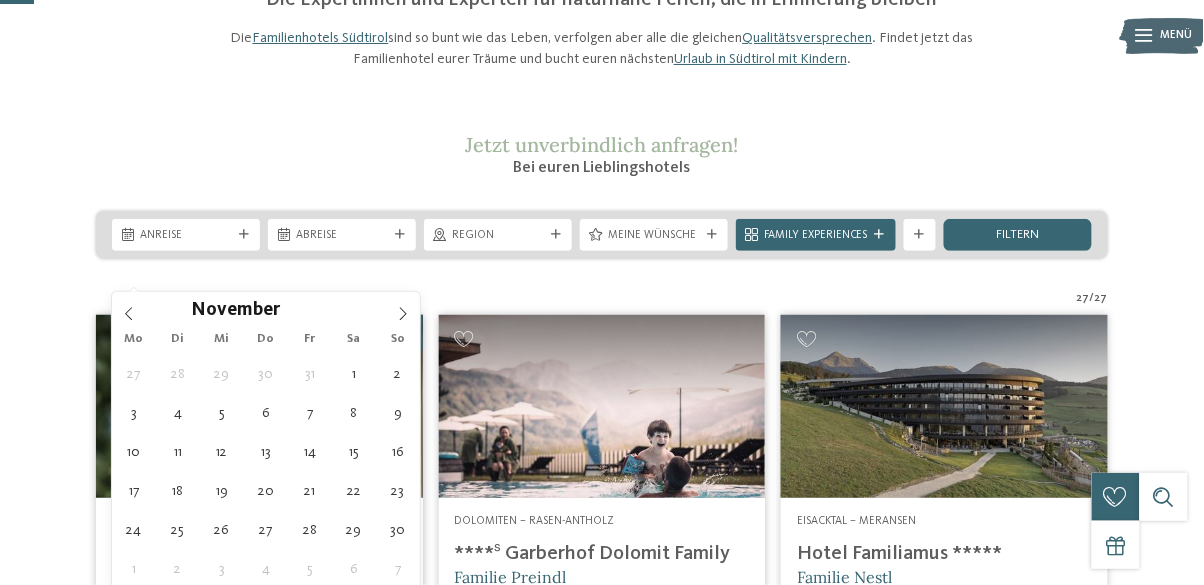 click 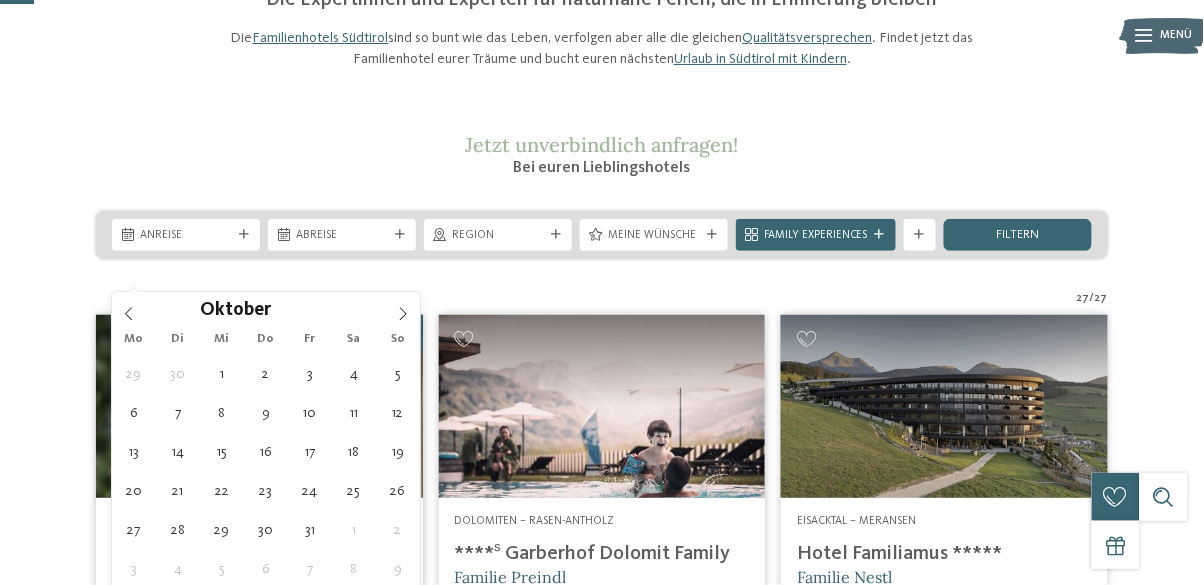 type on "[DD].[MM].[YYYY]" 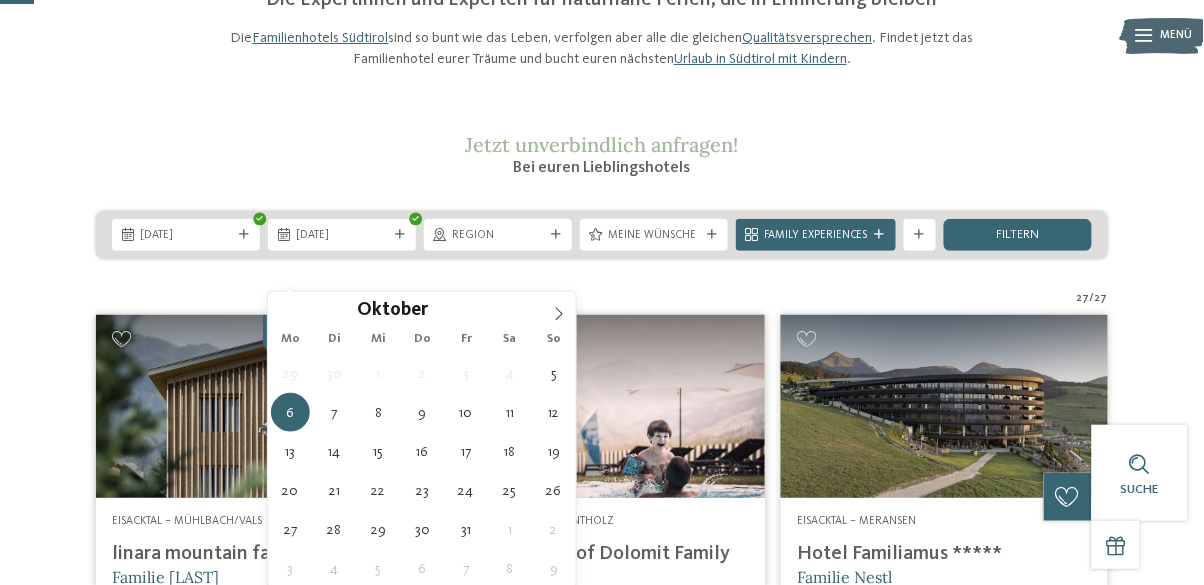 type on "[DD].[MM].[YYYY]" 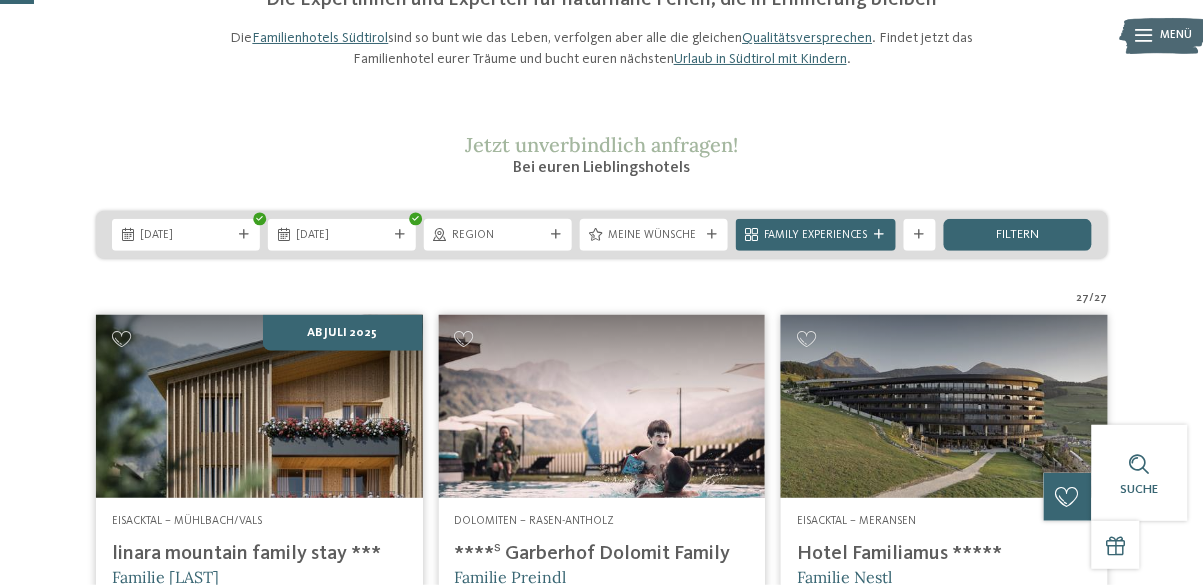 click on "filtern" at bounding box center (1018, 235) 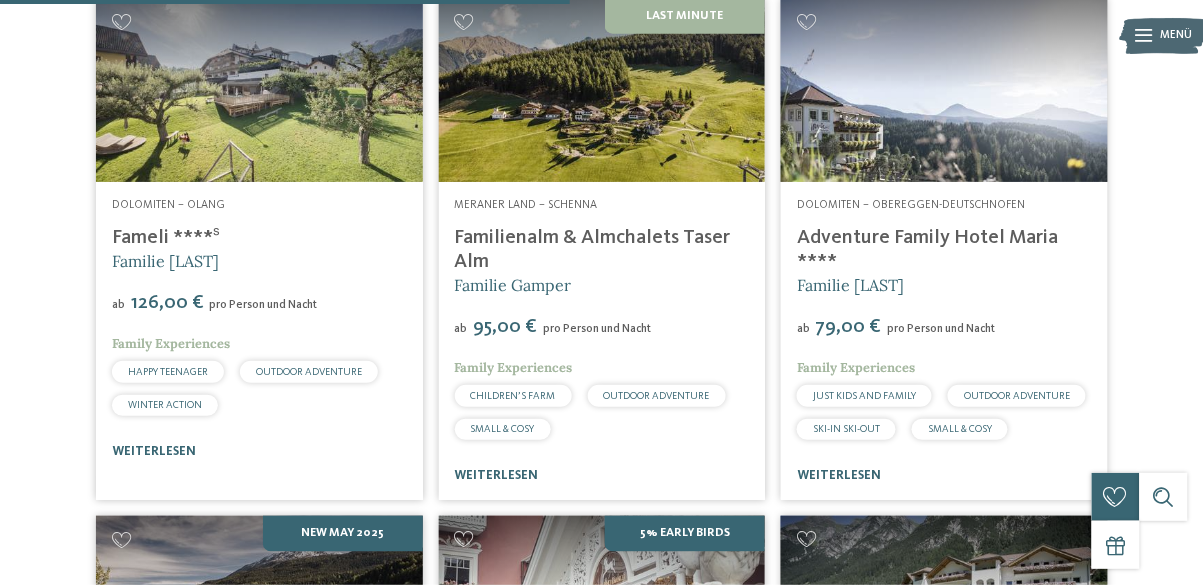scroll, scrollTop: 2177, scrollLeft: 0, axis: vertical 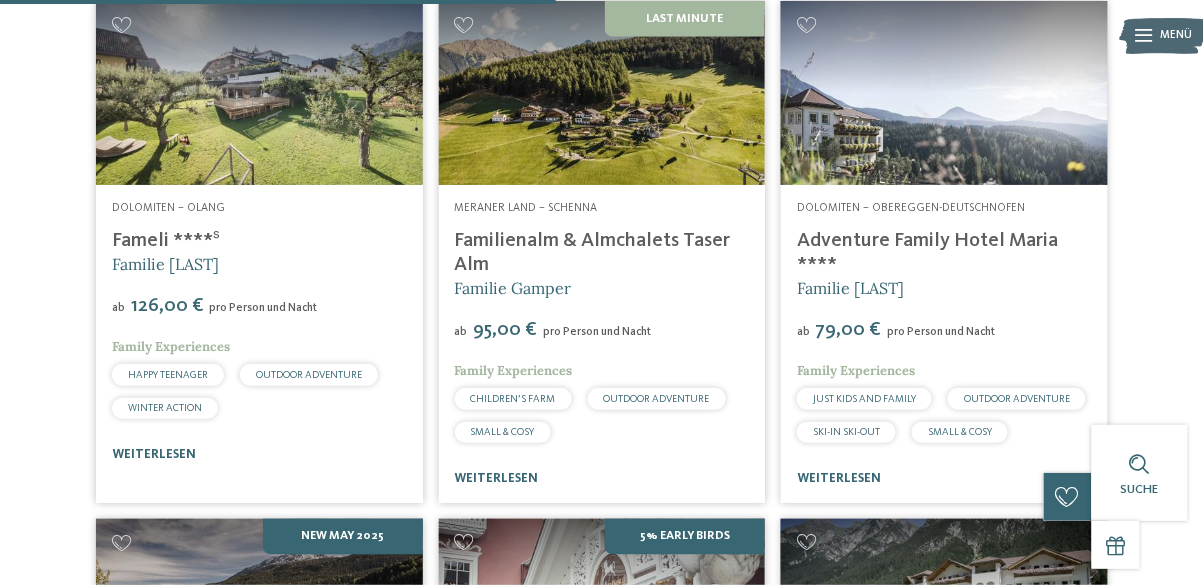 click on "weiterlesen" at bounding box center (839, 478) 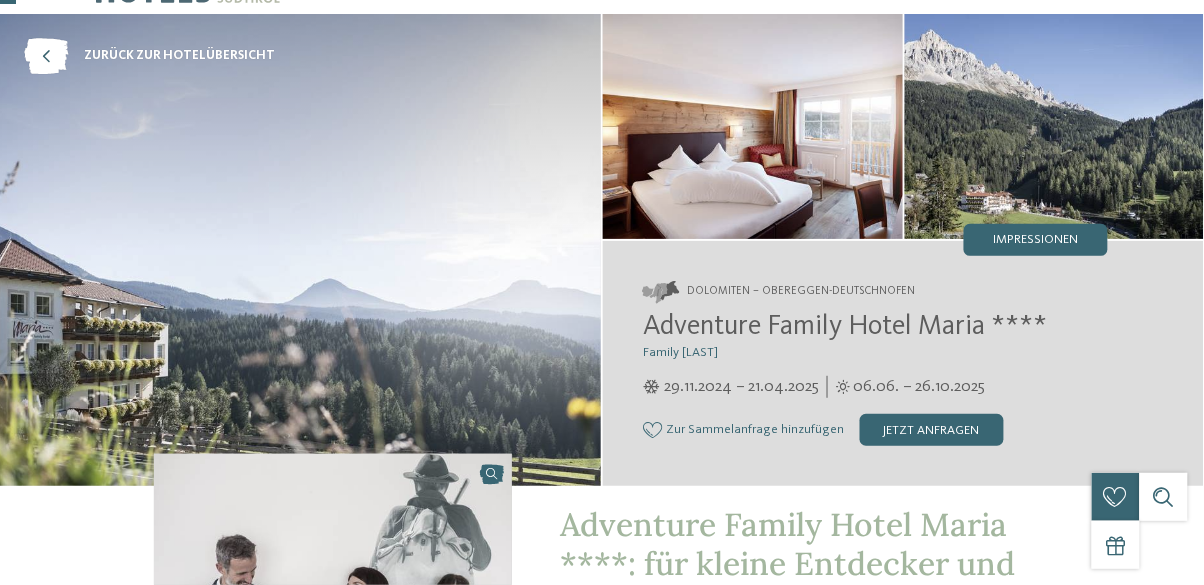 scroll, scrollTop: 93, scrollLeft: 0, axis: vertical 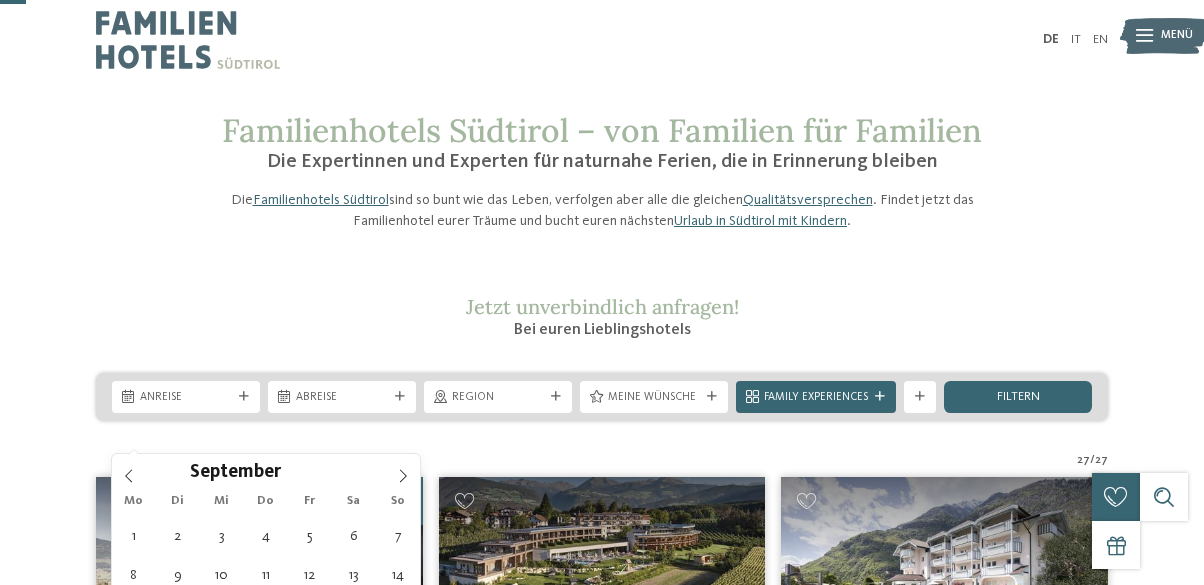click 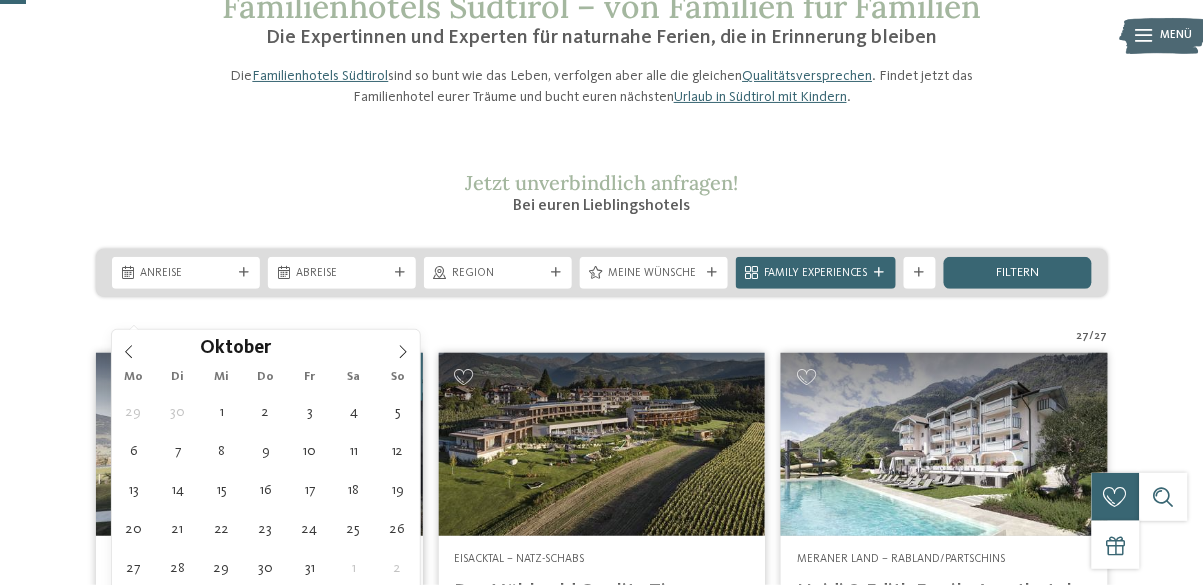 scroll, scrollTop: 124, scrollLeft: 0, axis: vertical 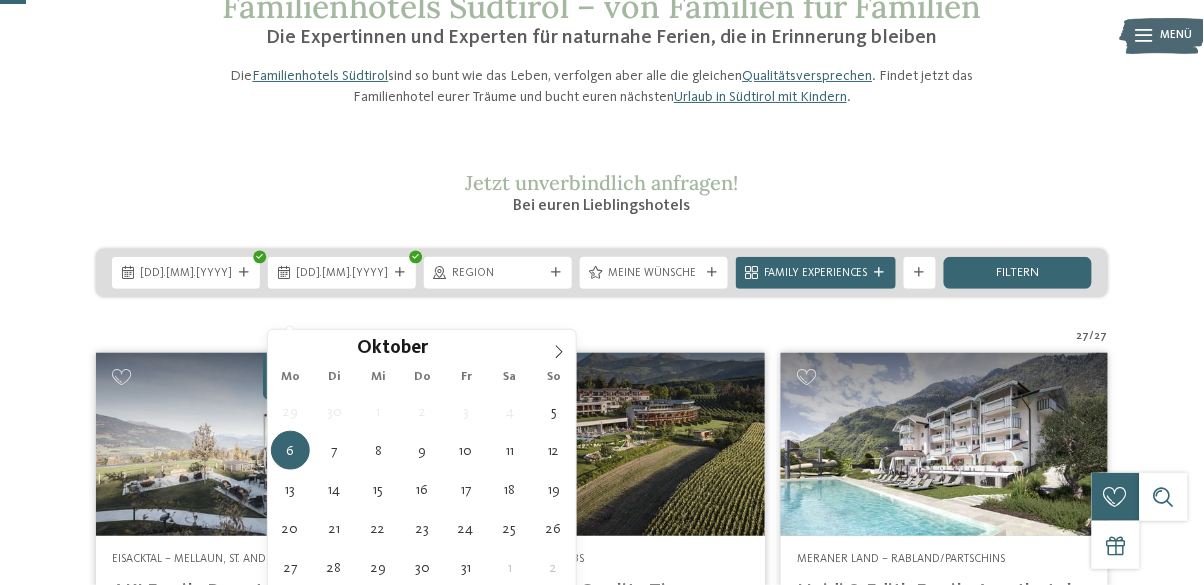 type on "[DD].[MM].[YYYY]" 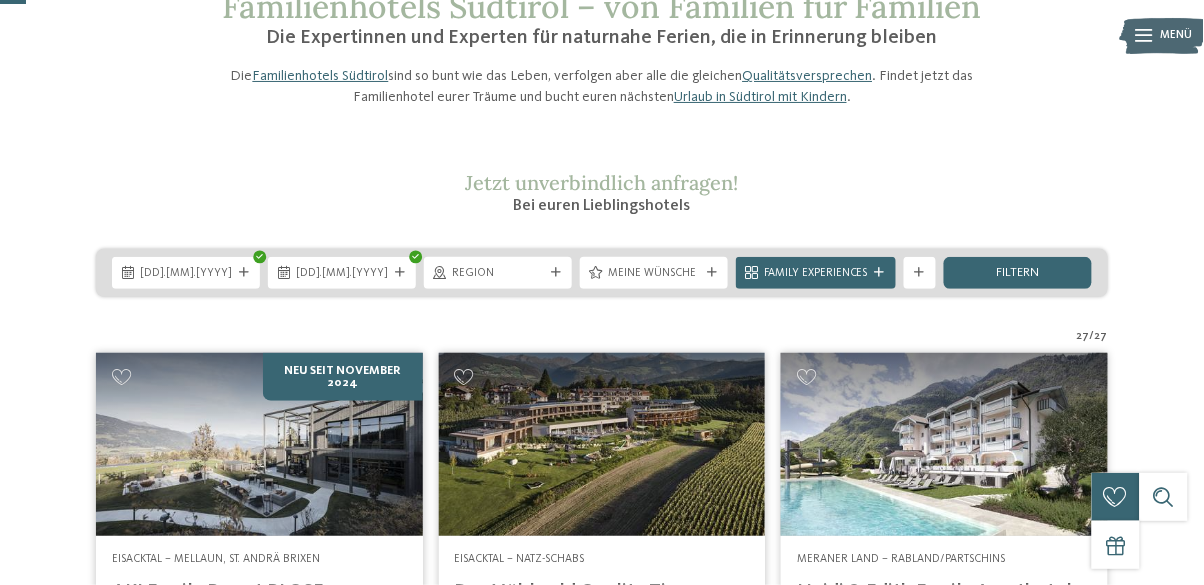 click on "filtern" at bounding box center [1018, 273] 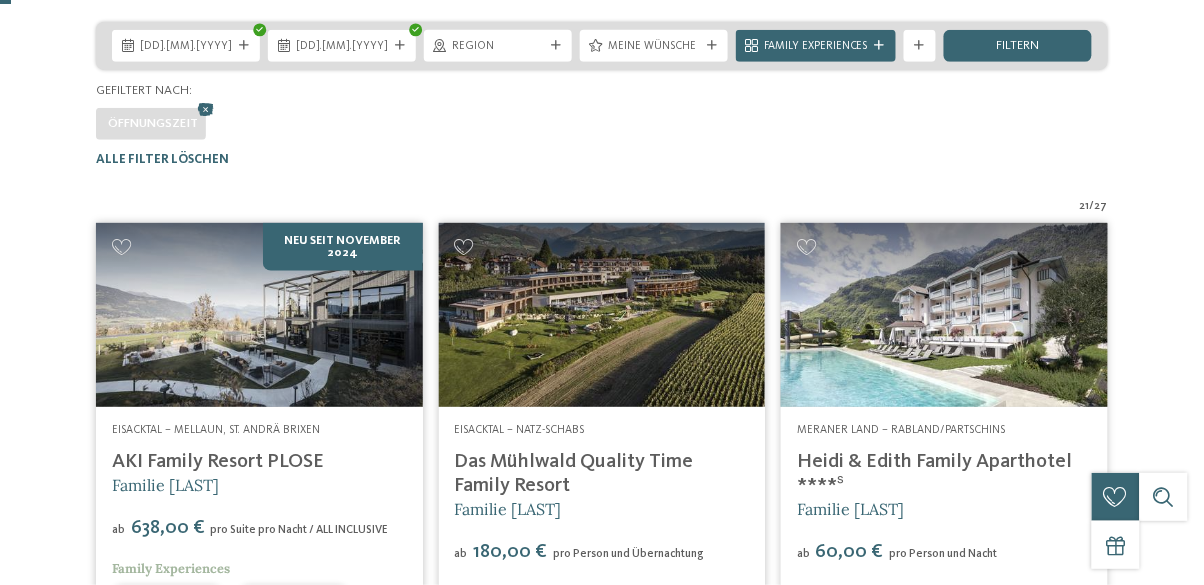 scroll, scrollTop: 0, scrollLeft: 0, axis: both 